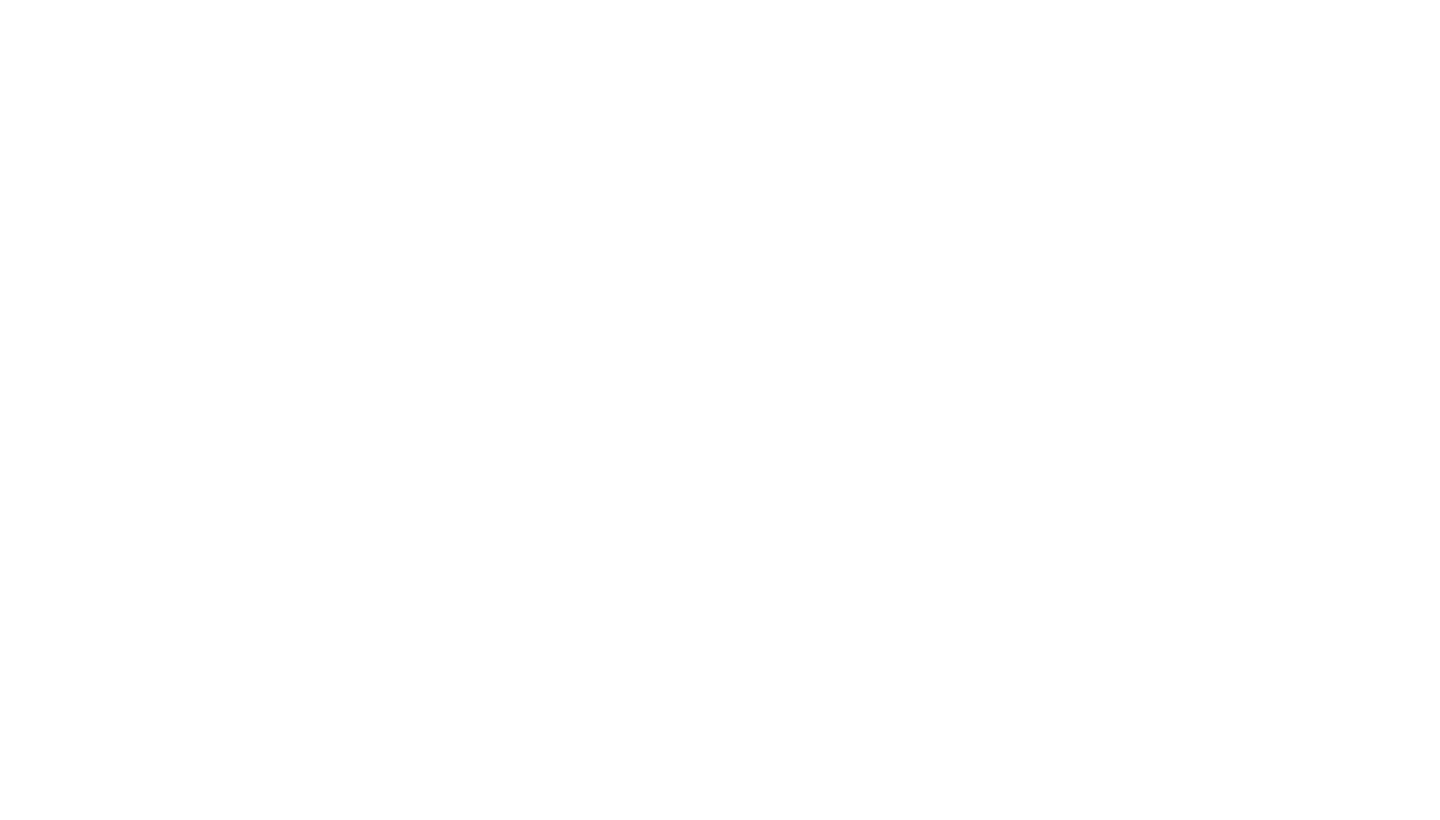 scroll, scrollTop: 0, scrollLeft: 0, axis: both 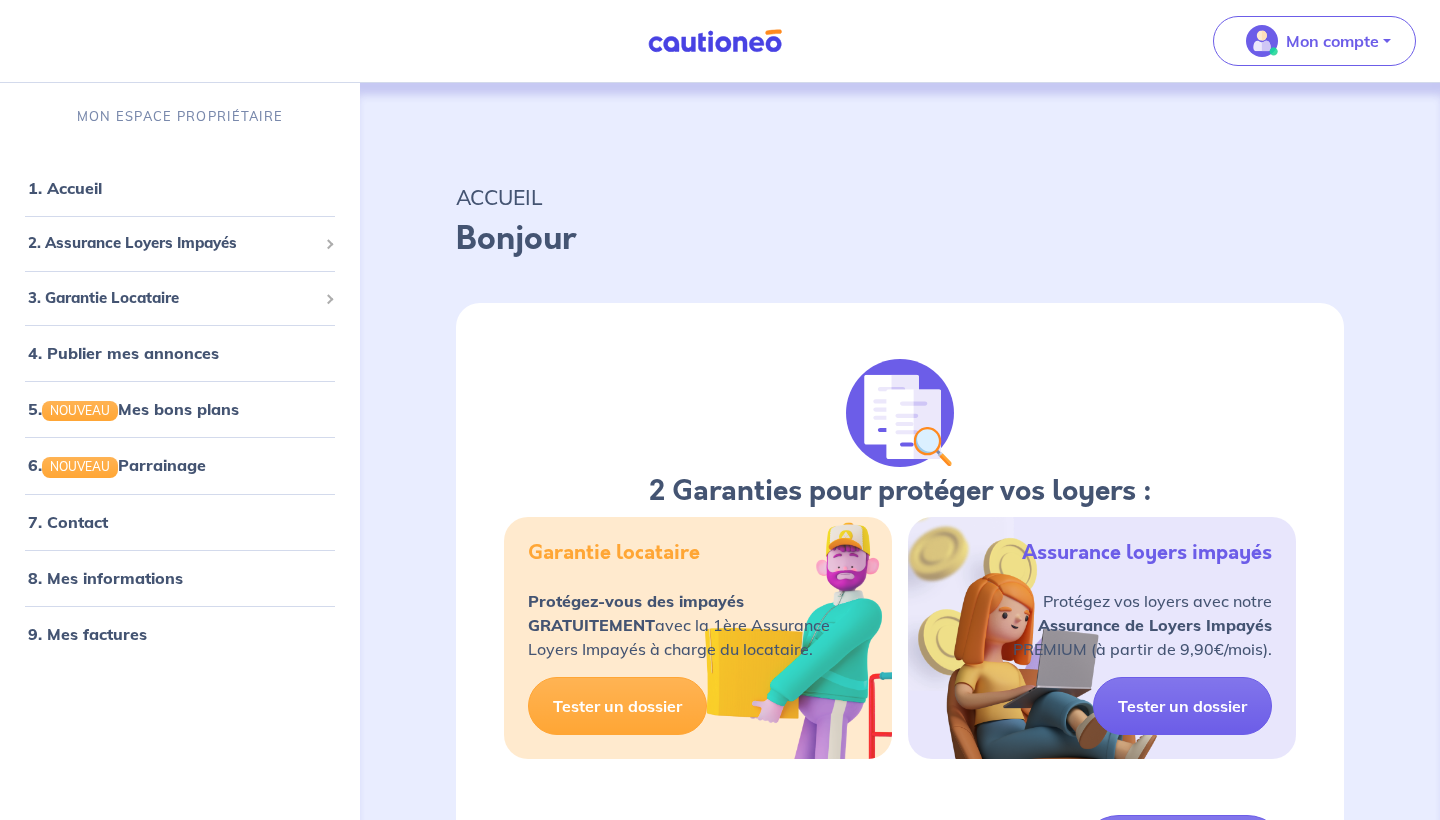 select on "FR" 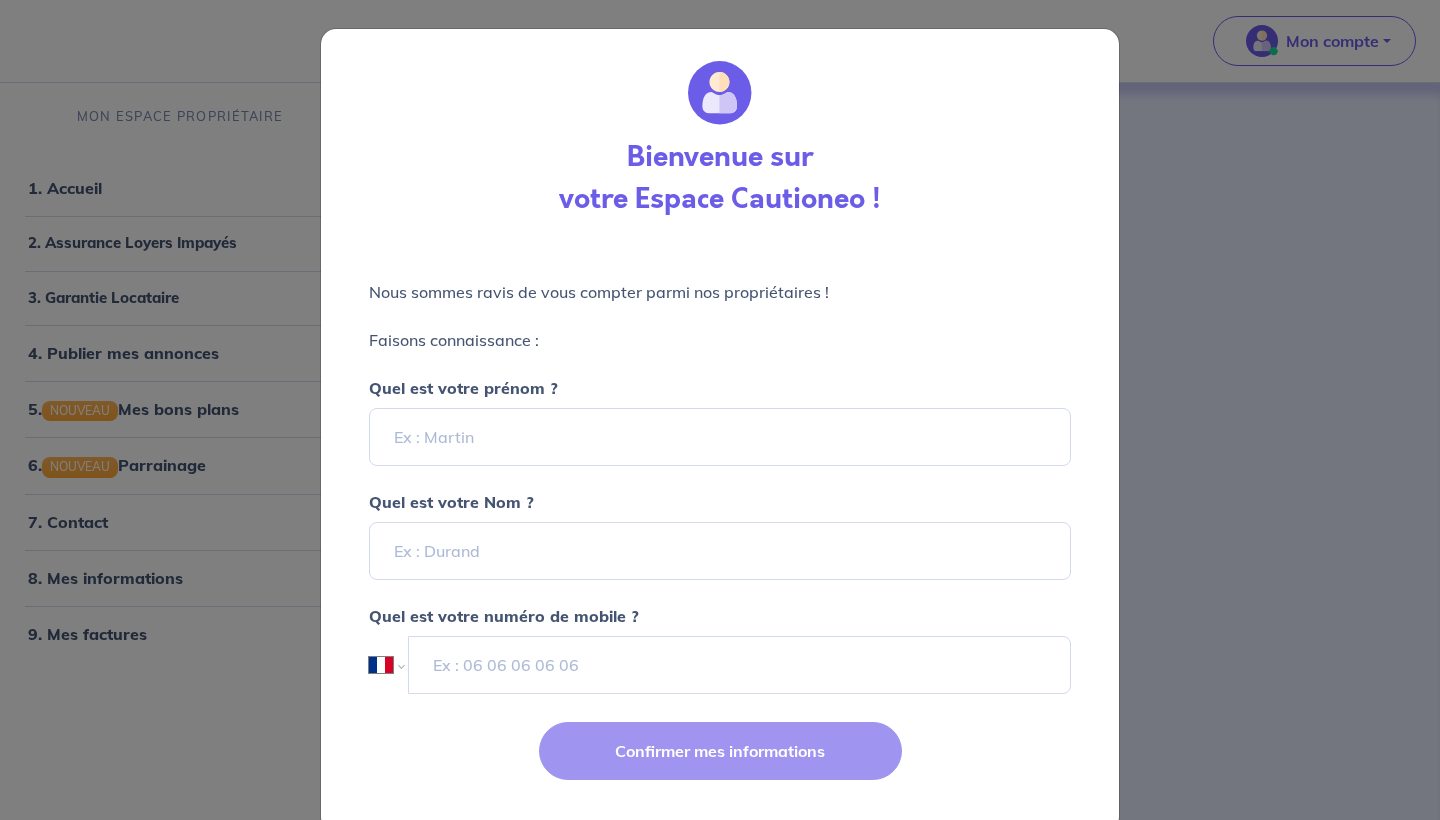 scroll, scrollTop: 40, scrollLeft: 0, axis: vertical 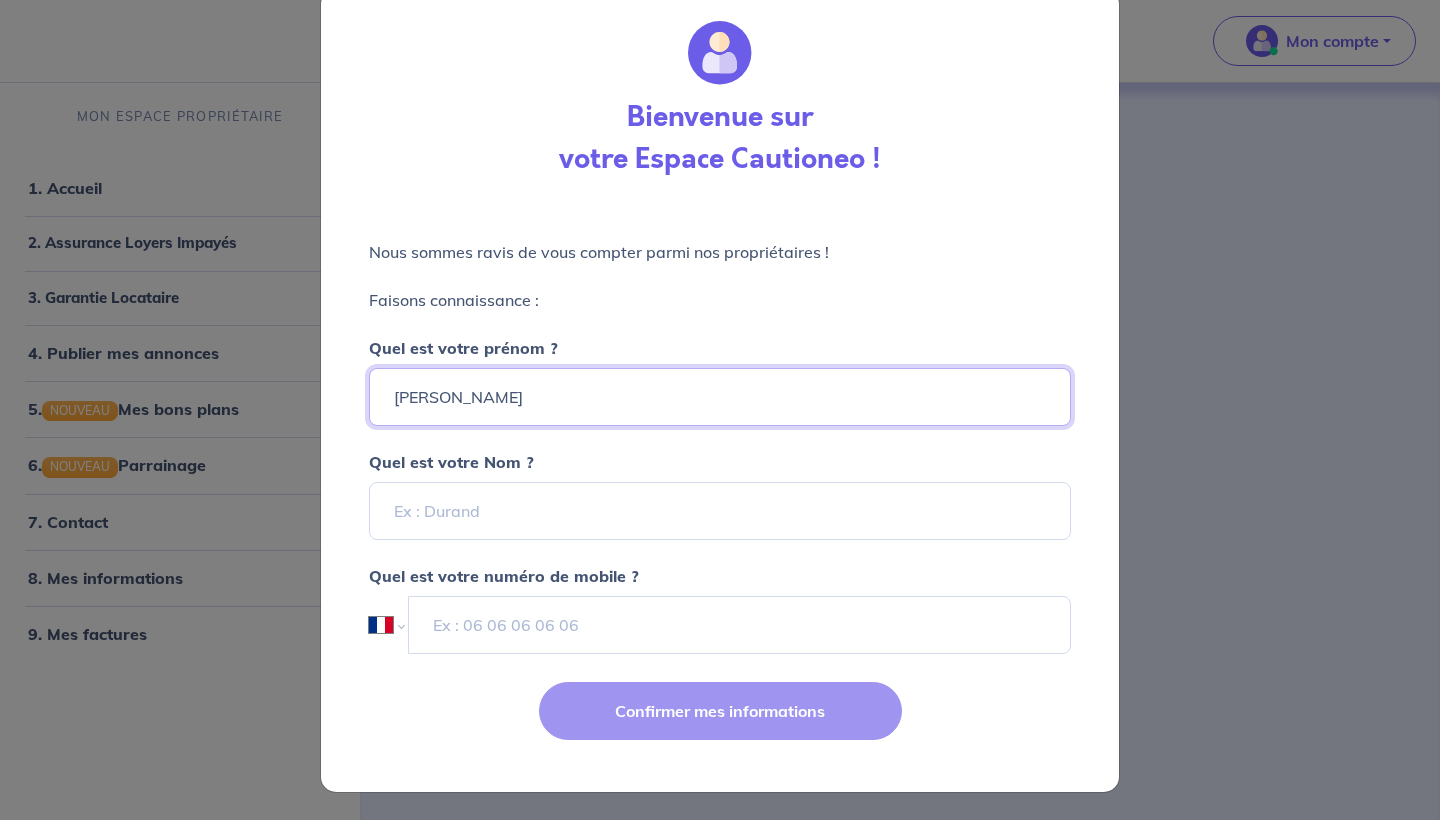 type on "[PERSON_NAME]" 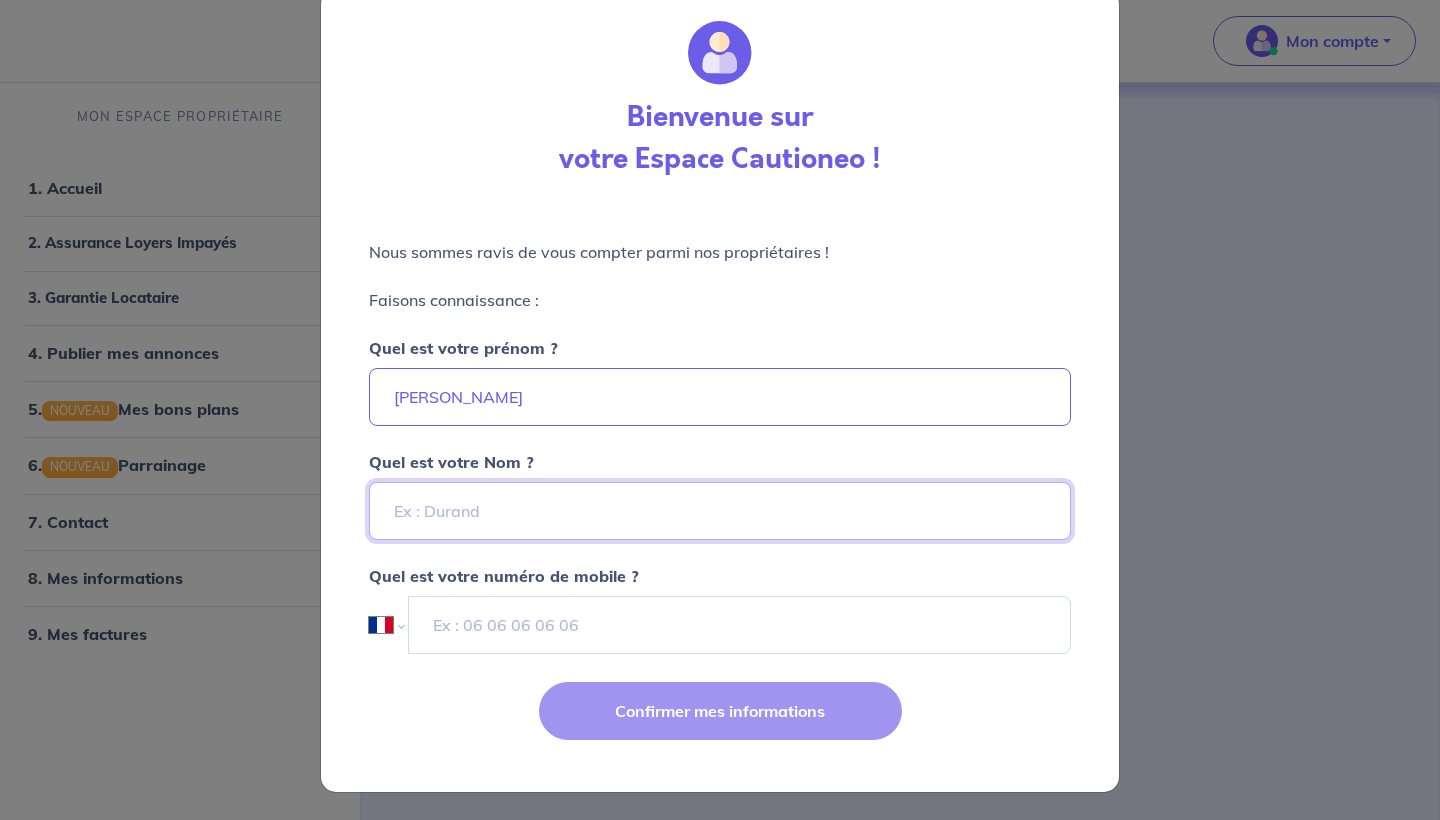 click on "Quel est votre Nom ?" at bounding box center [720, 511] 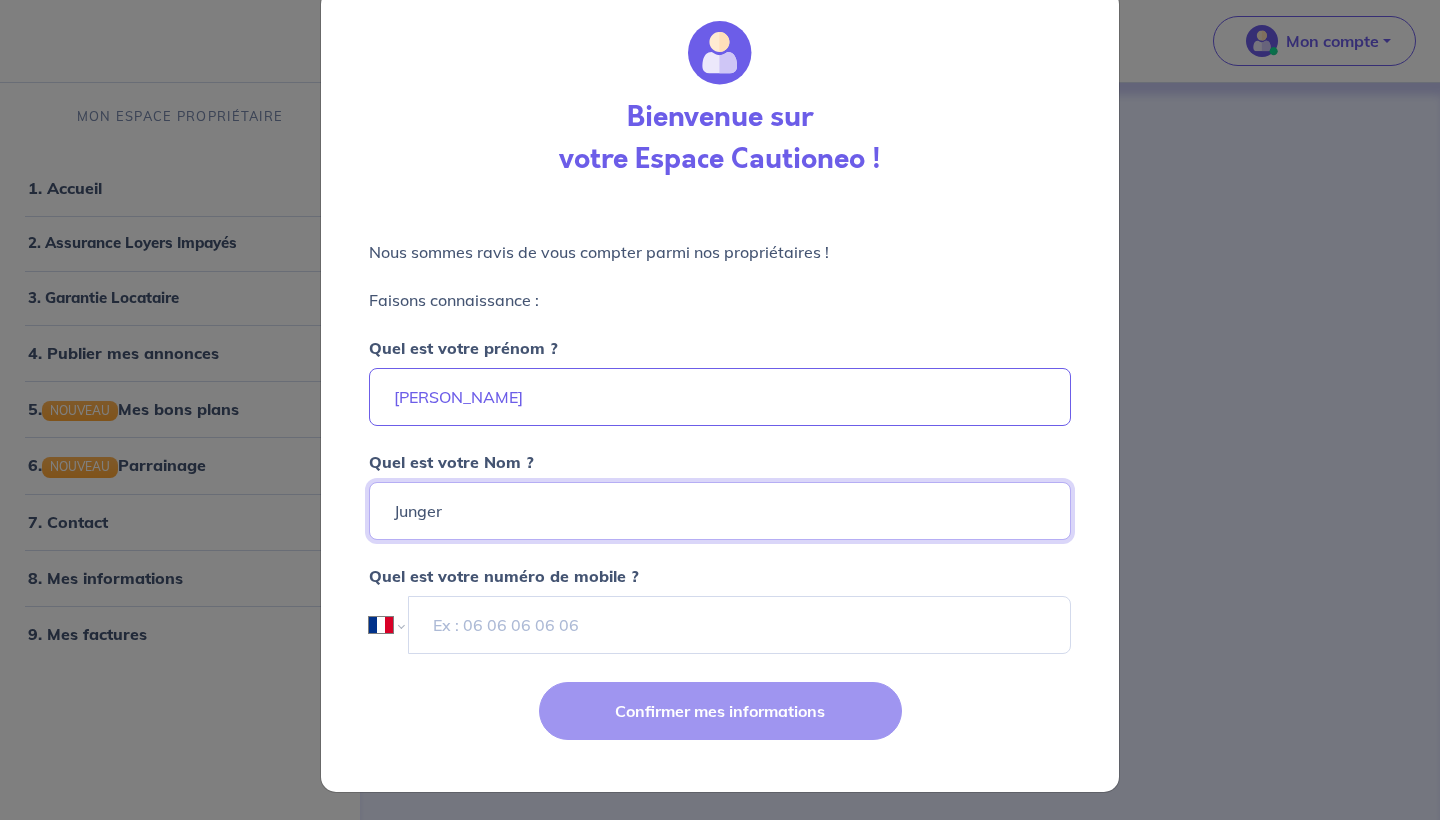 type on "Junger" 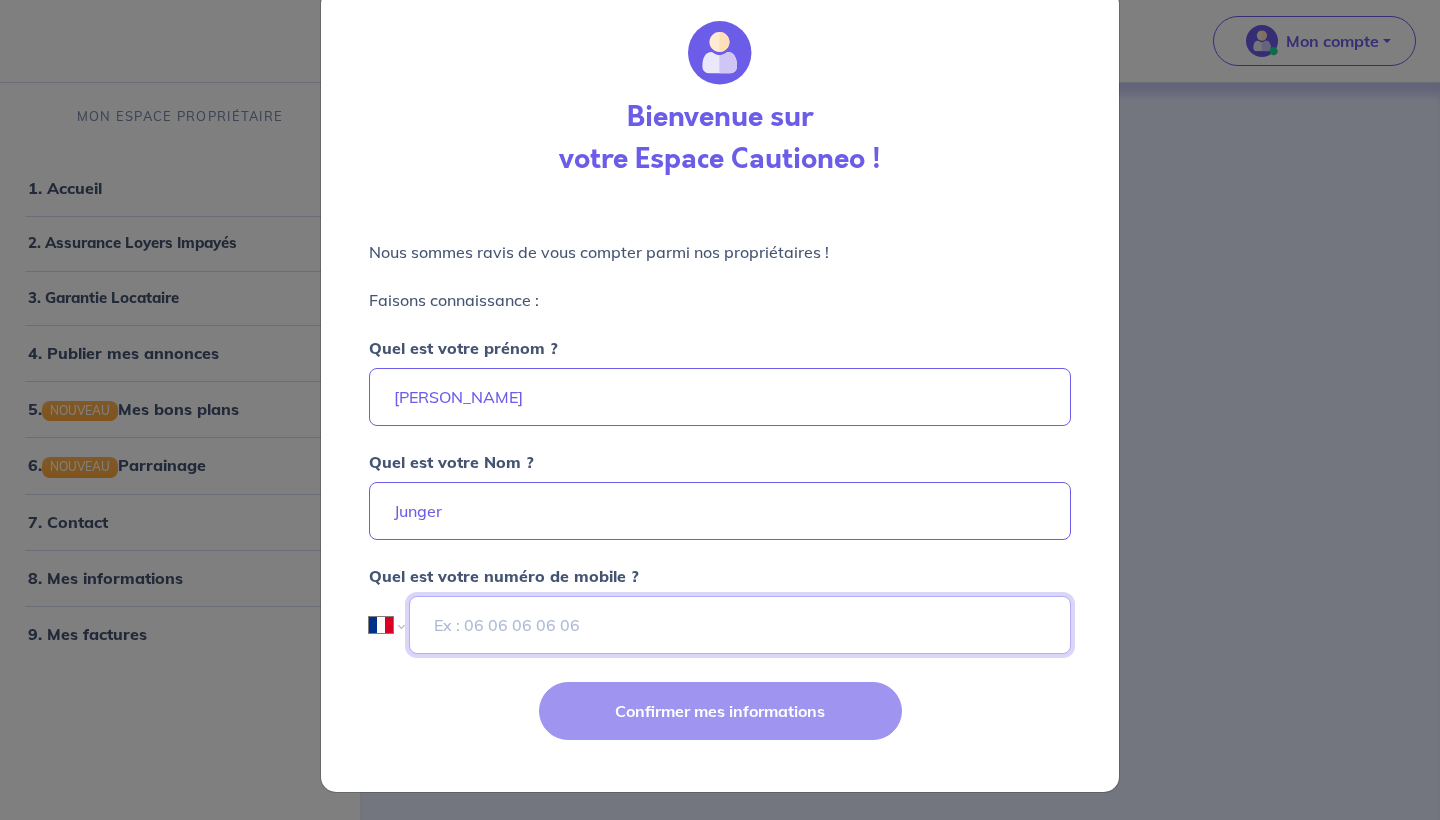 click at bounding box center (740, 625) 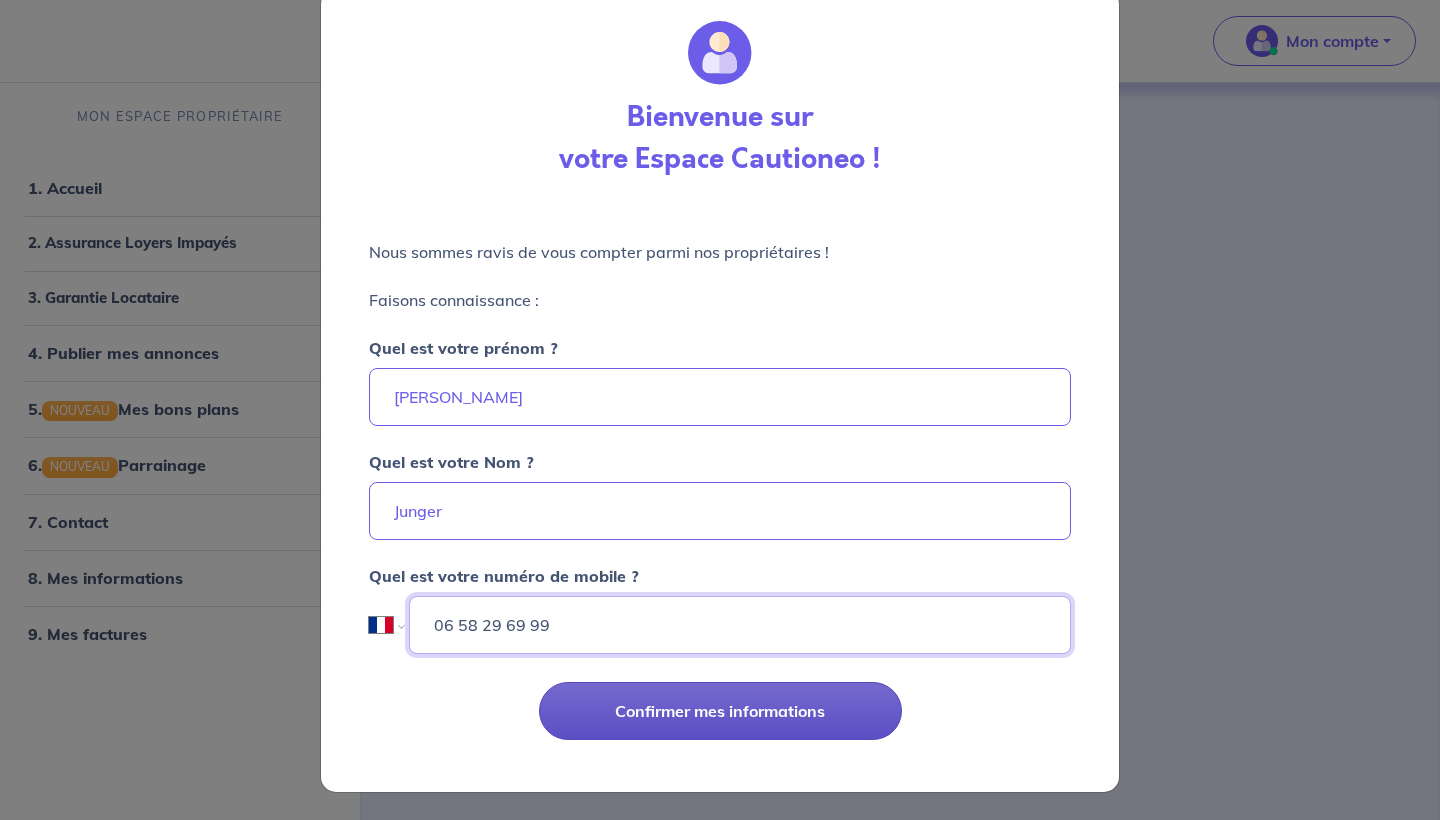 type on "06 58 29 69 99" 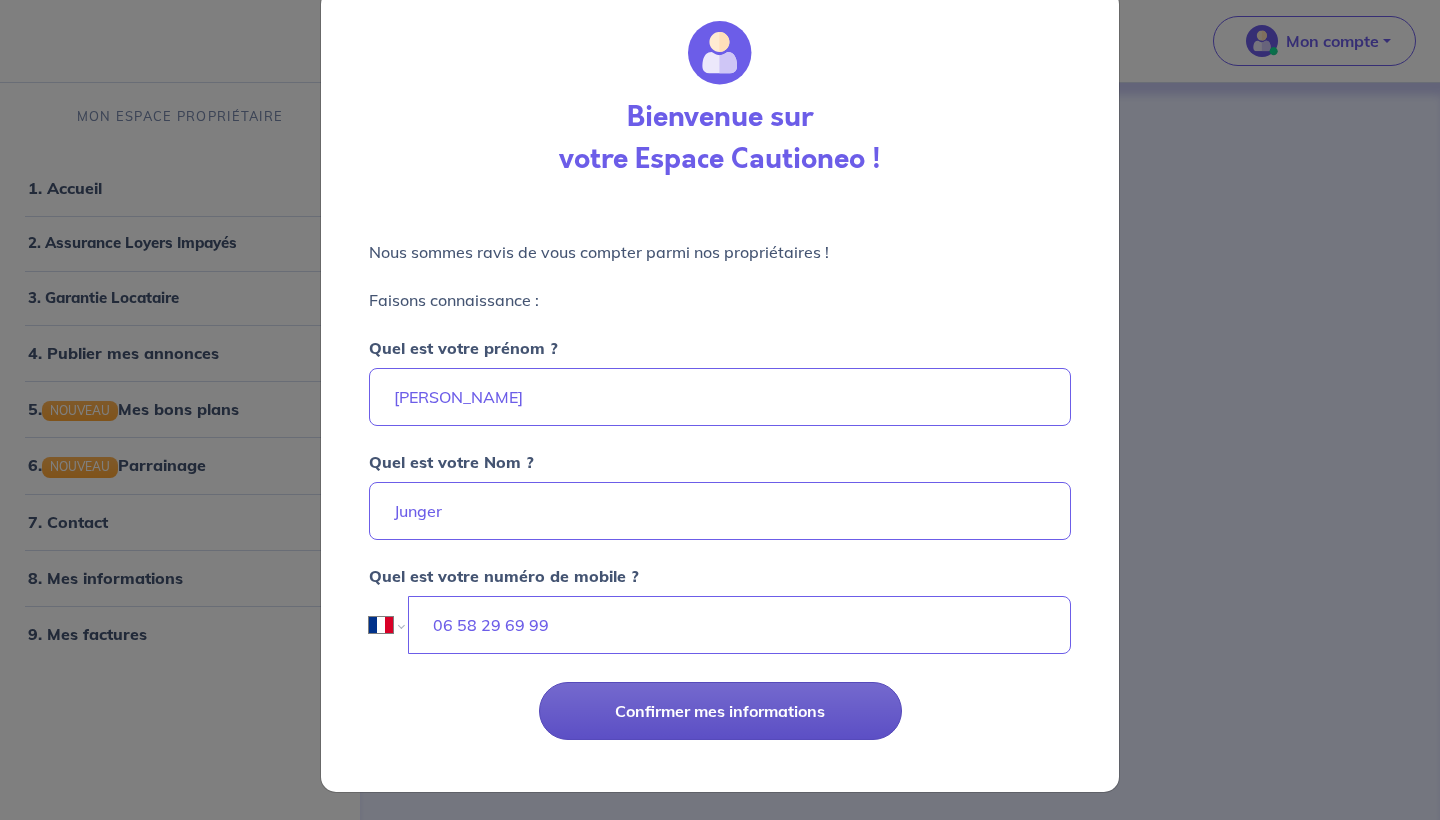 click on "Confirmer mes informations" at bounding box center (720, 711) 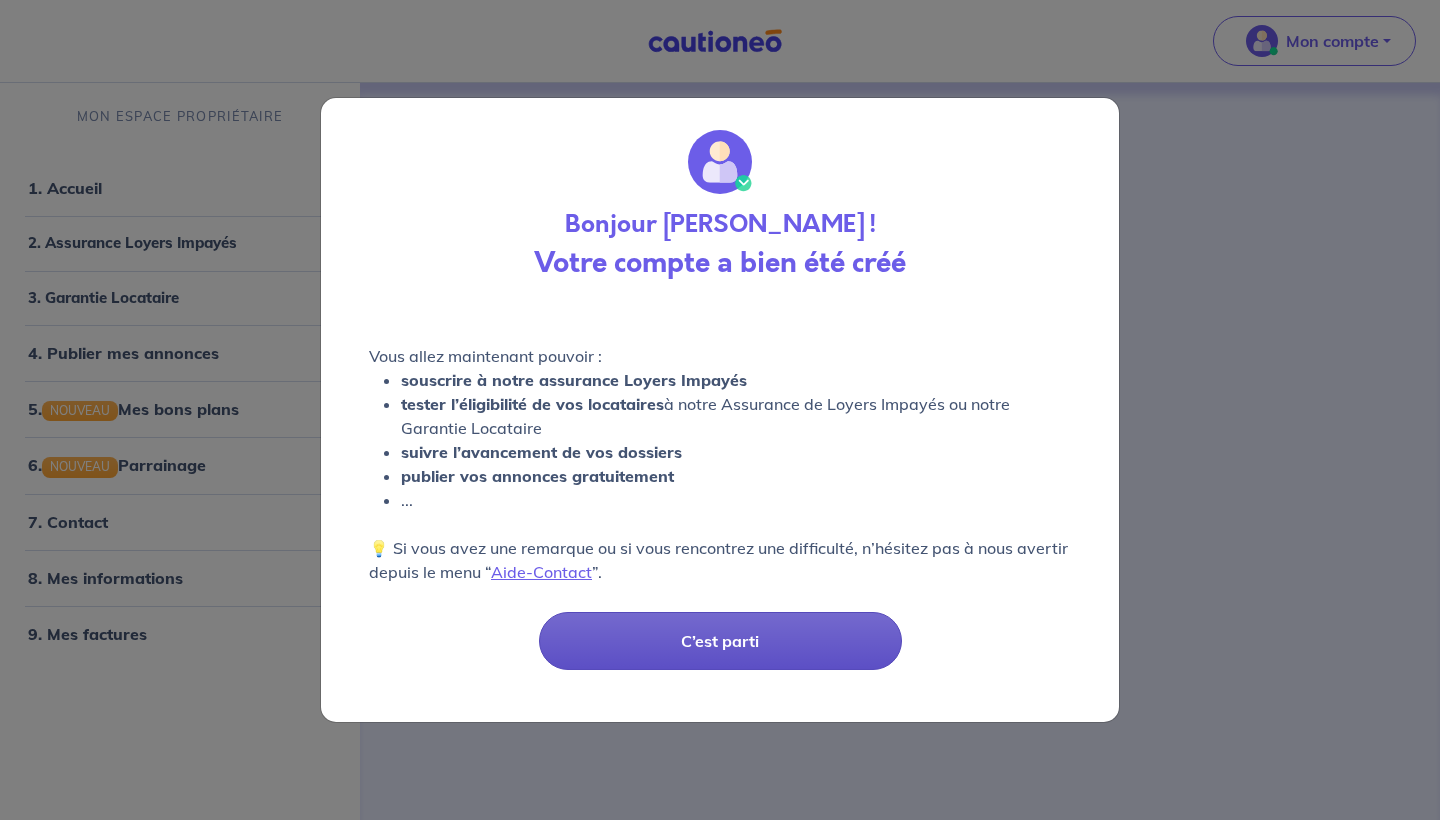 click on "C’est parti" at bounding box center [720, 641] 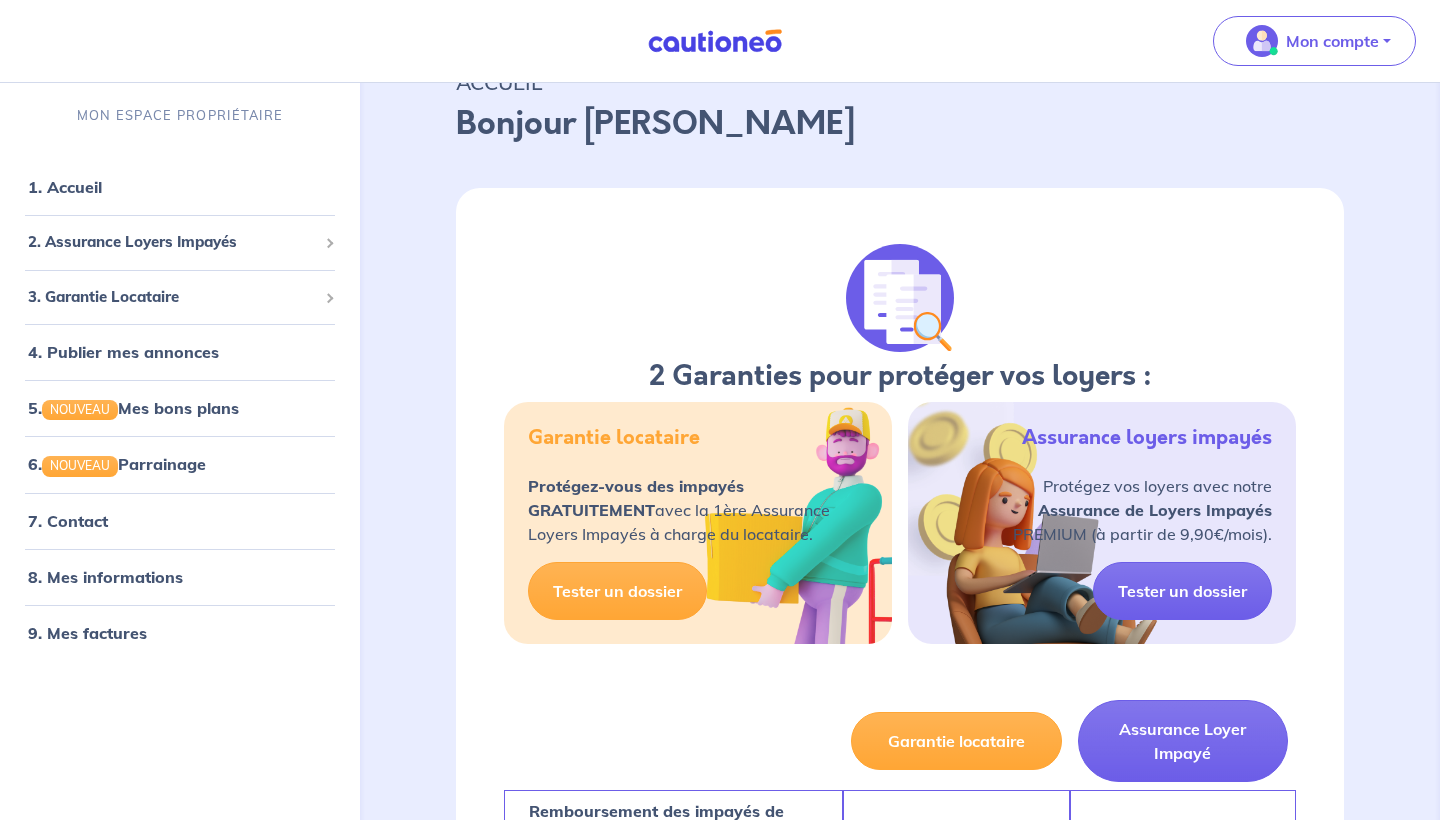 scroll, scrollTop: 115, scrollLeft: 0, axis: vertical 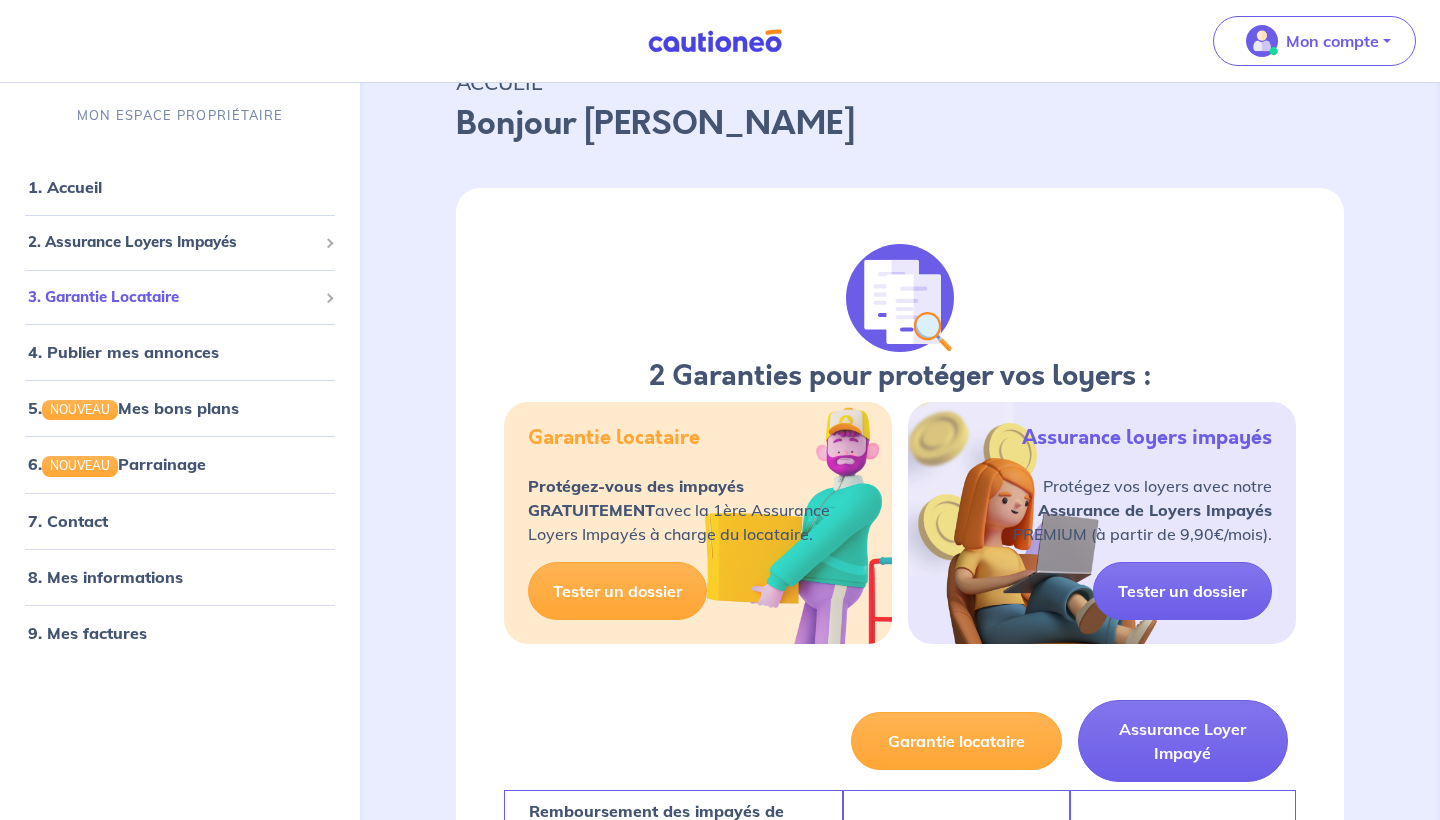 click on "3. Garantie Locataire" at bounding box center [172, 297] 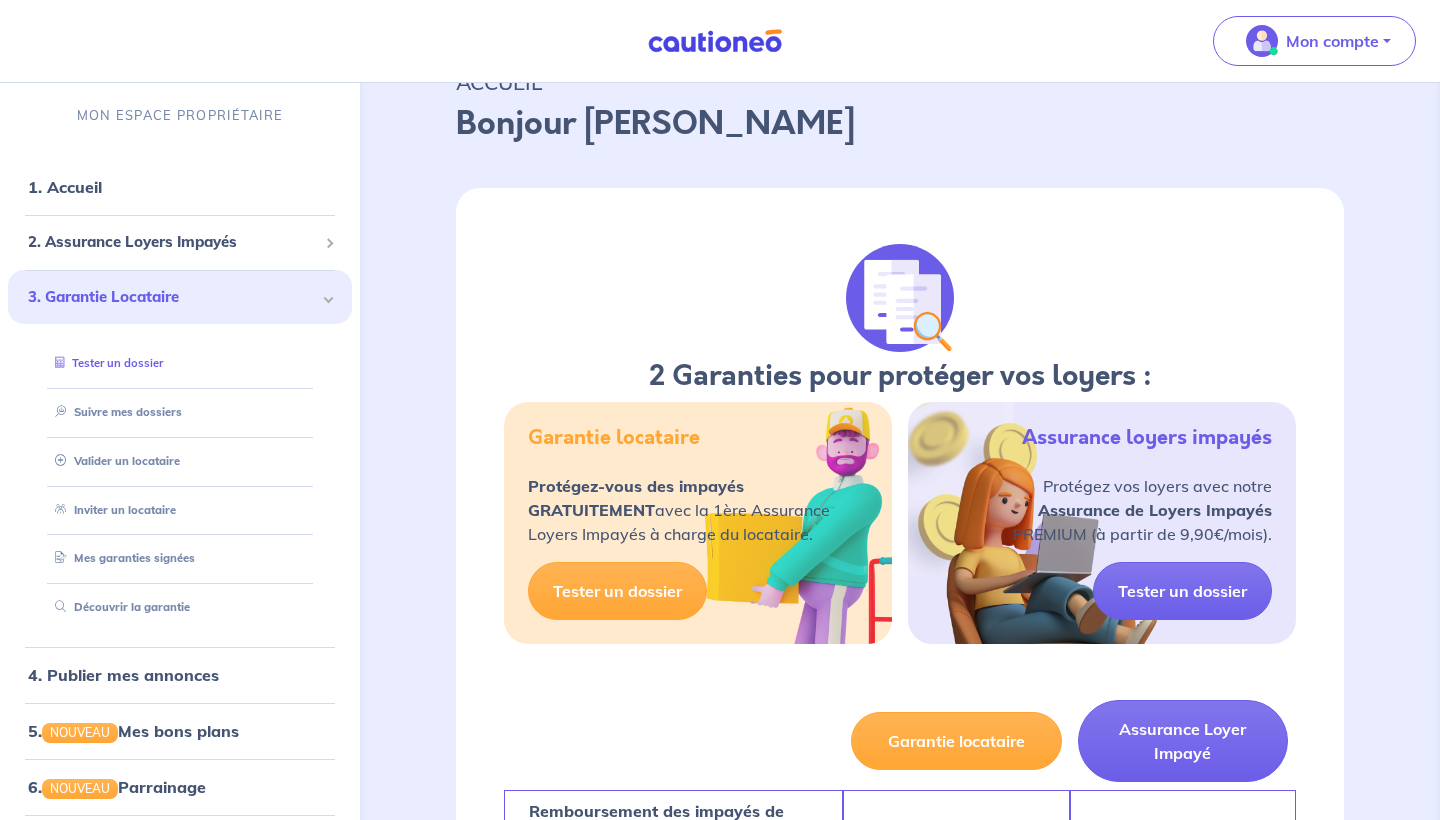 click on "Tester un dossier" at bounding box center [105, 363] 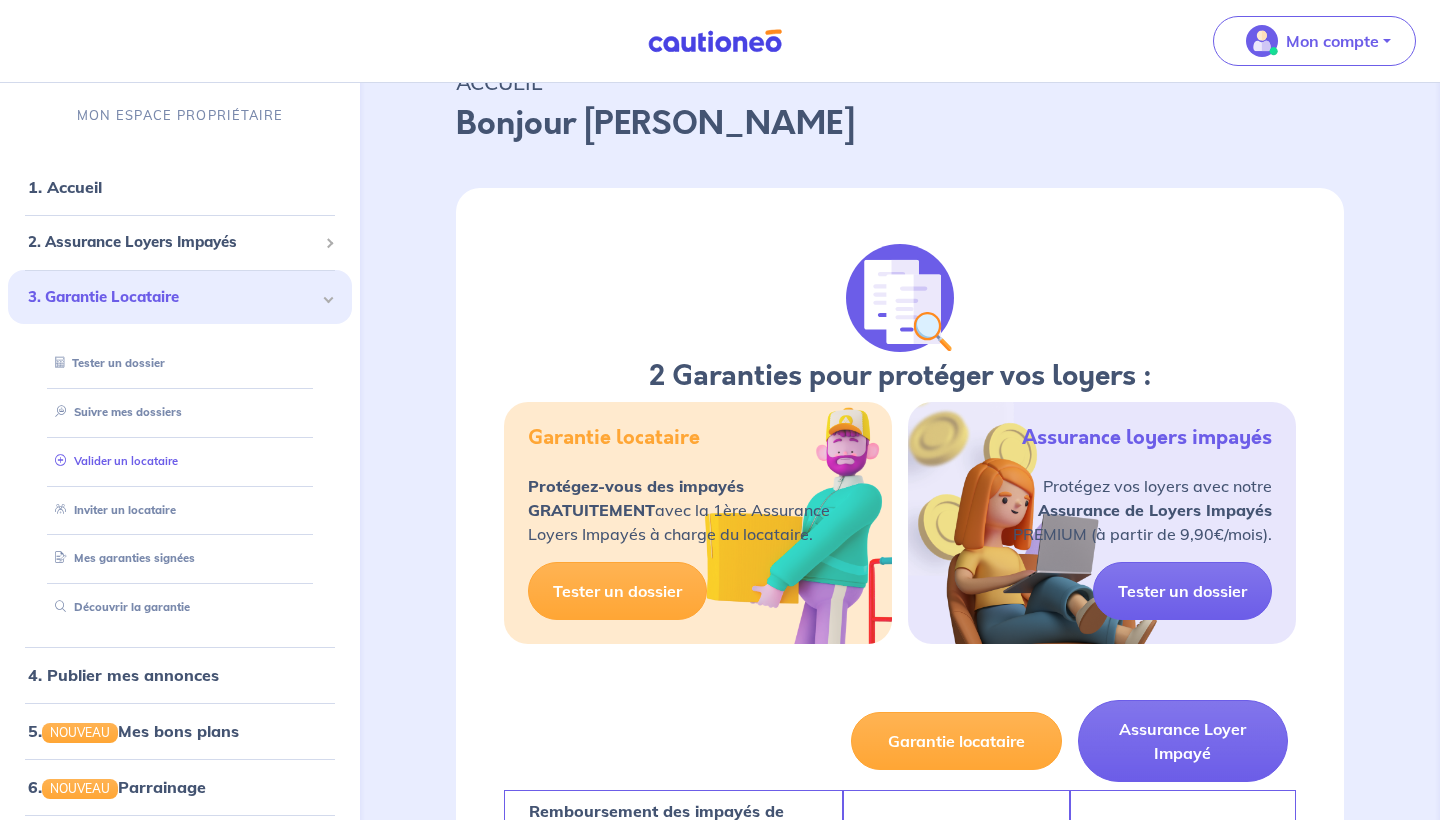 click on "Valider un locataire" at bounding box center (112, 461) 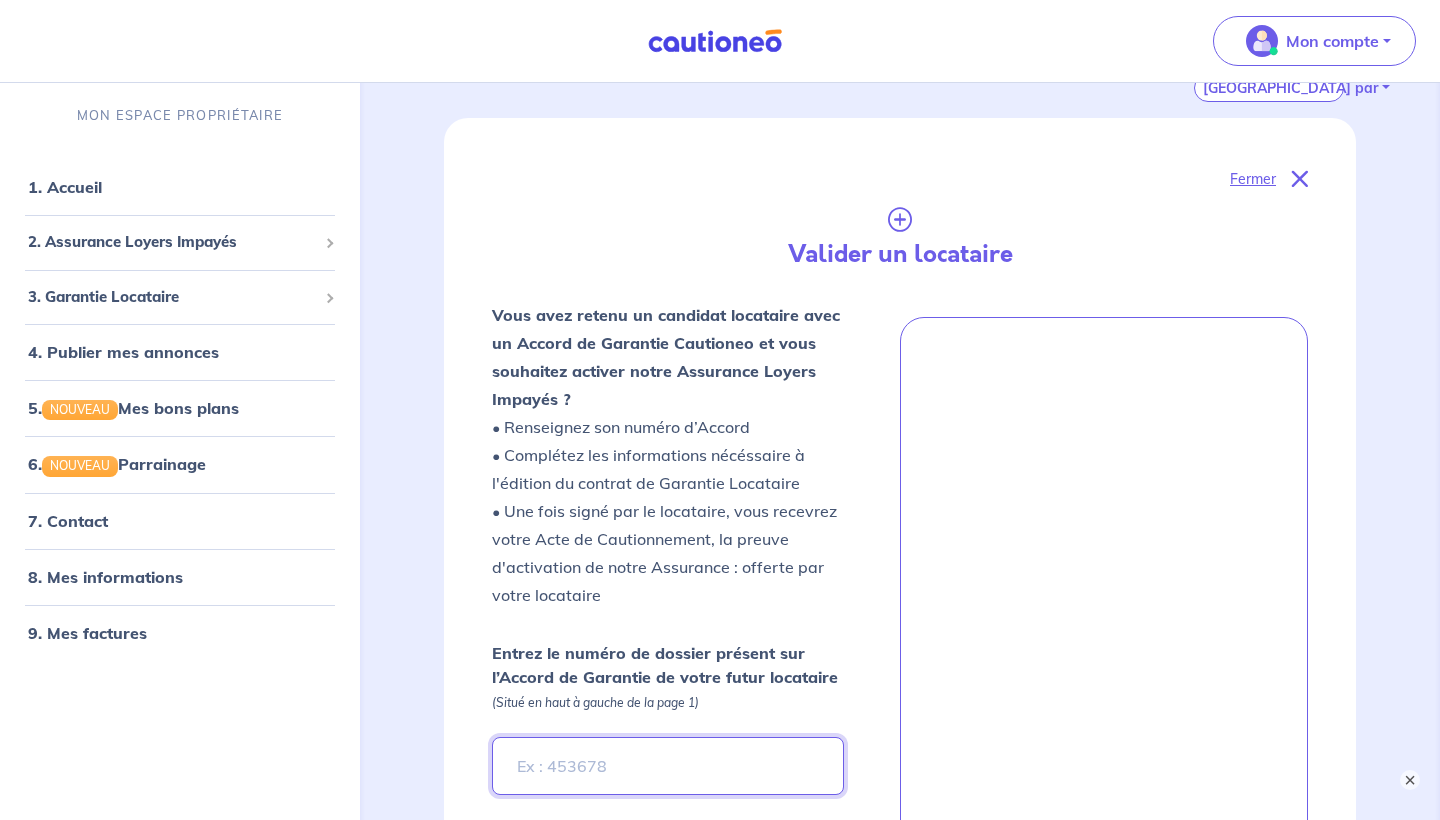 scroll, scrollTop: 436, scrollLeft: 0, axis: vertical 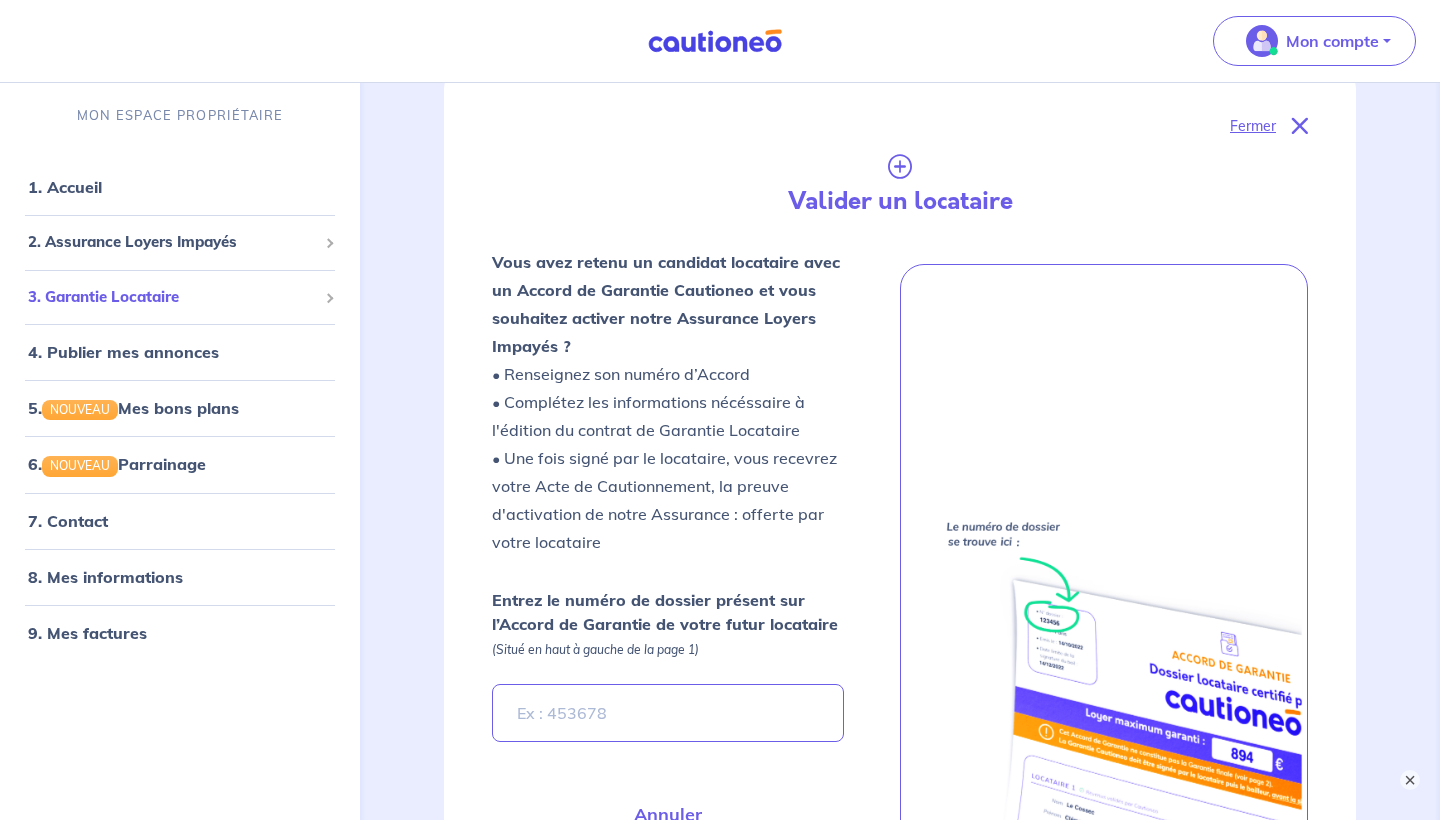 click on "3. Garantie Locataire" at bounding box center [172, 297] 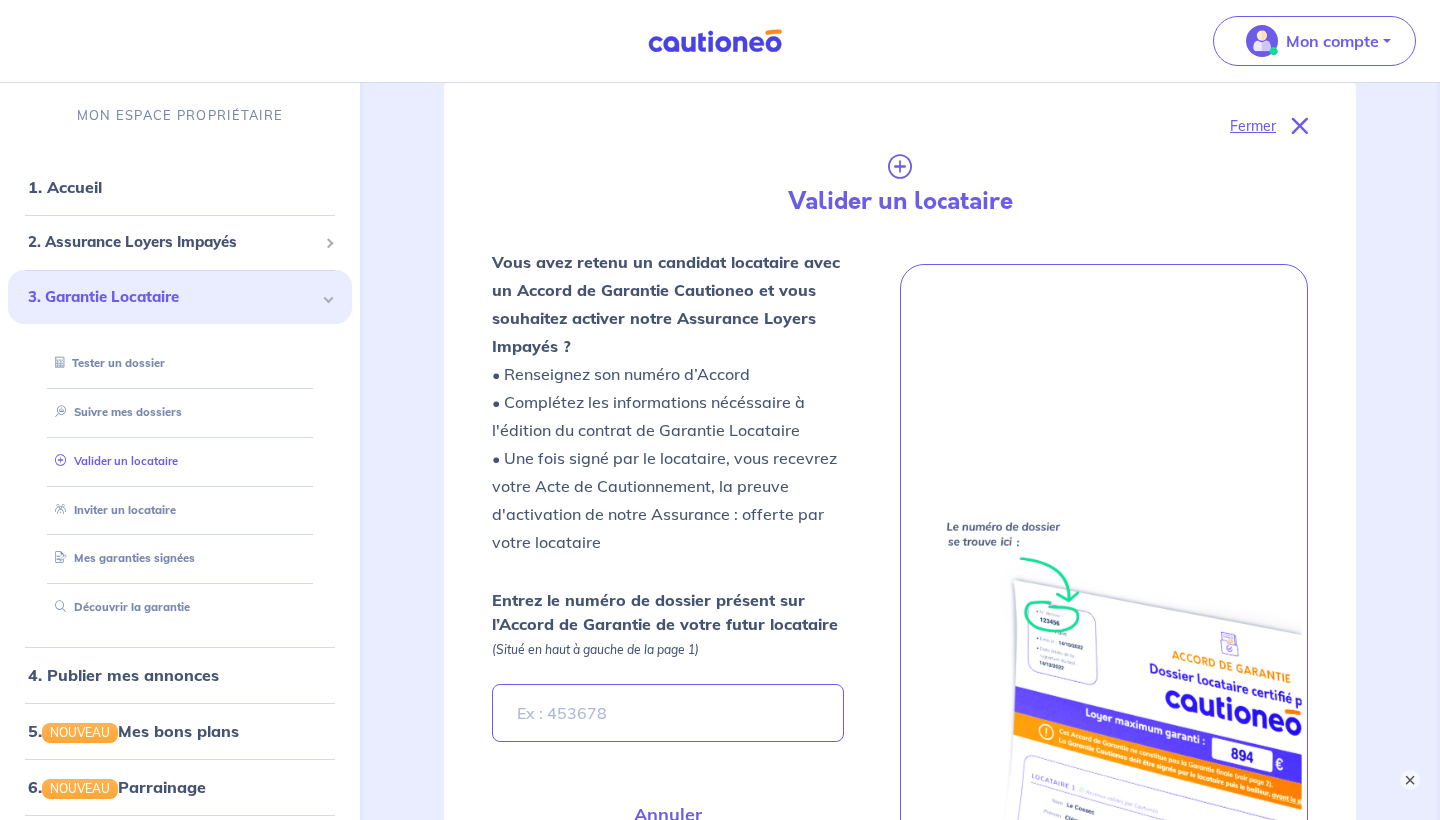 click on "Valider un locataire" at bounding box center (112, 461) 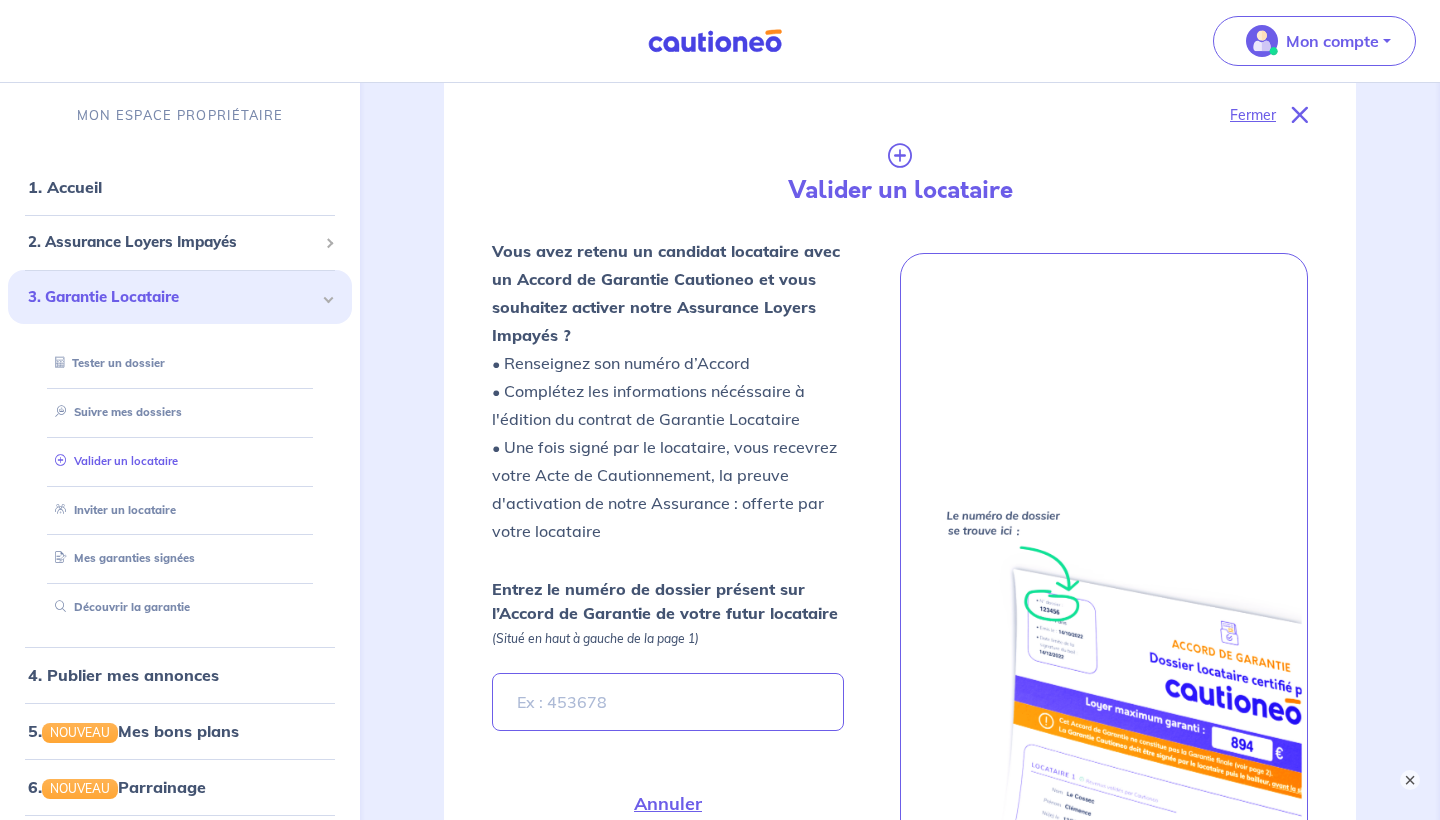 scroll, scrollTop: 558, scrollLeft: 0, axis: vertical 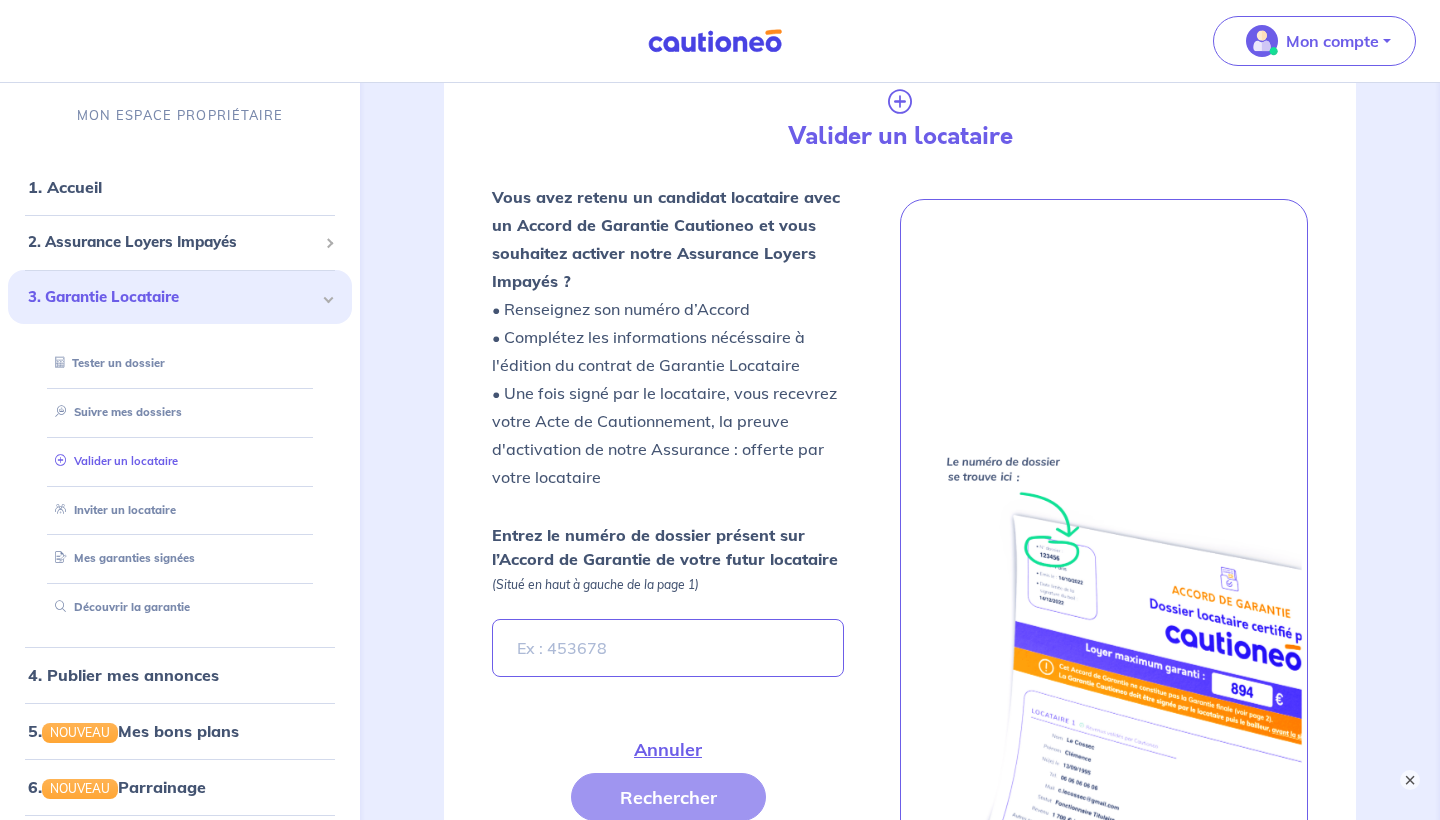 click on "Valider un locataire" at bounding box center (112, 461) 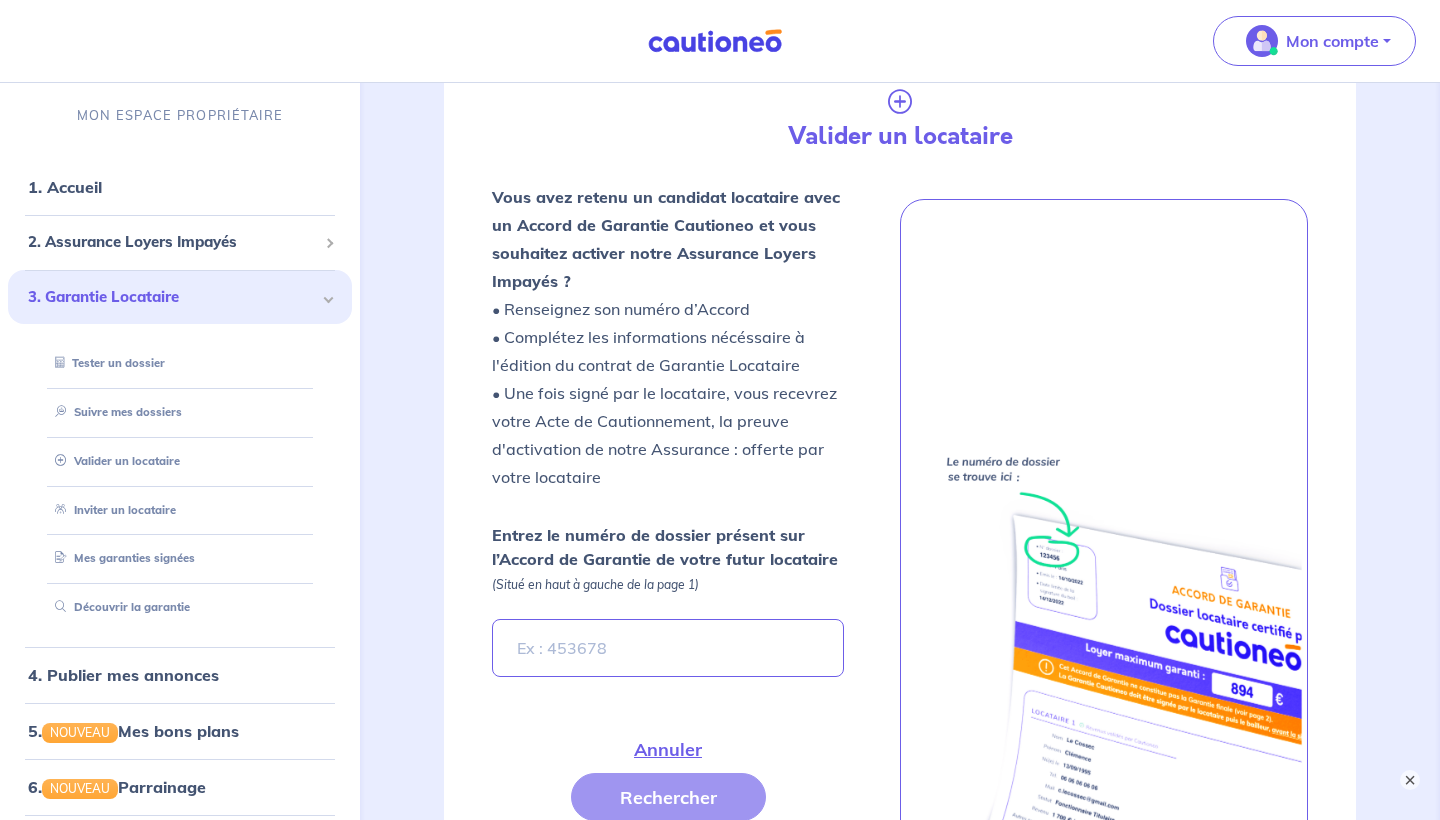 click on "Entrez le numéro de dossier présent sur l’Accord de Garantie de votre futur locataire   (Situé en haut à gauche de la page 1)" at bounding box center [668, 600] 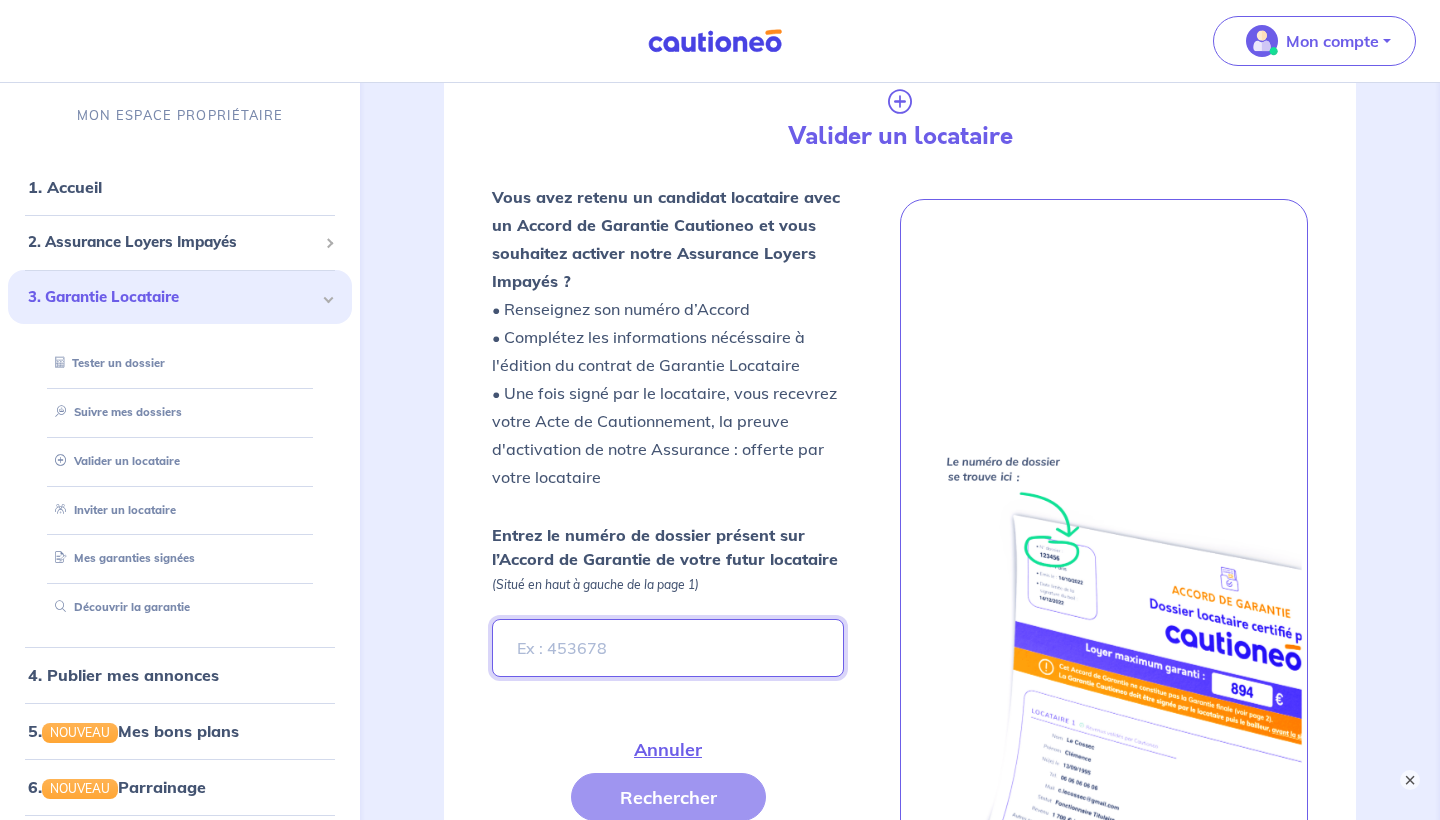 click on "Entrez le numéro de dossier présent sur l’Accord de Garantie de votre futur locataire   (Situé en haut à gauche de la page 1)" at bounding box center (668, 648) 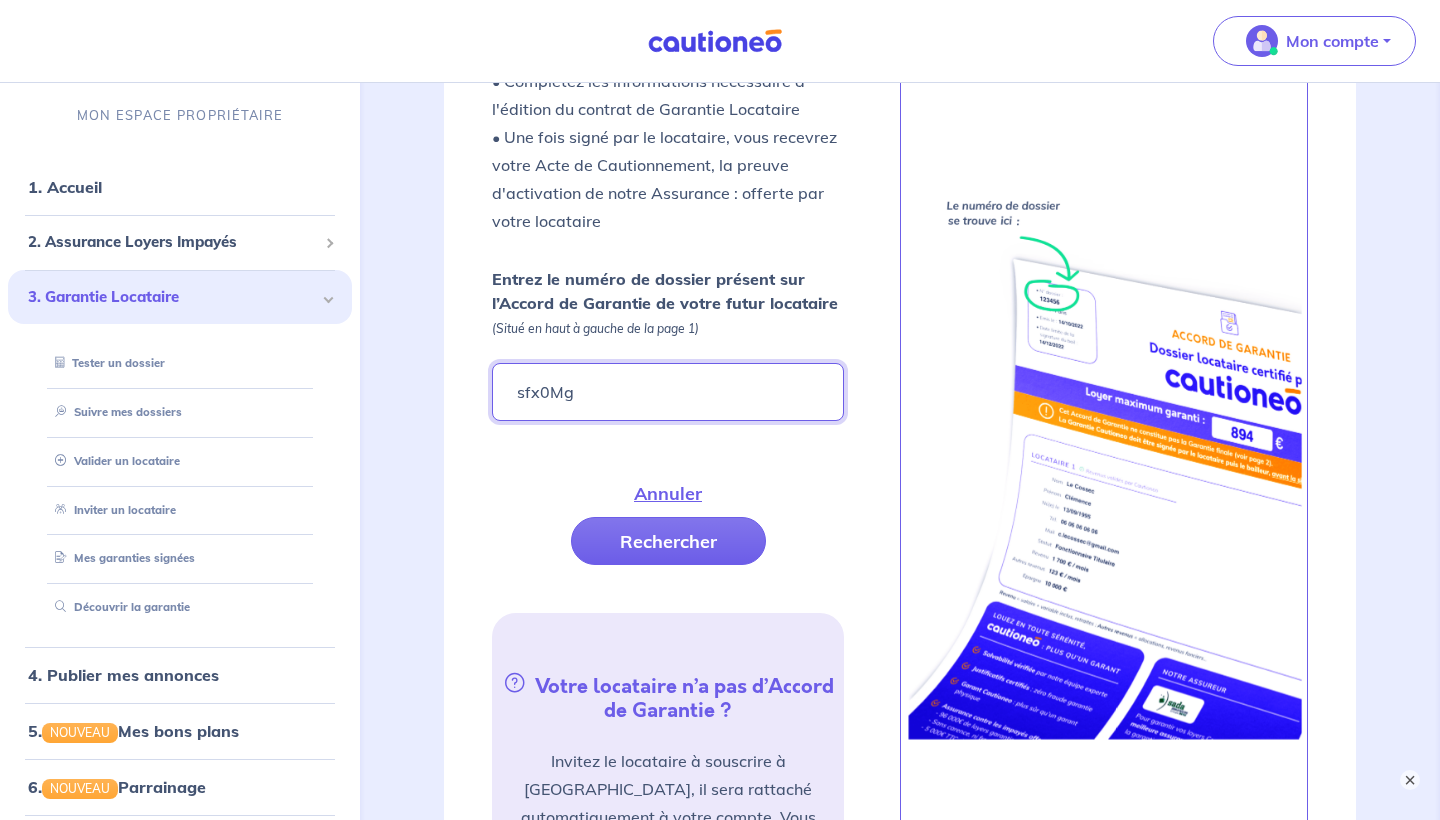 scroll, scrollTop: 816, scrollLeft: 0, axis: vertical 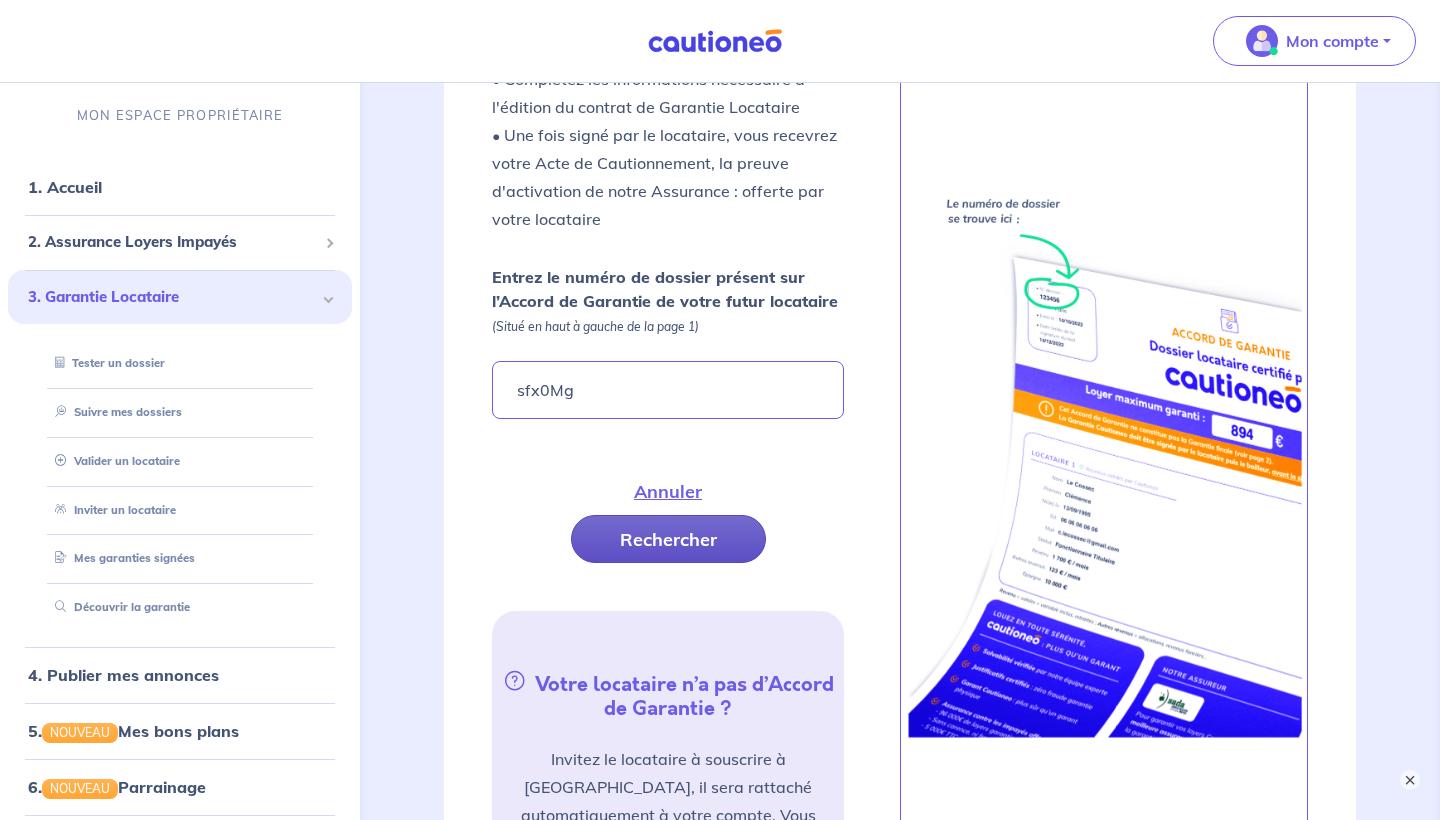 click on "Rechercher" at bounding box center (668, 539) 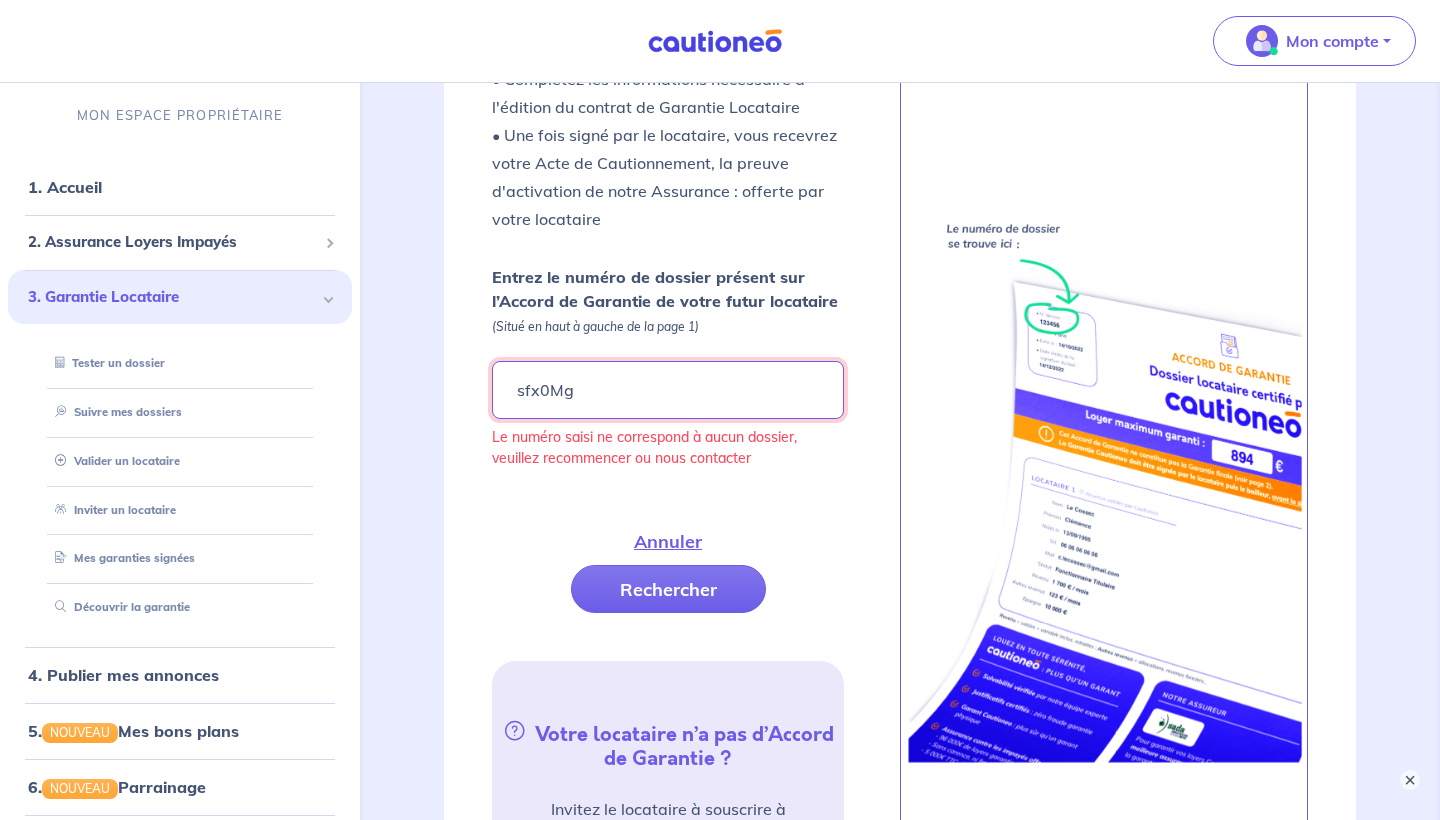click on "sfx0Mg" at bounding box center [668, 390] 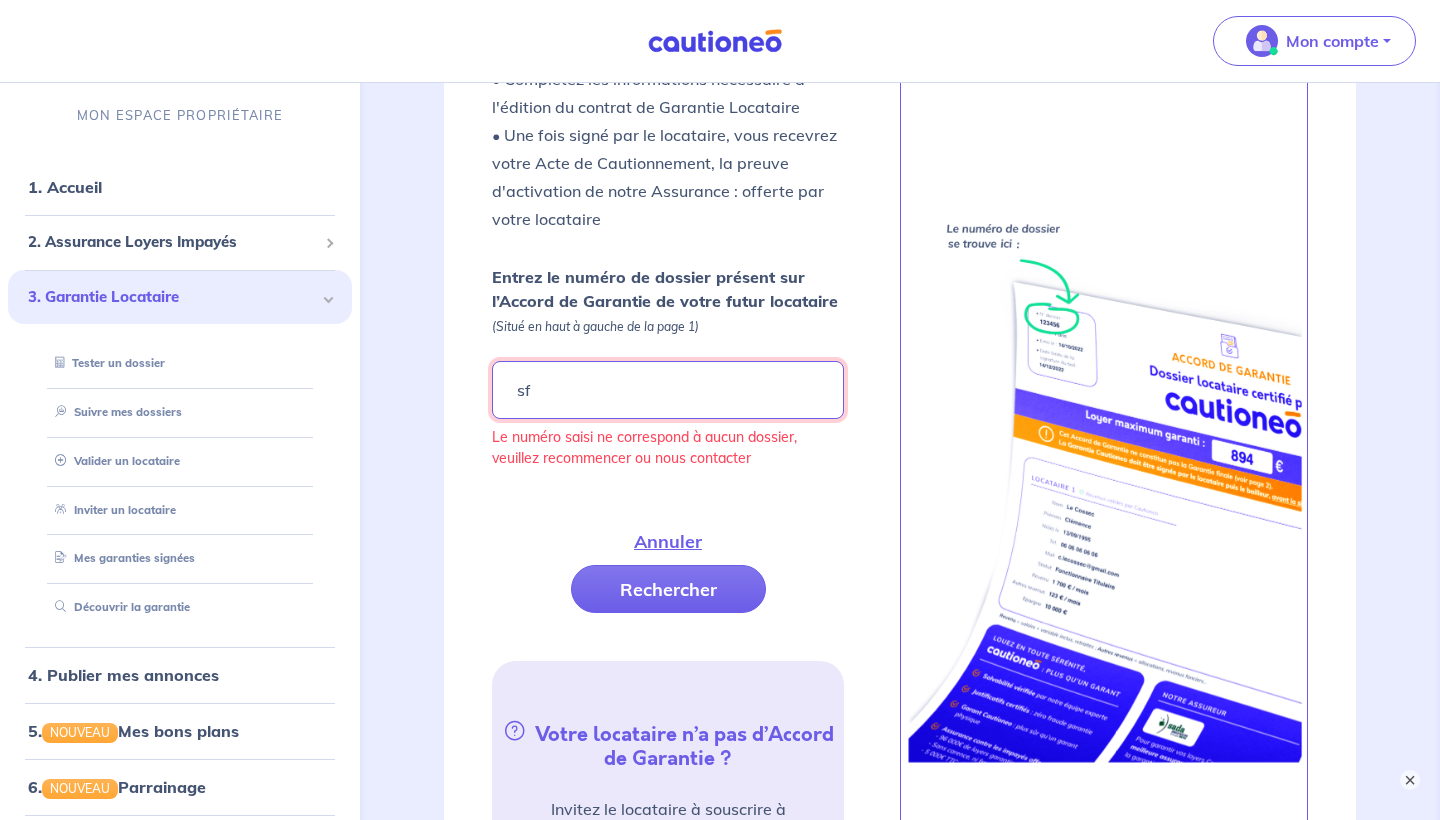 type on "s" 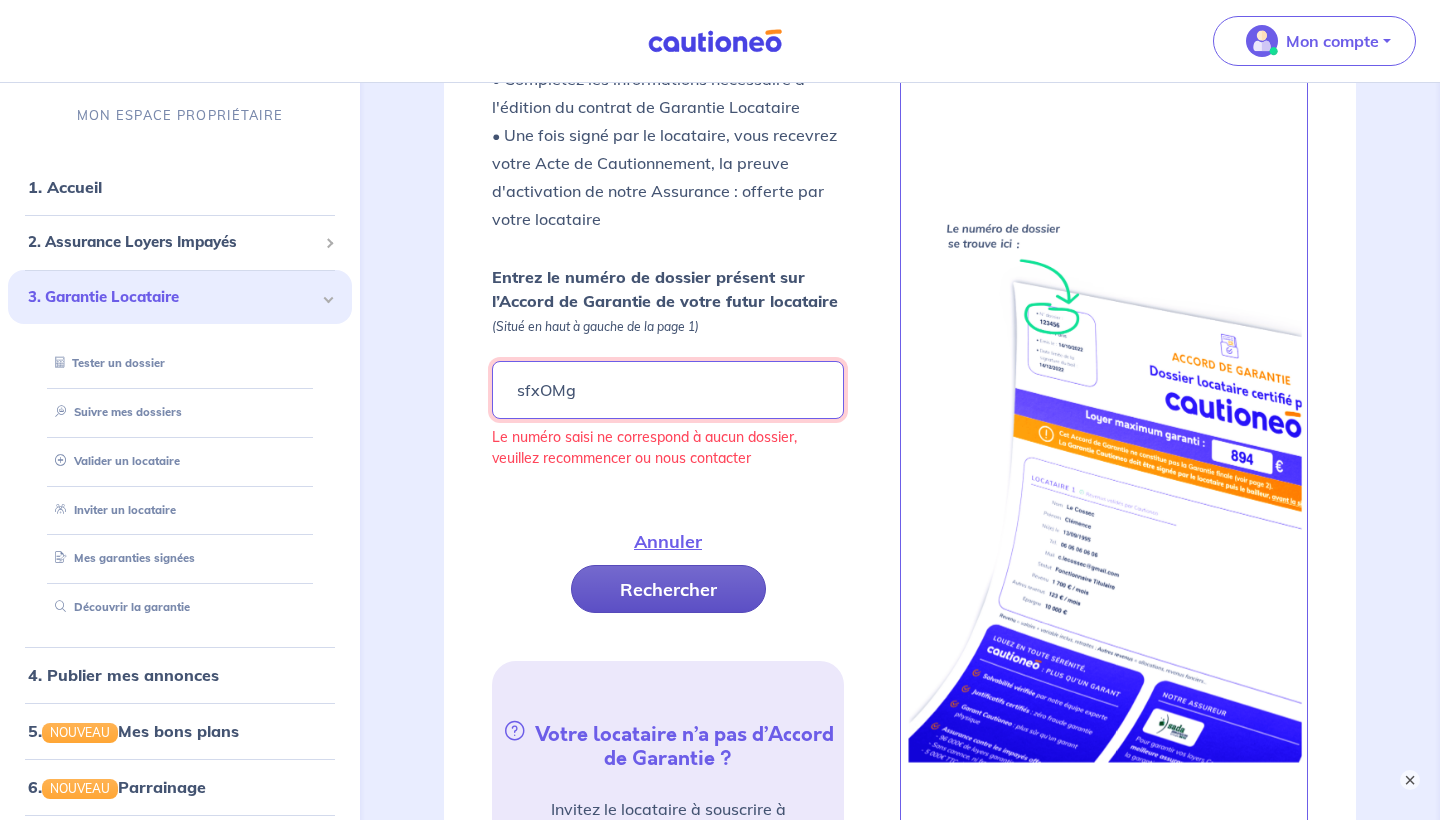 type on "sfxOMg" 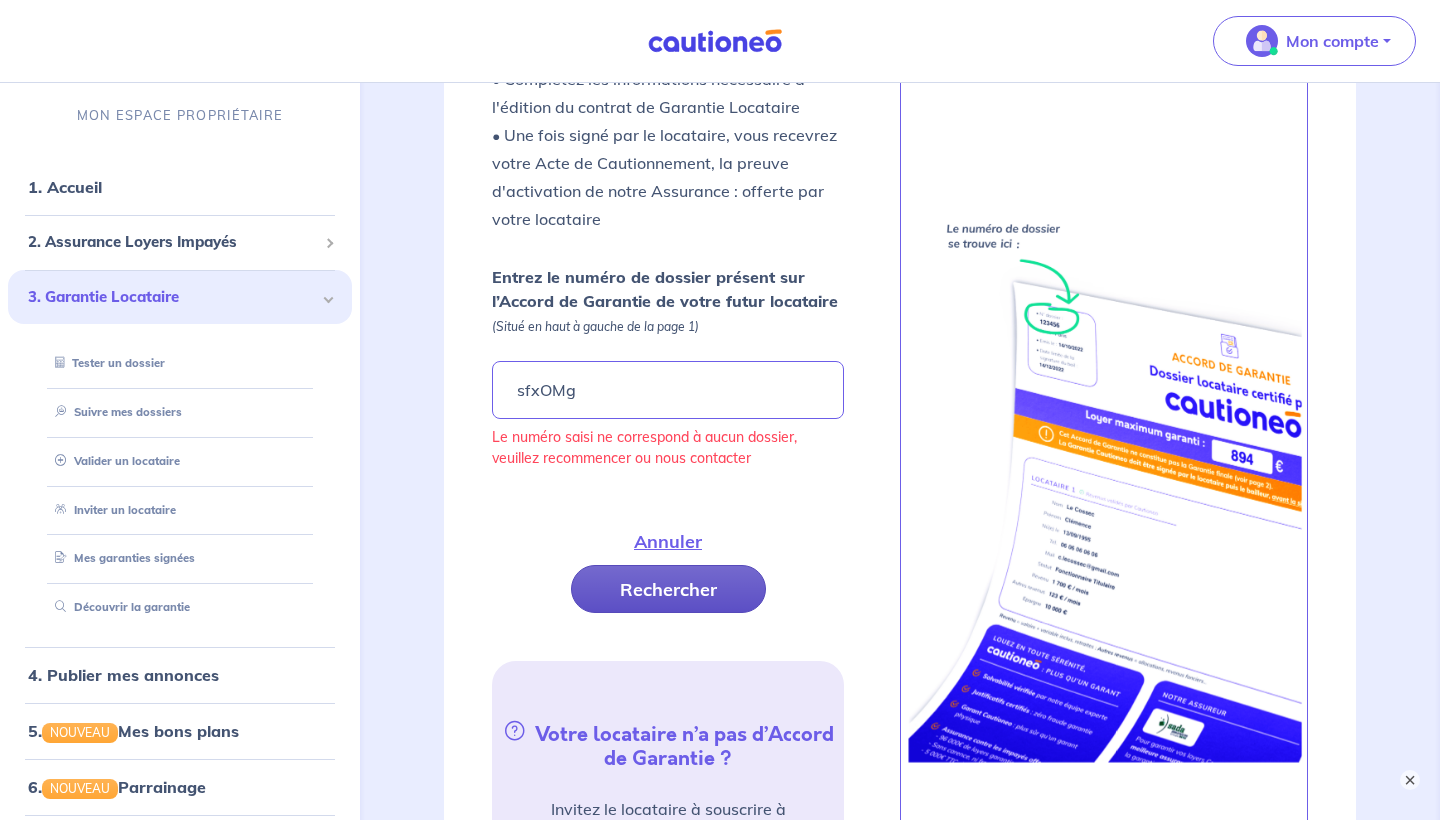 click on "Rechercher" at bounding box center (668, 589) 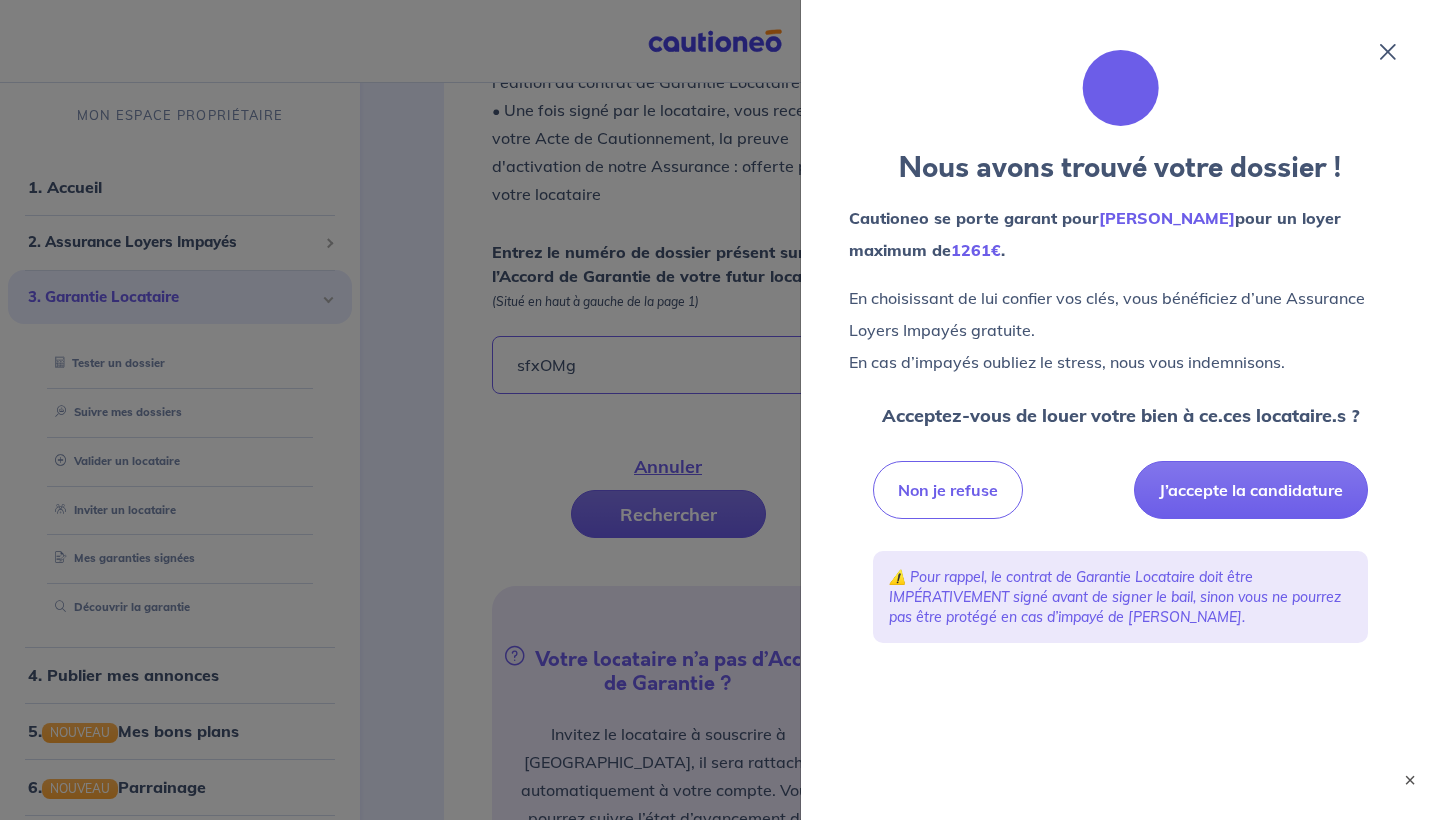 scroll, scrollTop: 844, scrollLeft: 0, axis: vertical 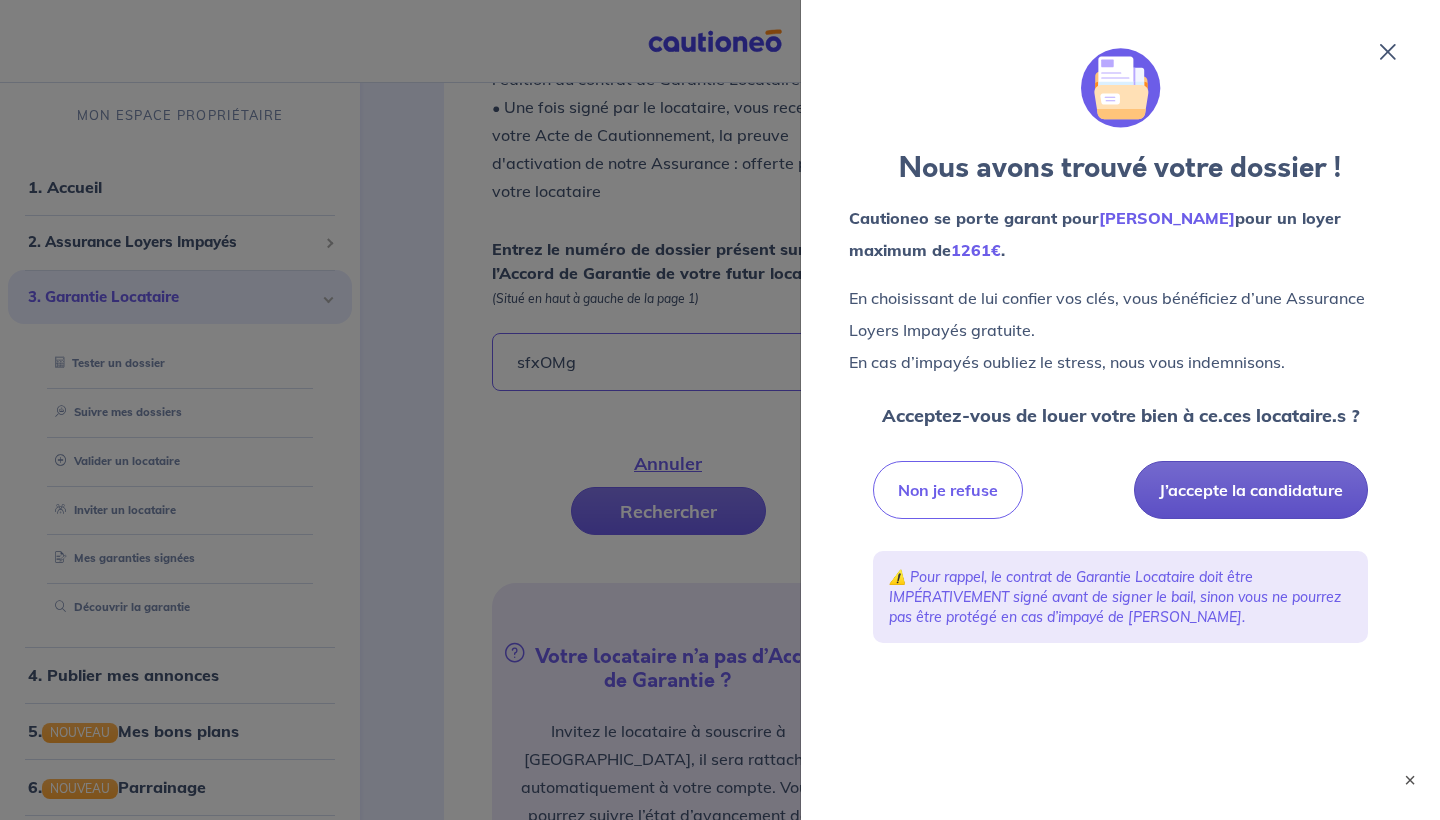 click on "J’accepte la candidature" at bounding box center [1251, 490] 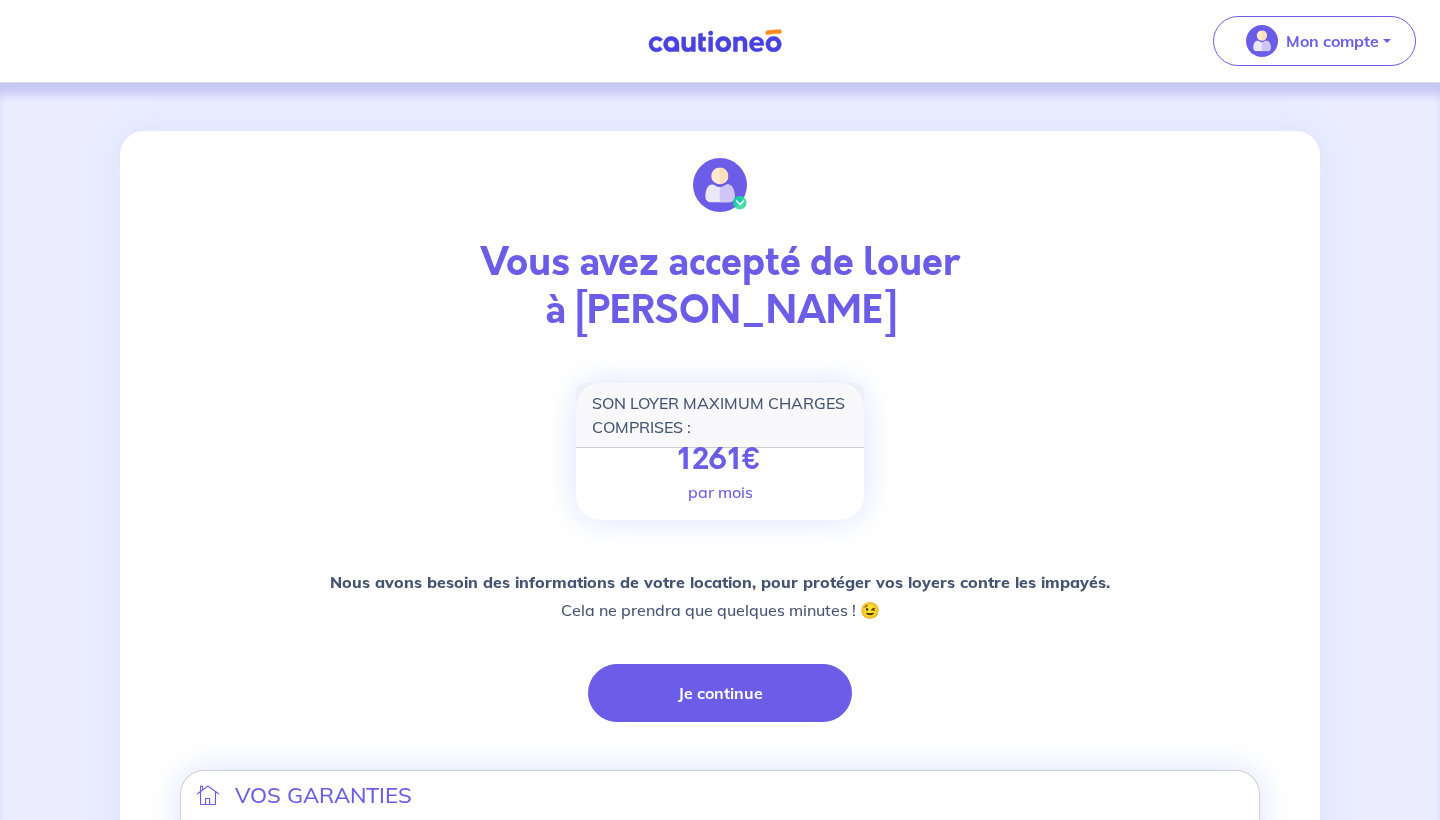 scroll, scrollTop: 0, scrollLeft: 0, axis: both 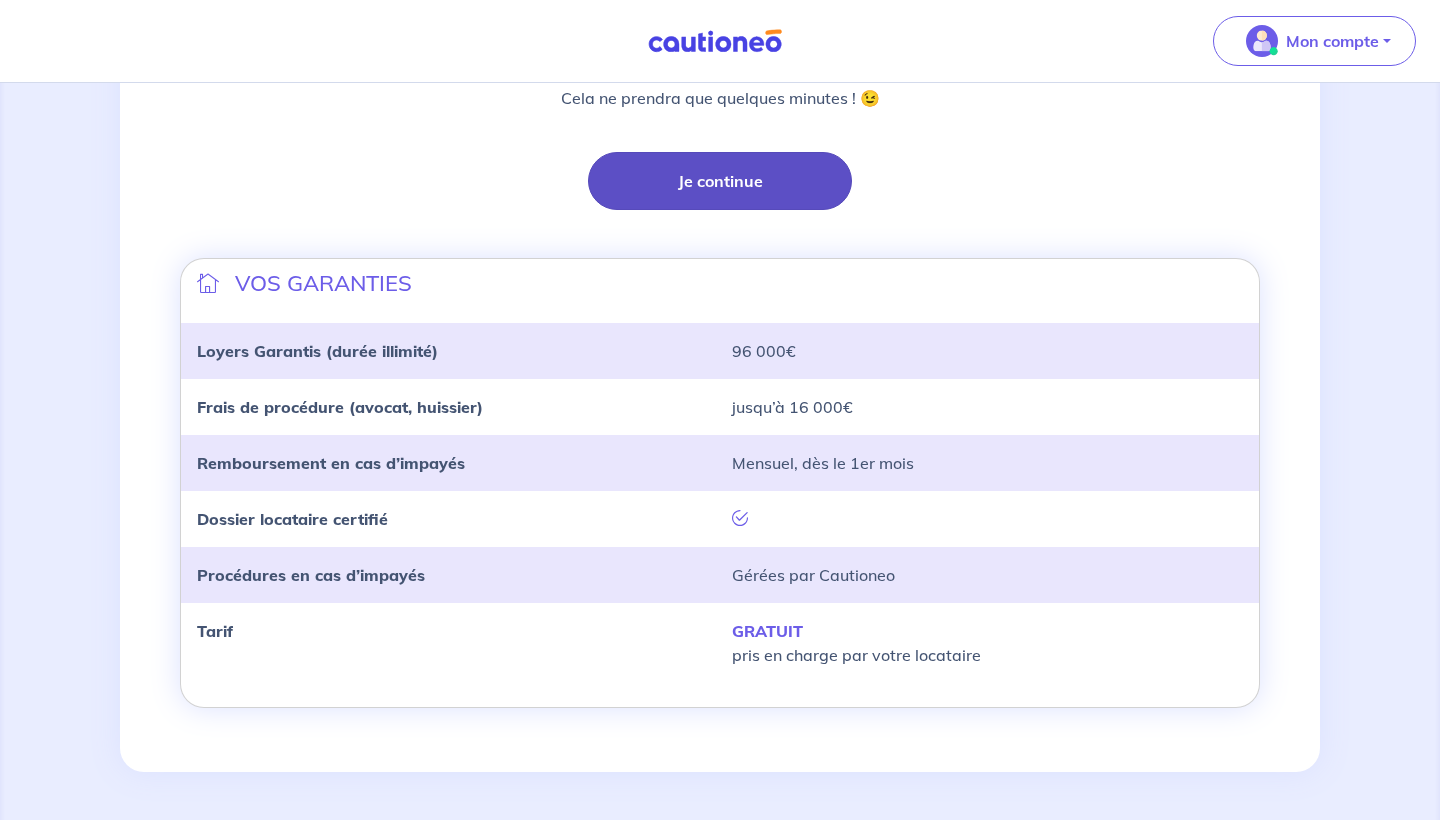 click on "Je continue" at bounding box center (720, 181) 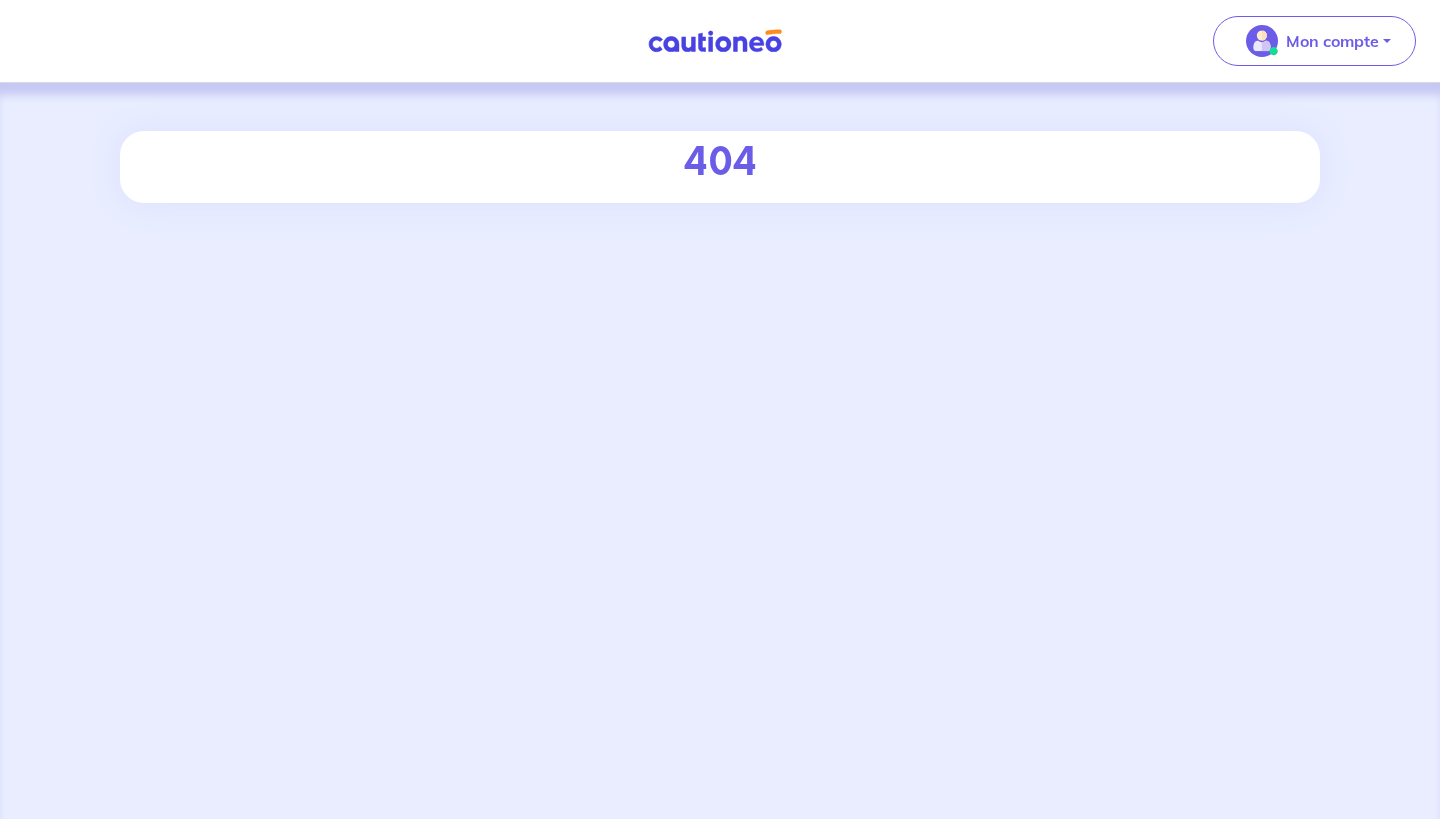 scroll, scrollTop: 0, scrollLeft: 0, axis: both 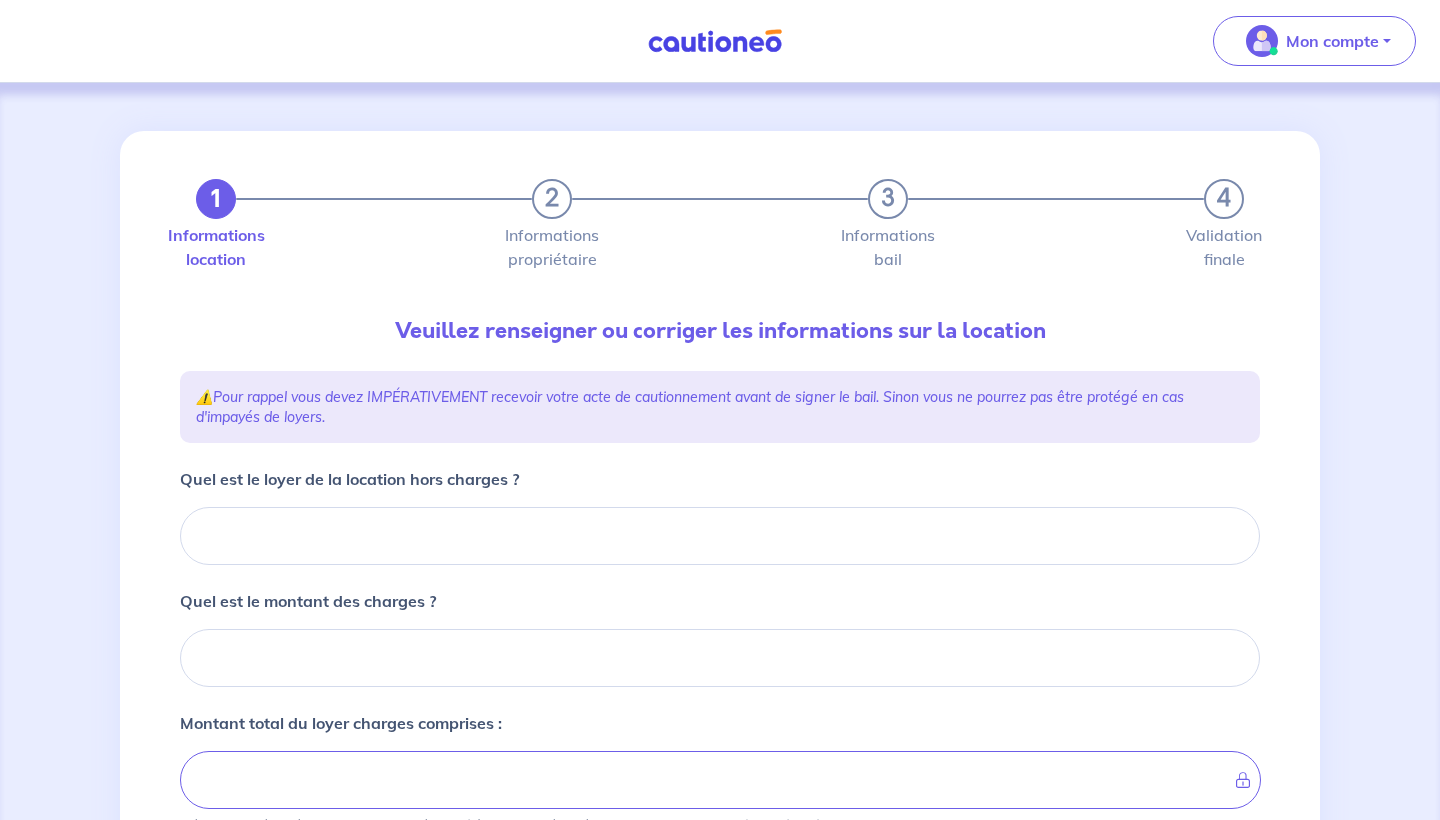 type 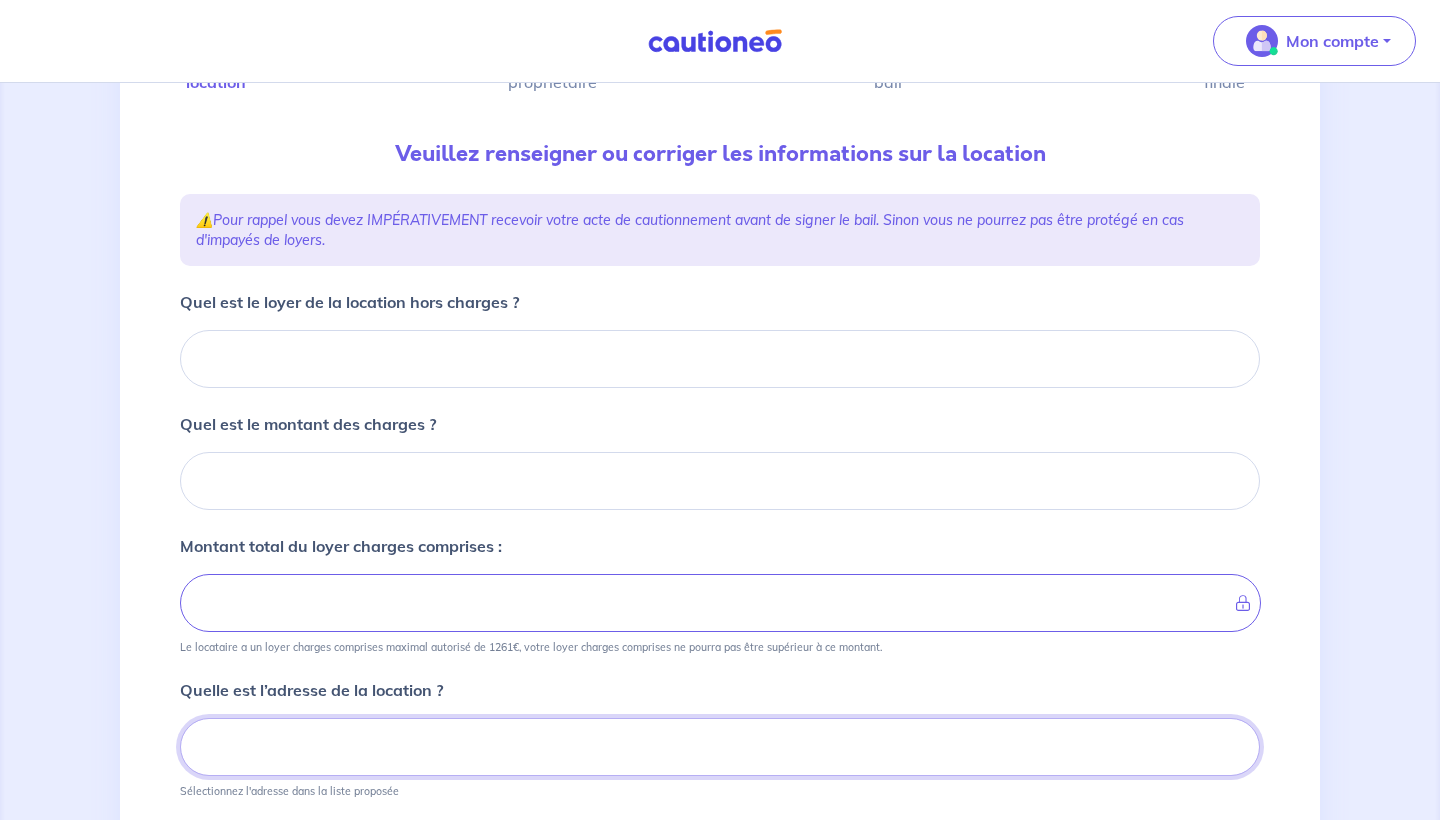 scroll, scrollTop: 185, scrollLeft: 0, axis: vertical 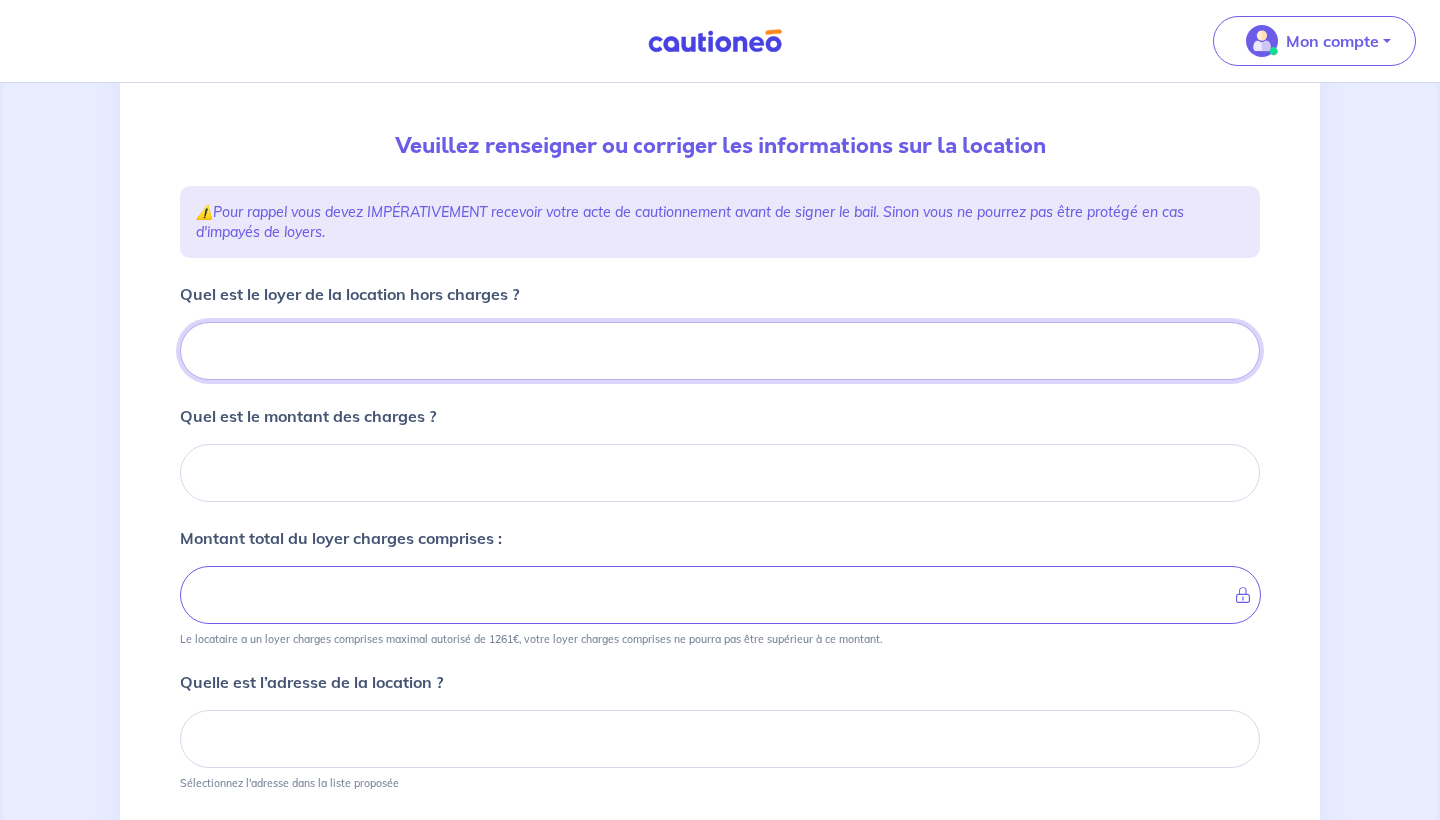 click on "Quel est le loyer de la location hors charges ?" at bounding box center (720, 351) 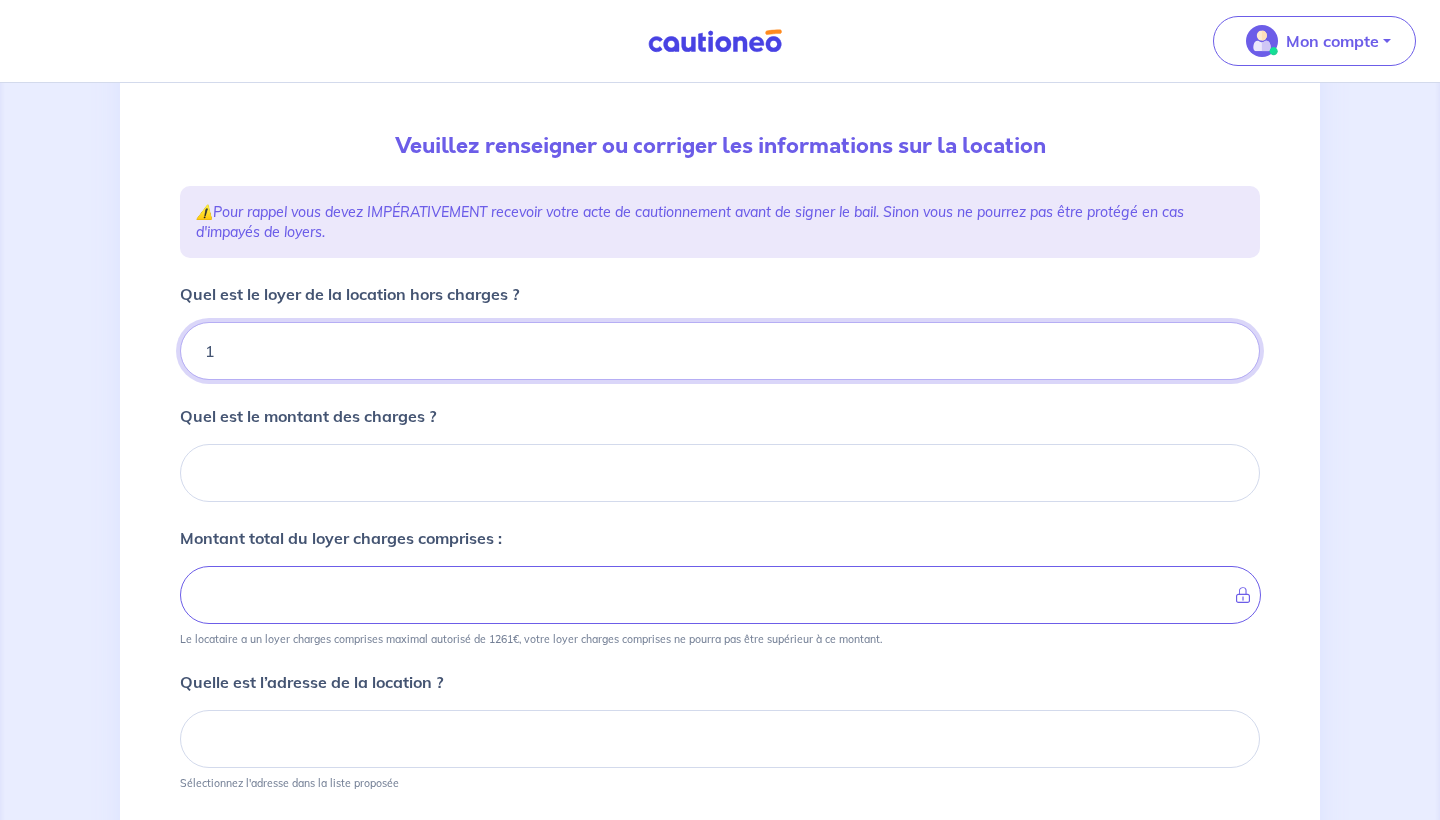 type on "12" 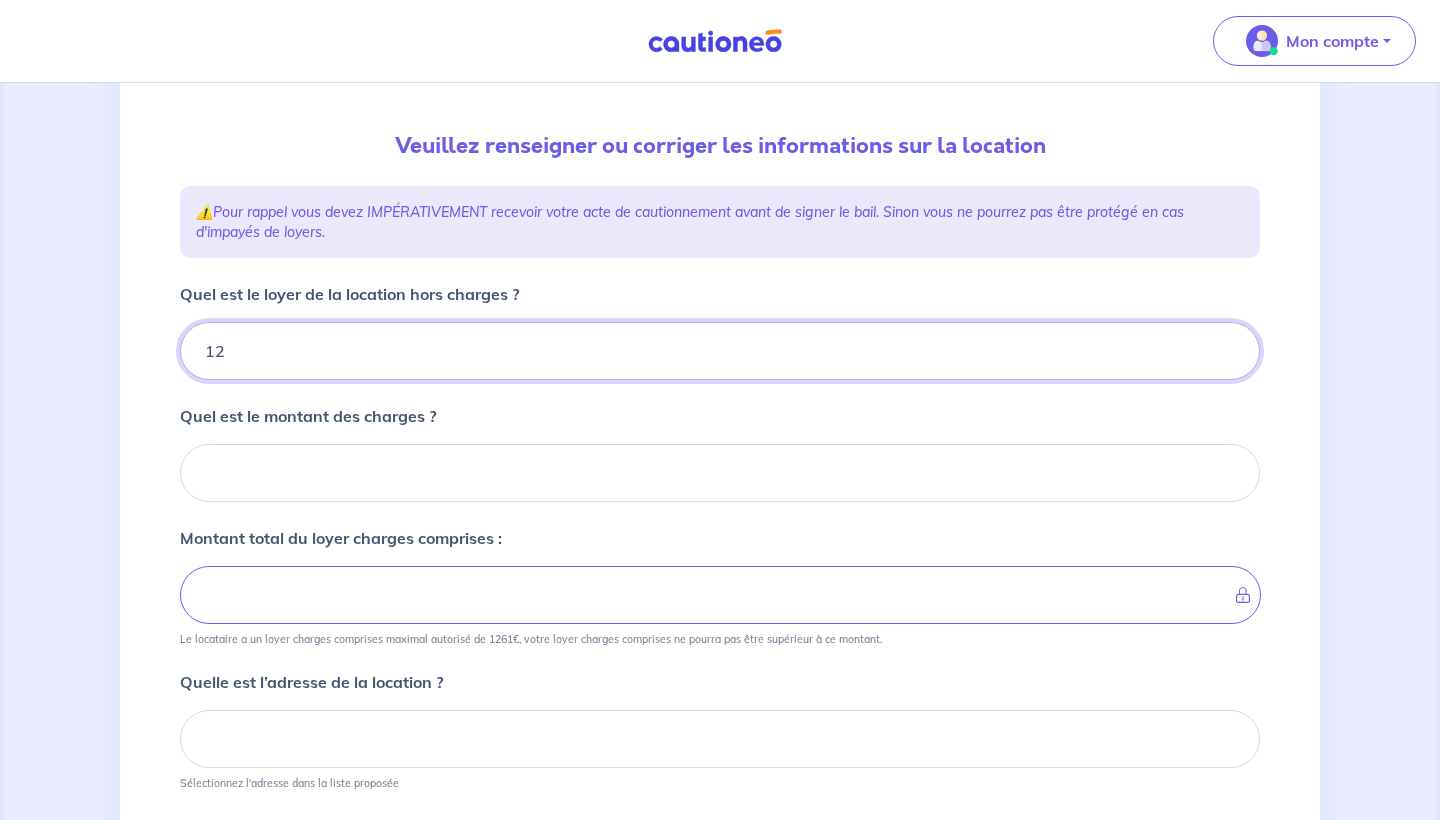 type 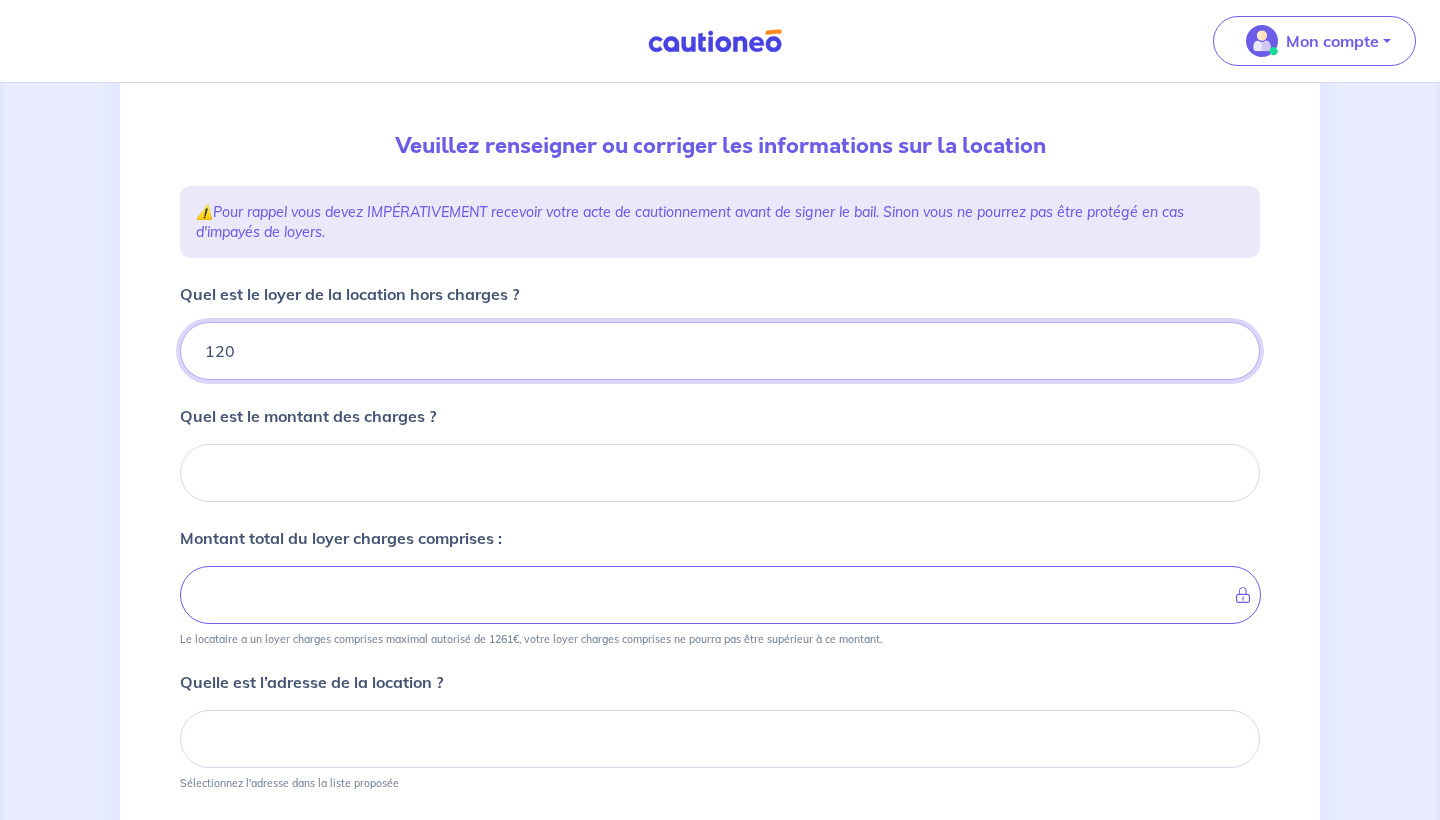 type on "1200" 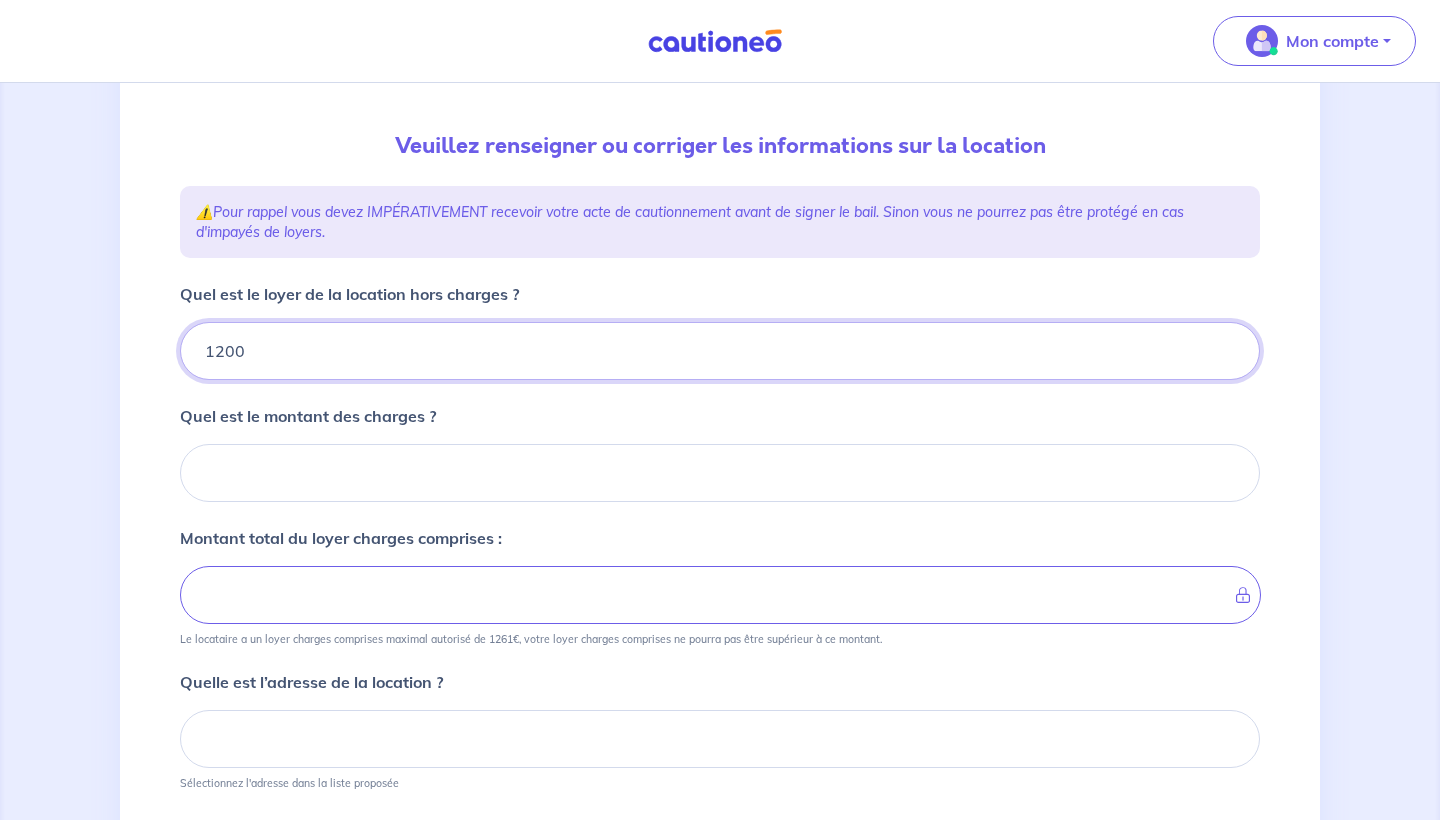 type 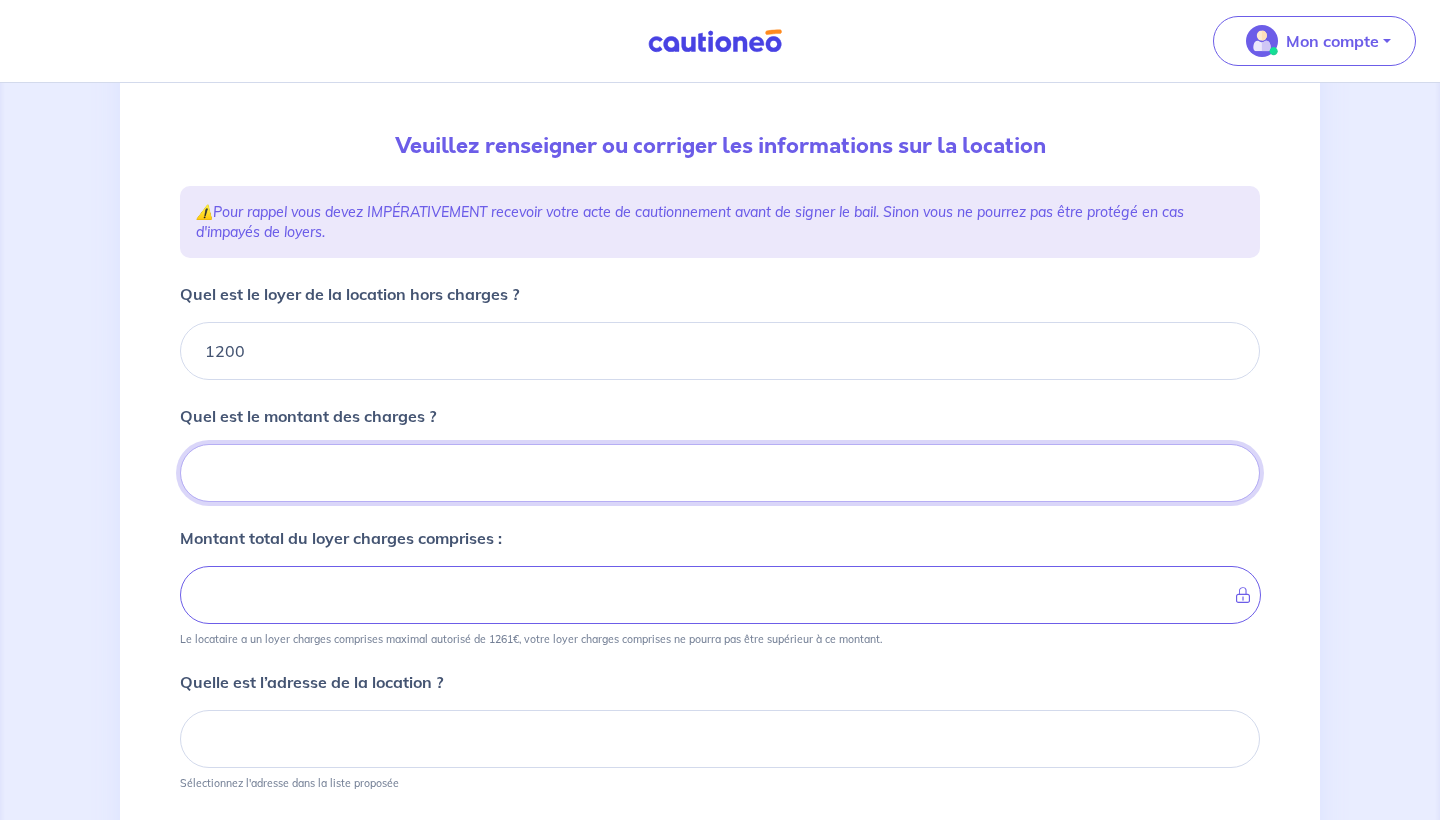 click on "Quel est le montant des charges ?" at bounding box center [720, 473] 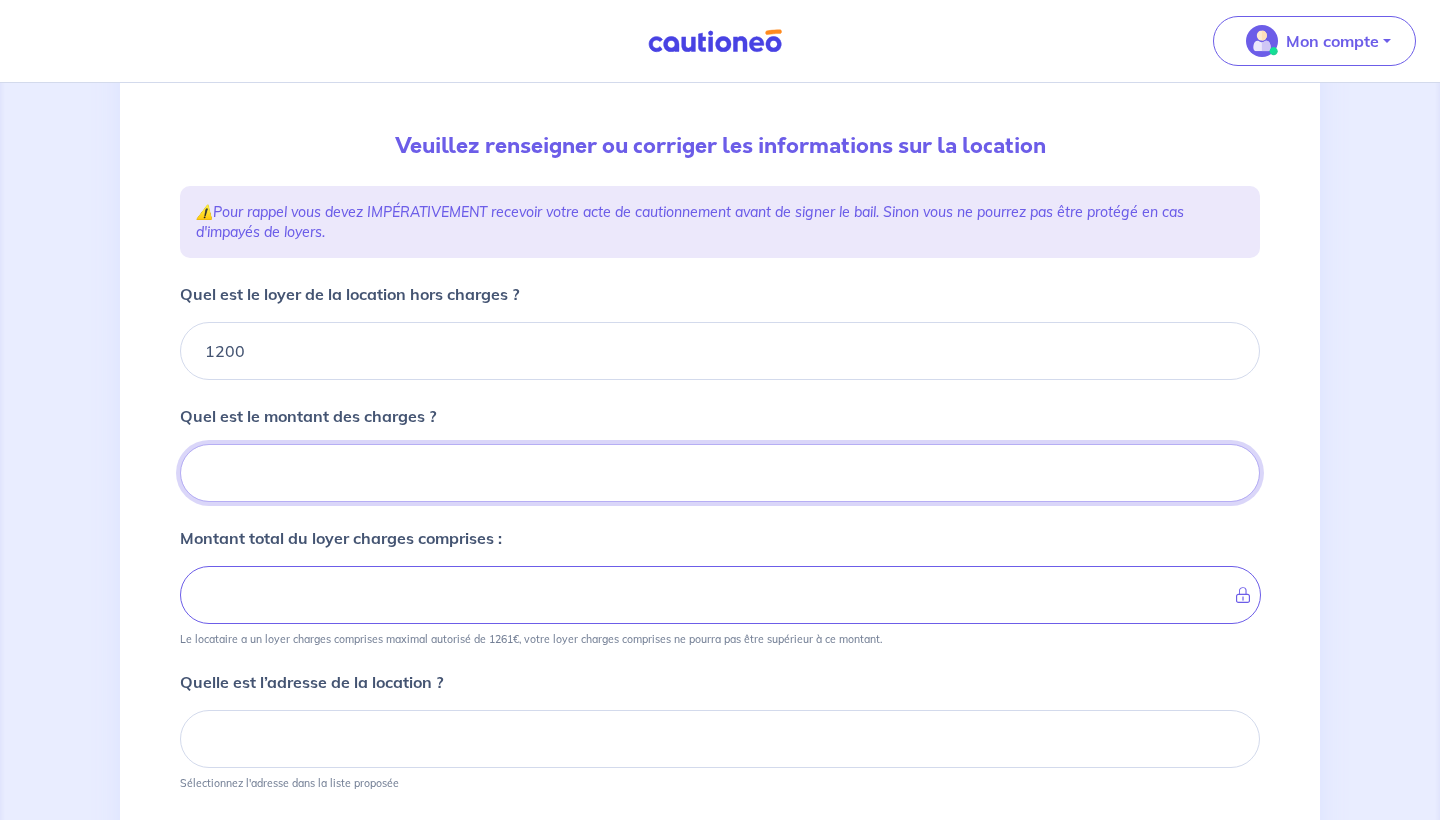 type on "1" 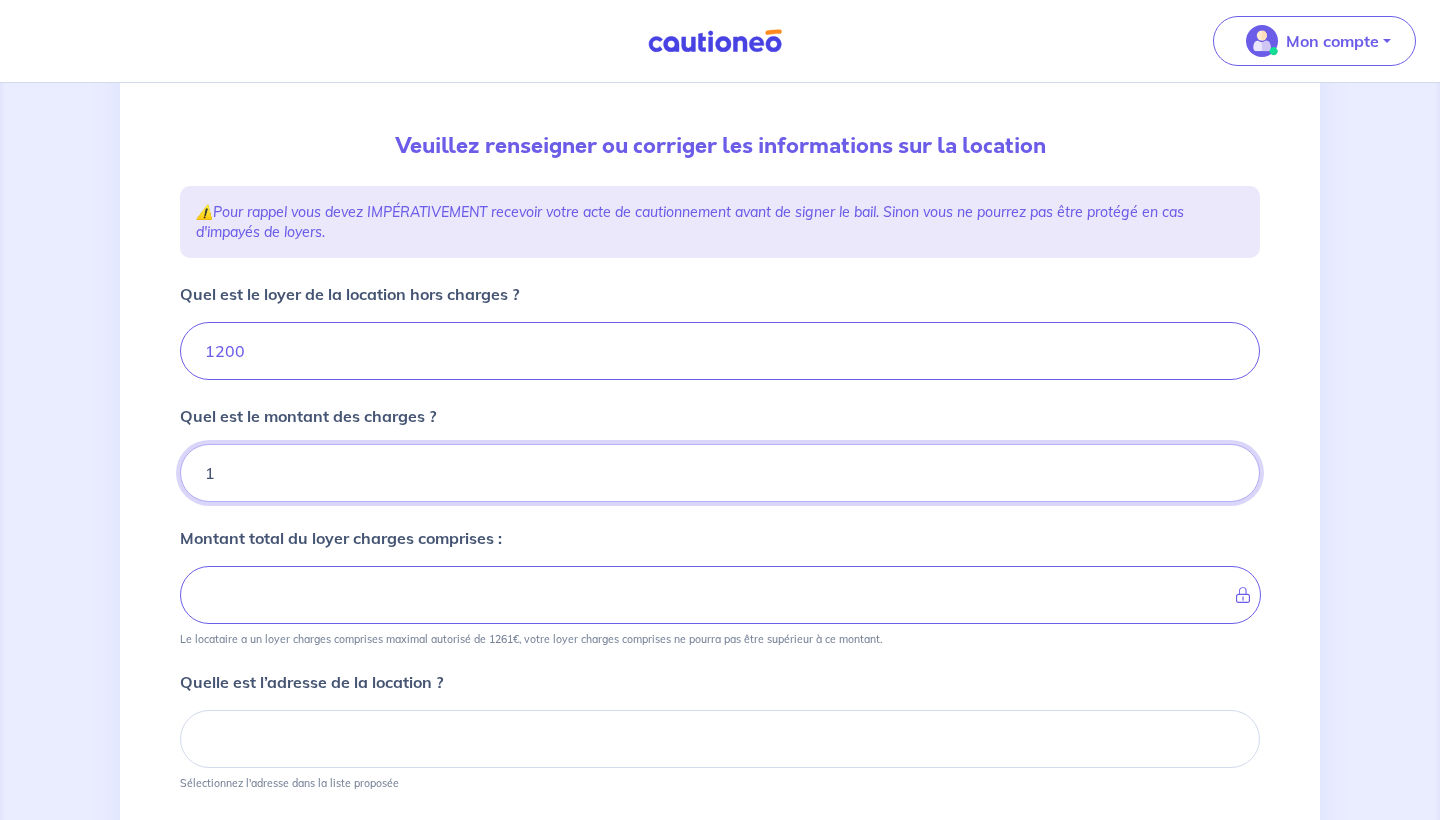 type on "1201" 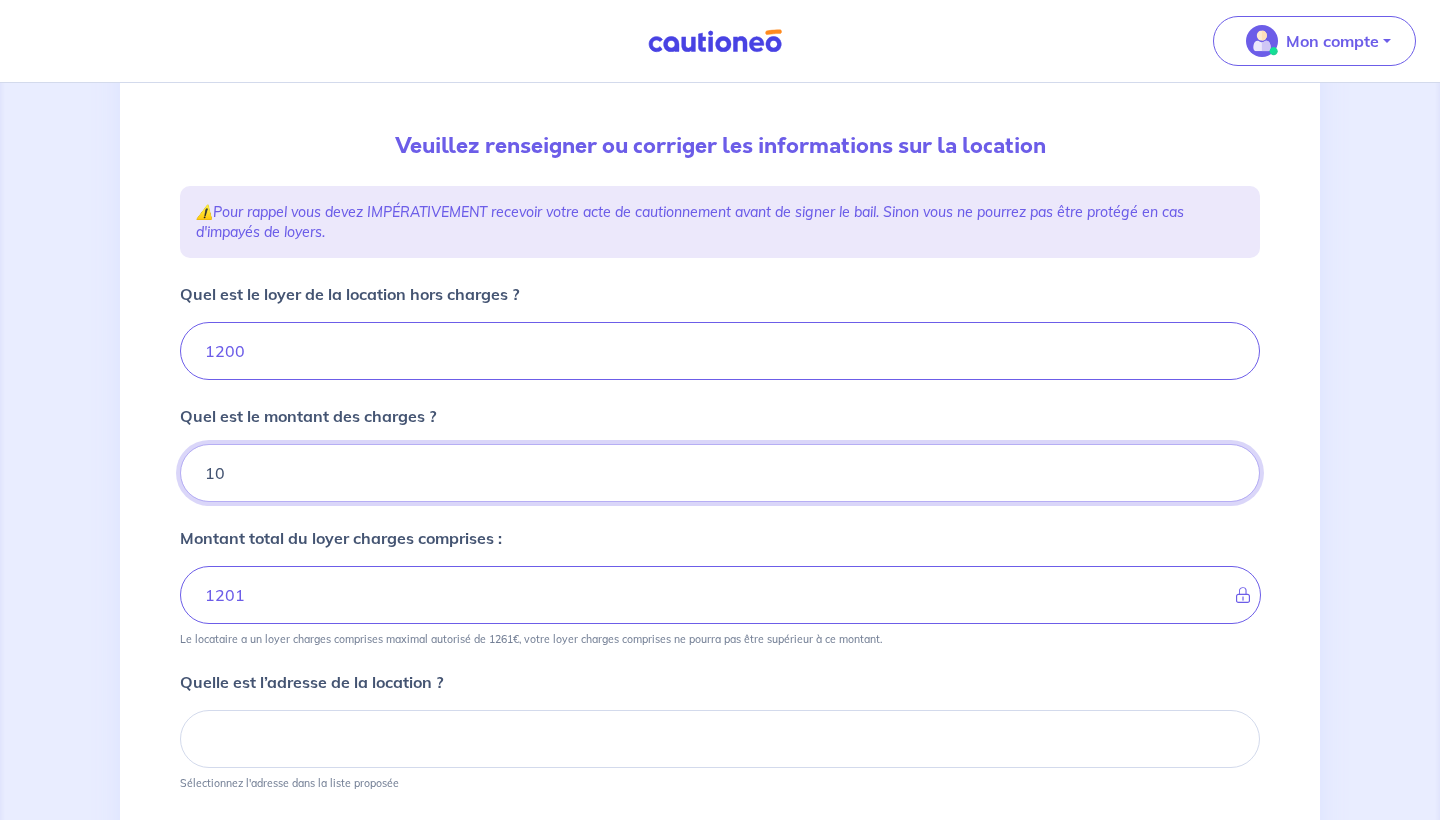 type on "100" 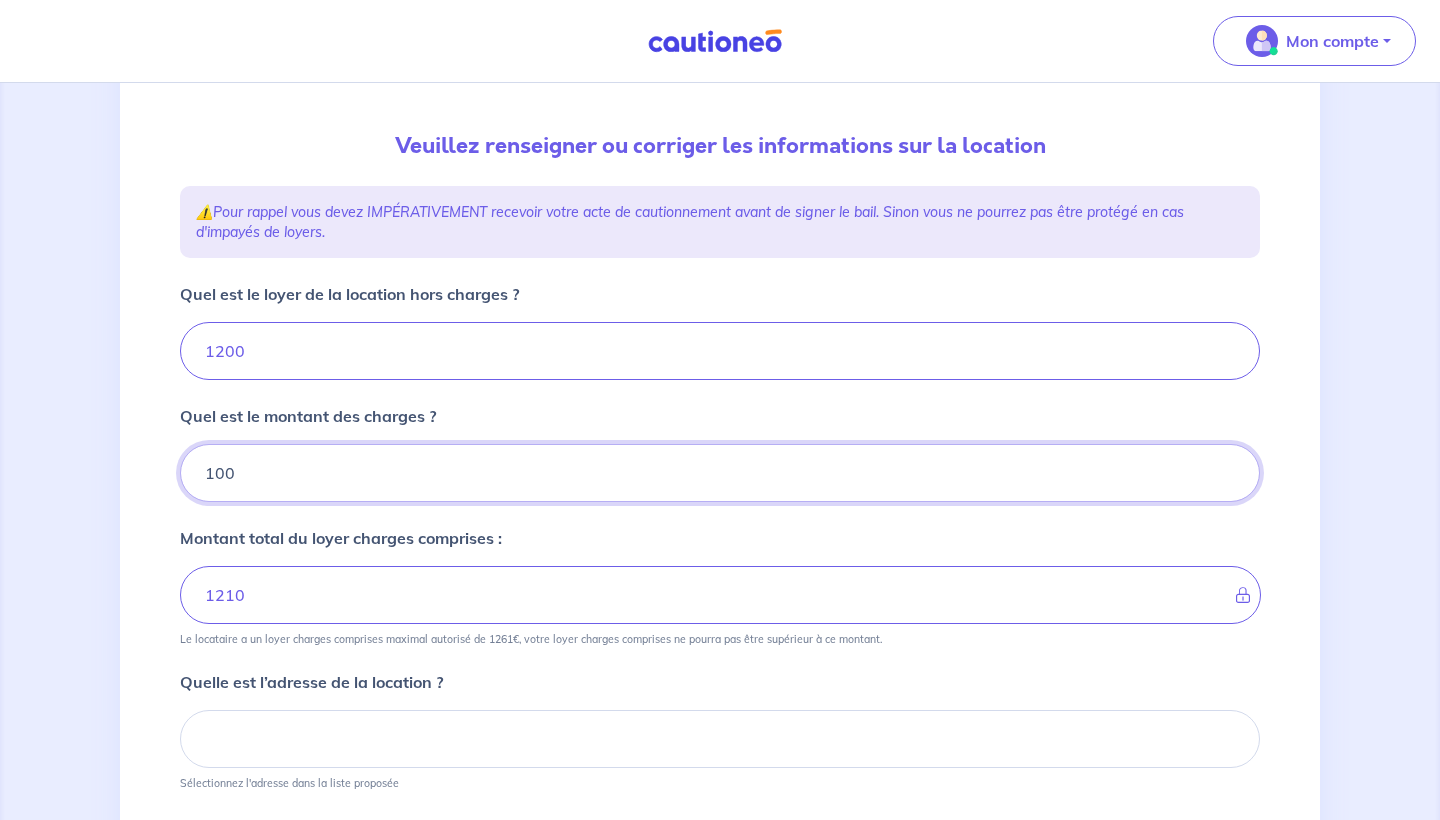 type on "1300" 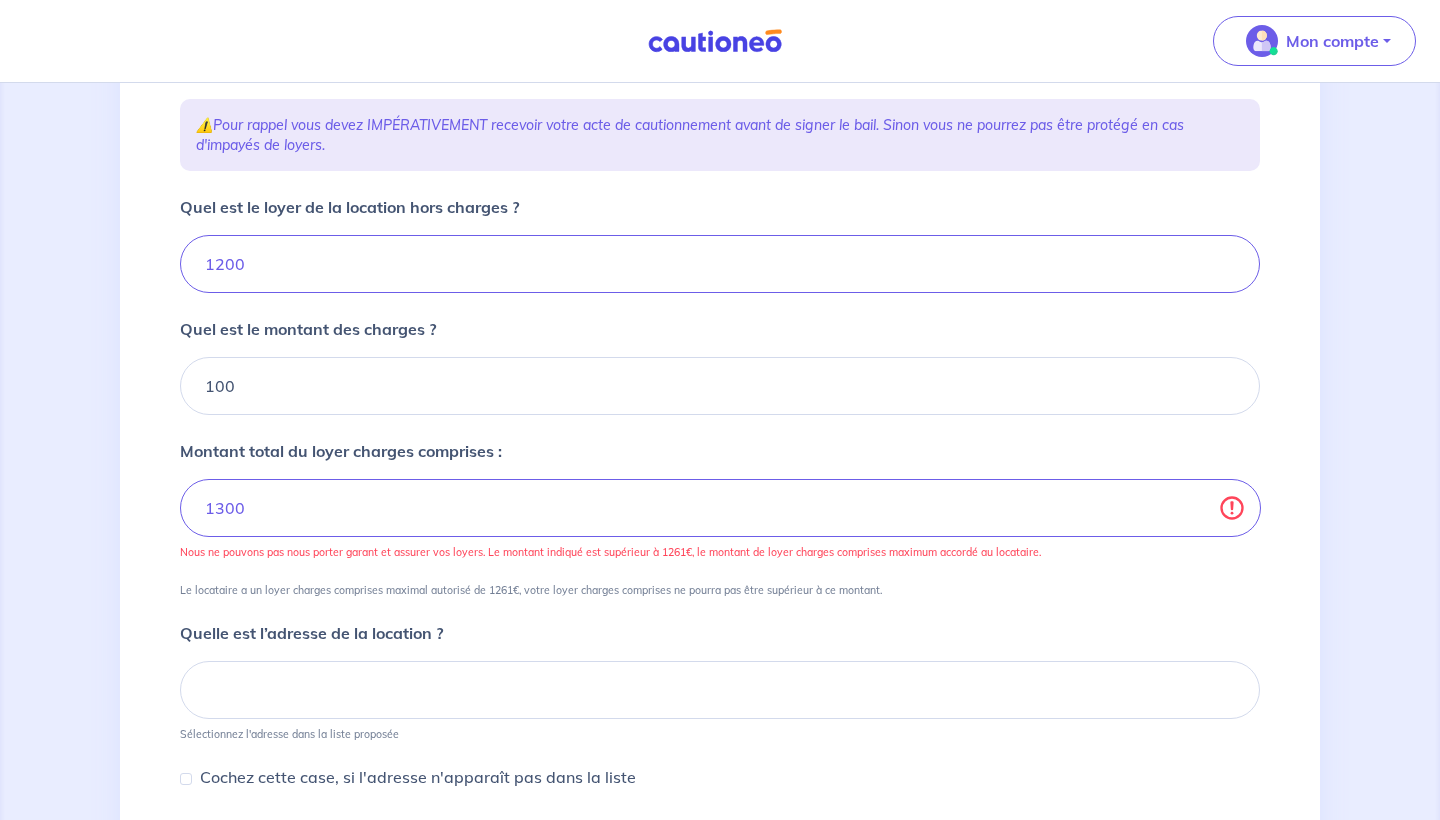 scroll, scrollTop: 278, scrollLeft: 0, axis: vertical 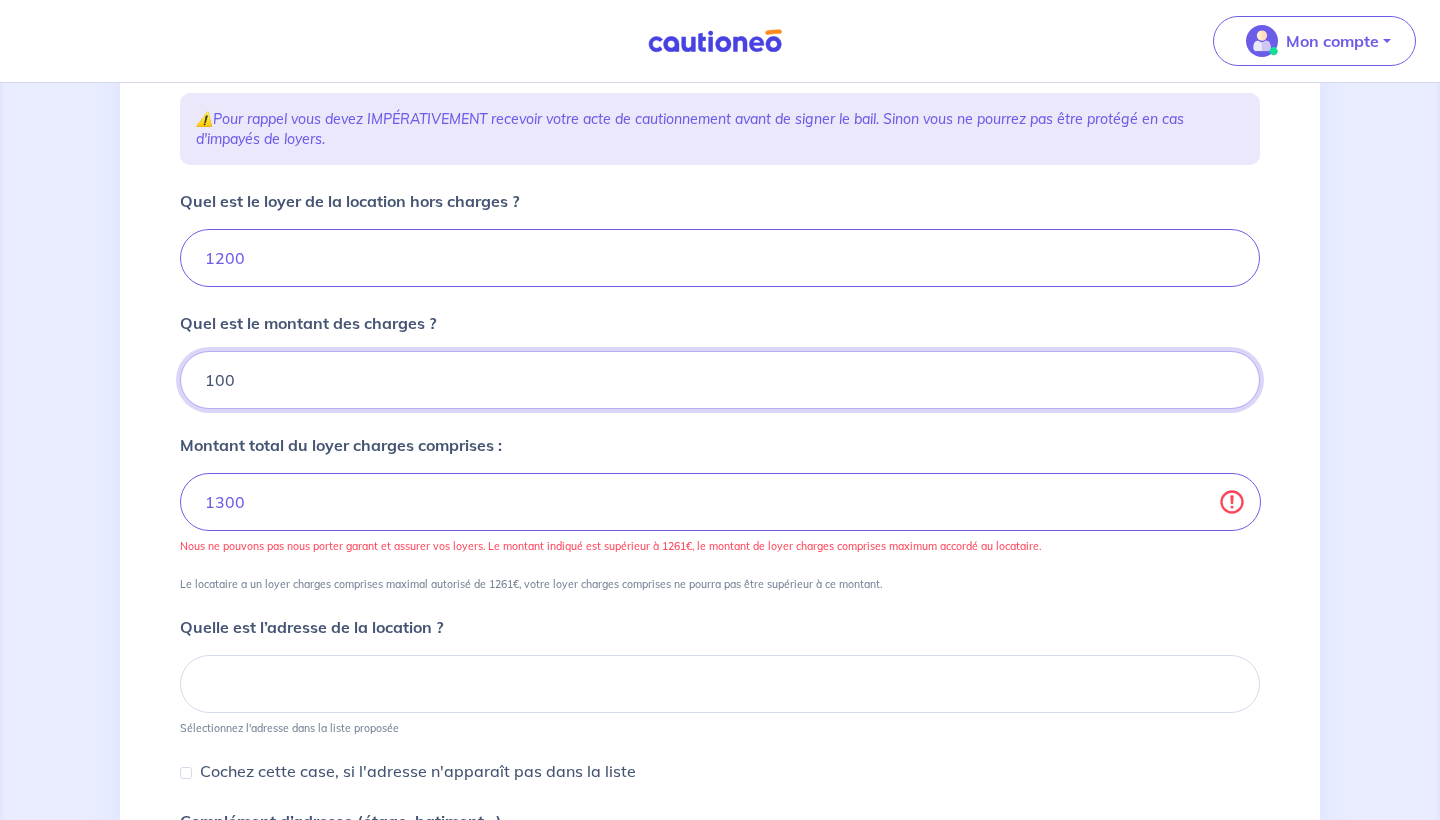click on "100" at bounding box center [720, 380] 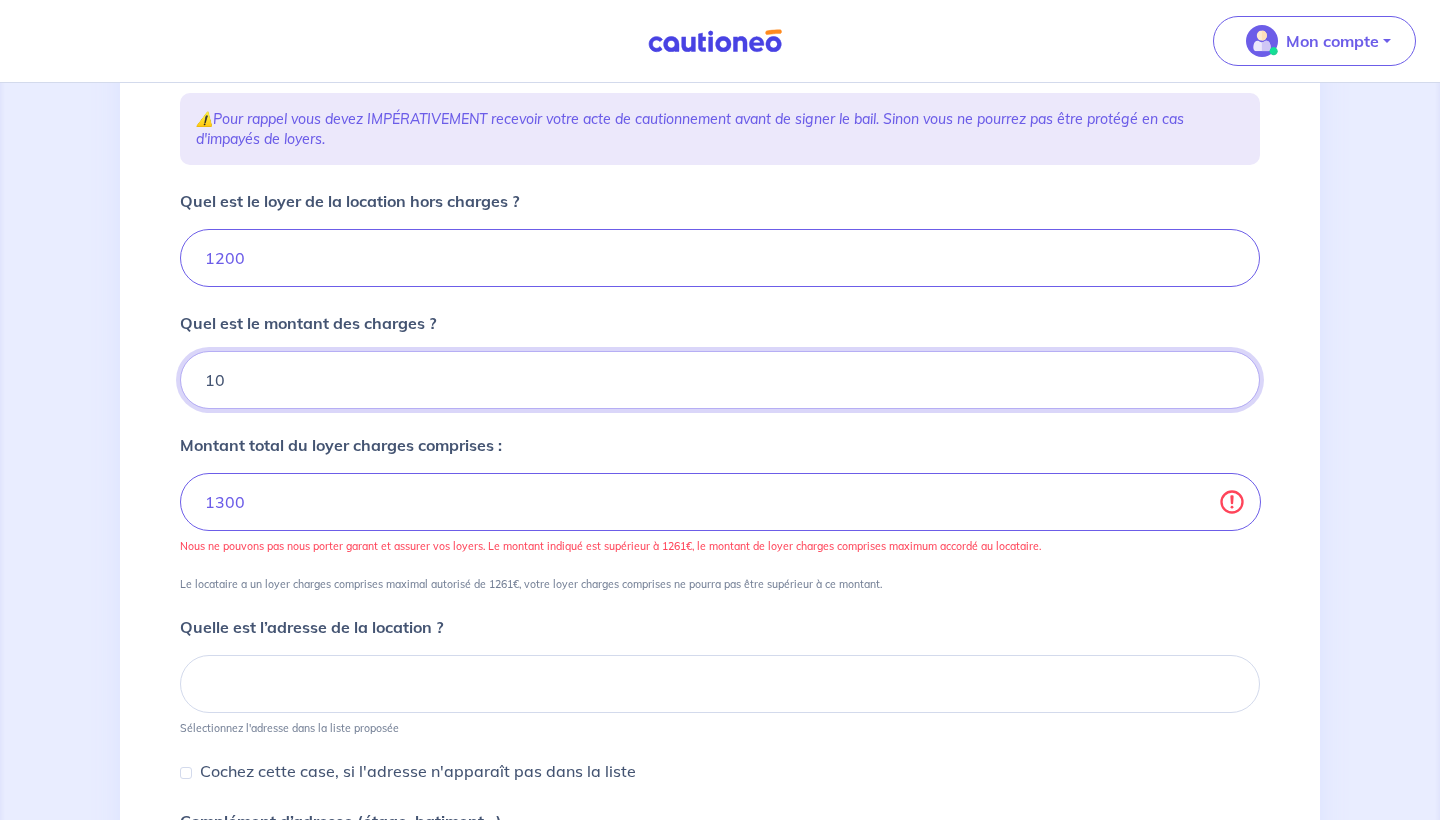 type on "1" 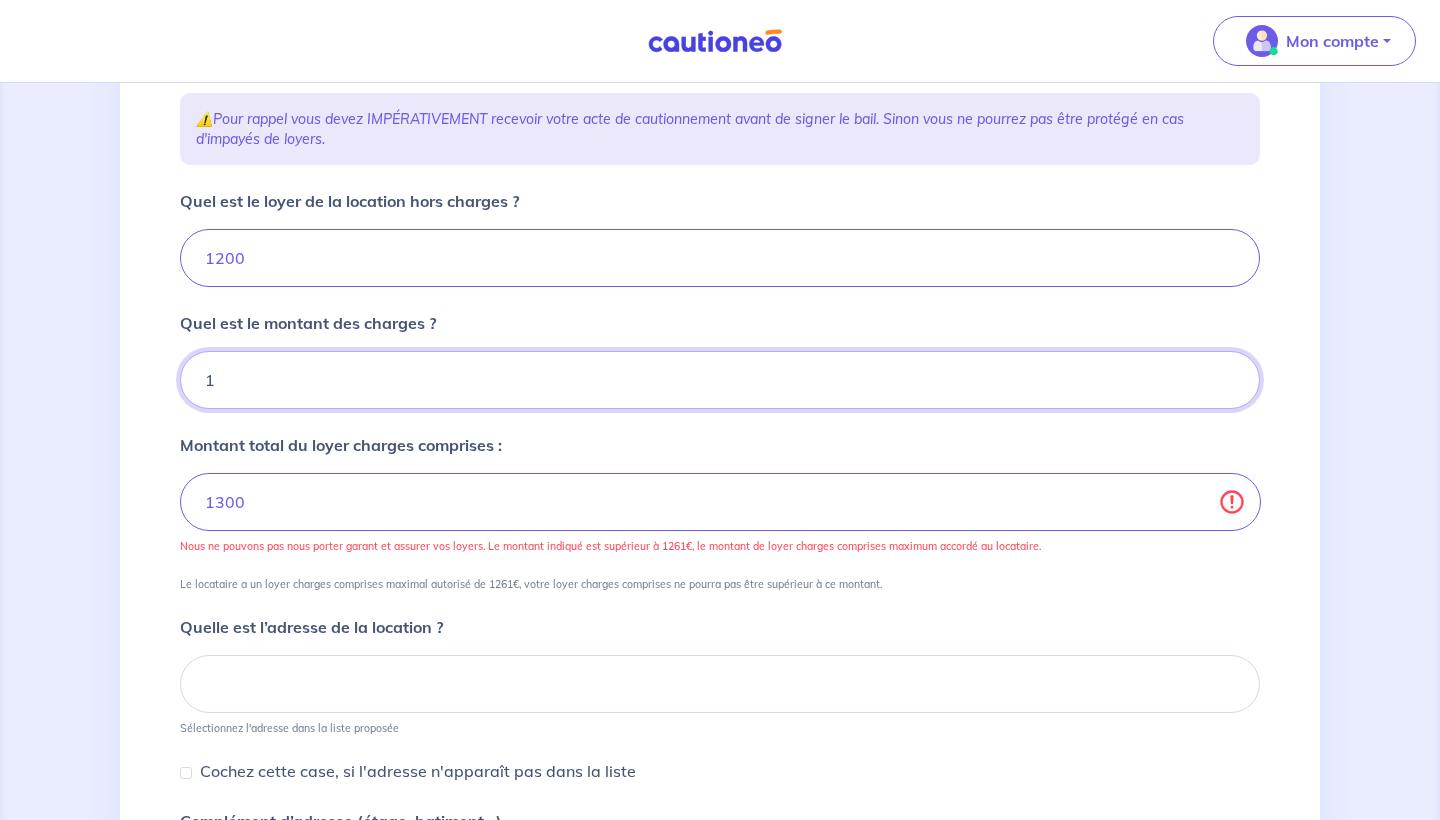 type on "1210" 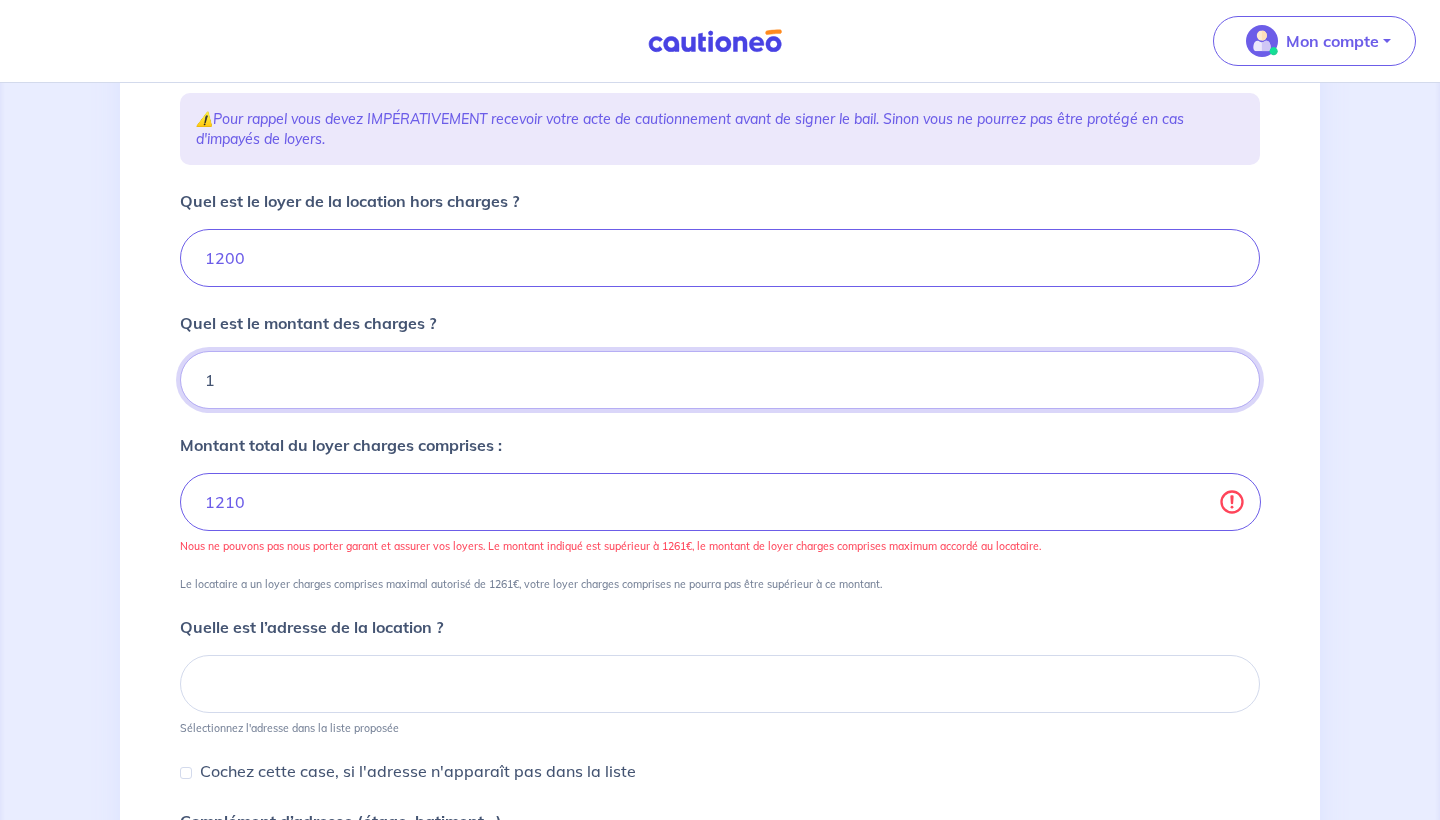 type 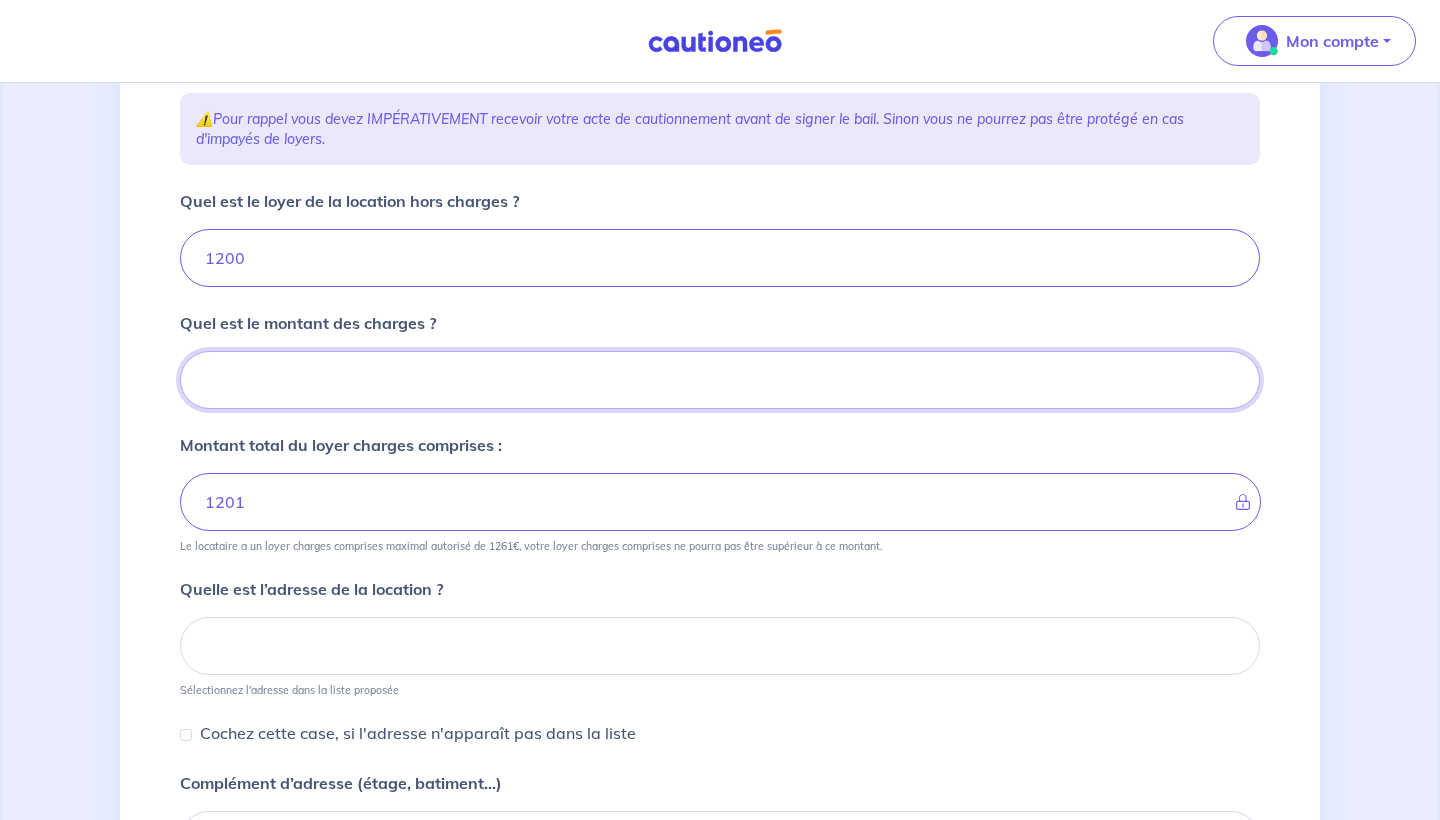 type on "1200" 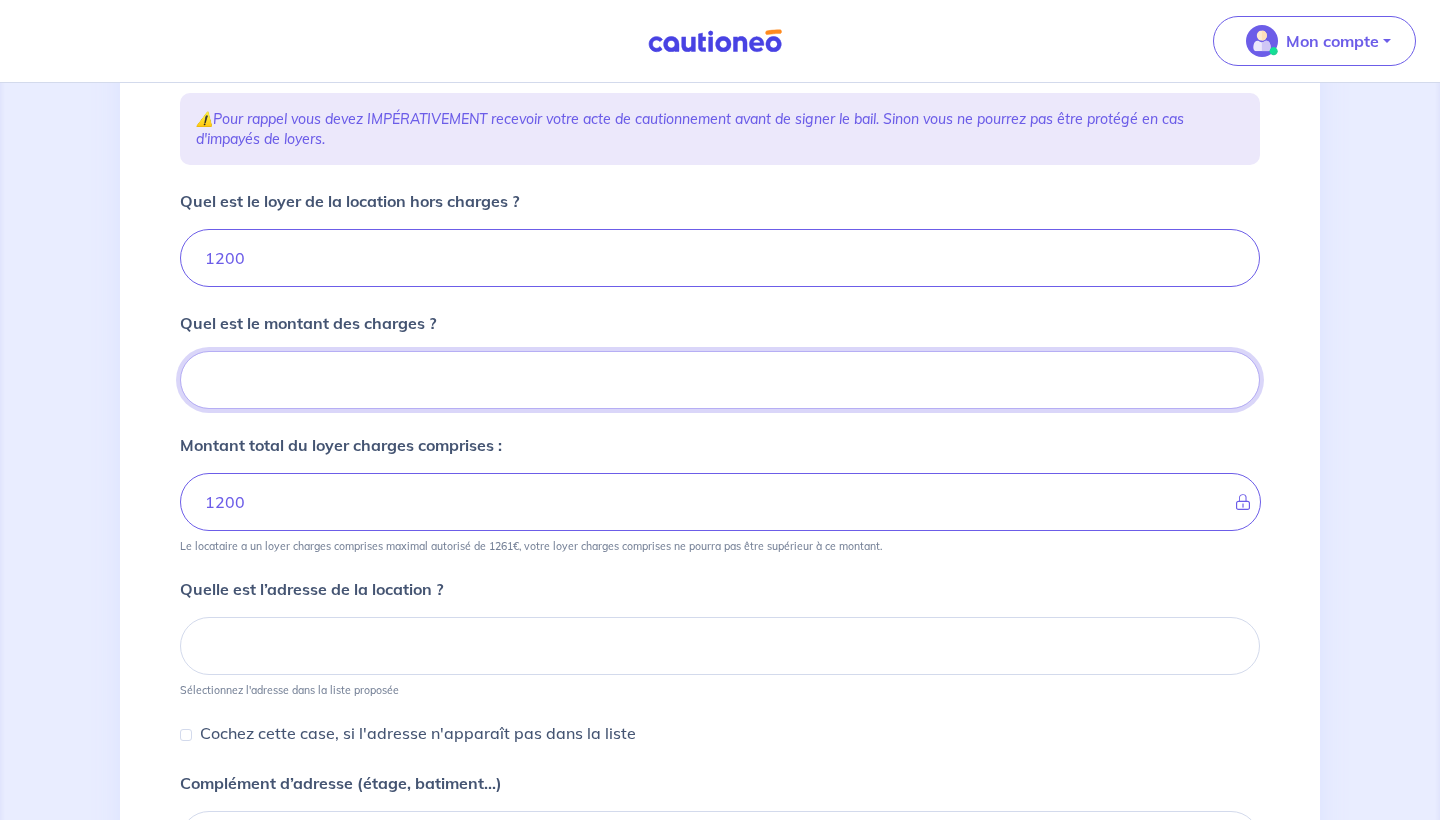 type on "5" 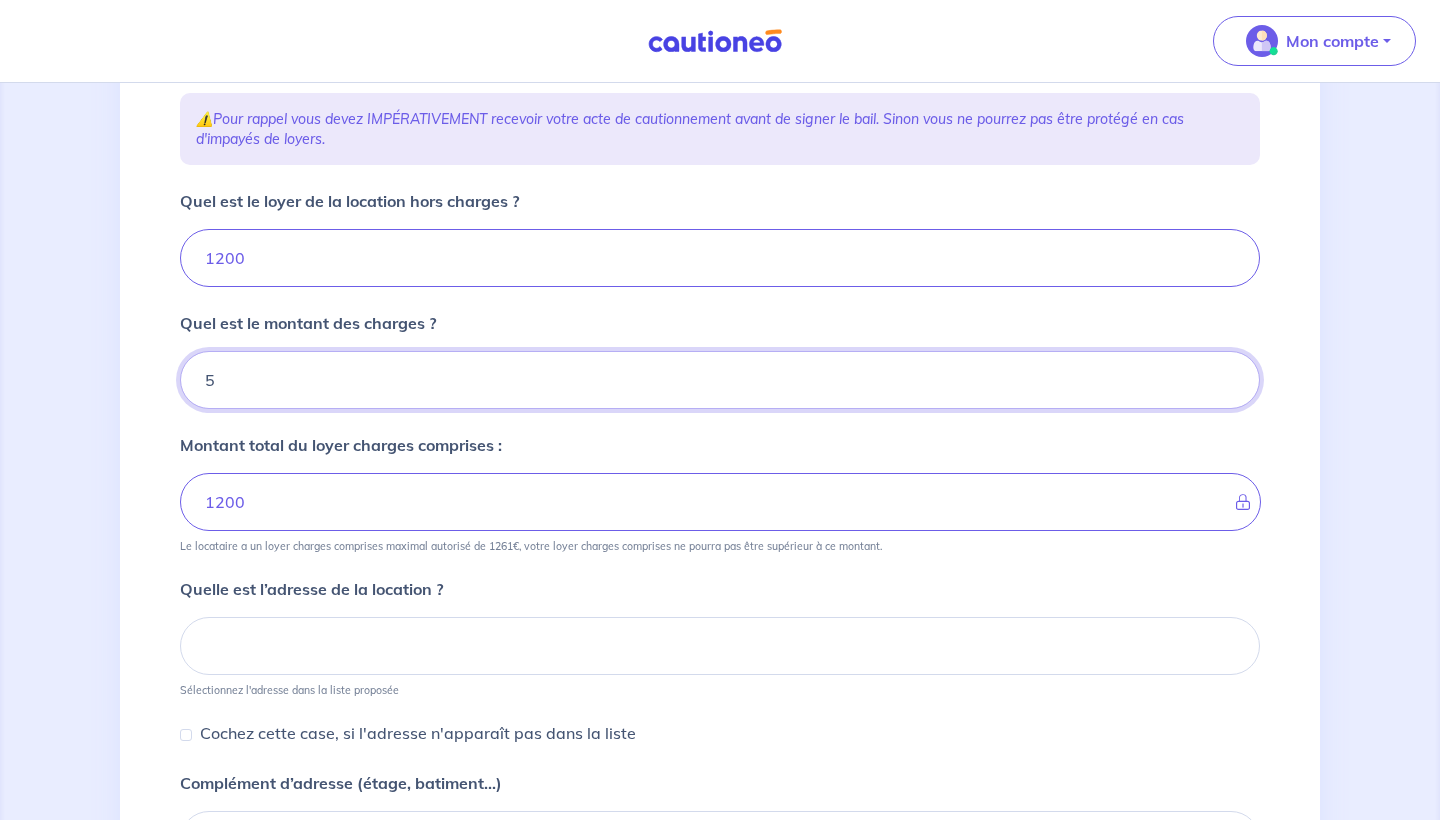 type on "1205" 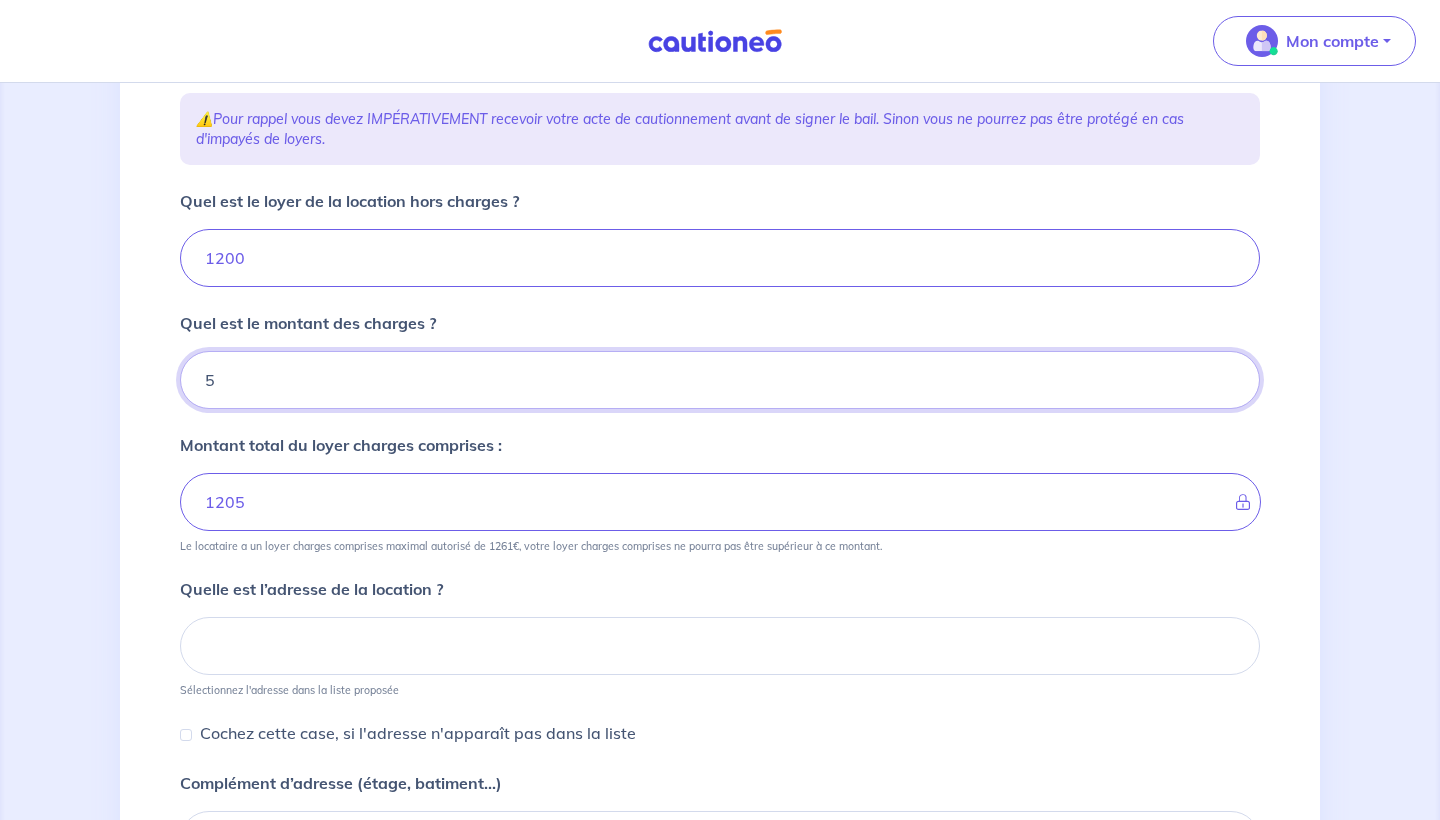 type on "50" 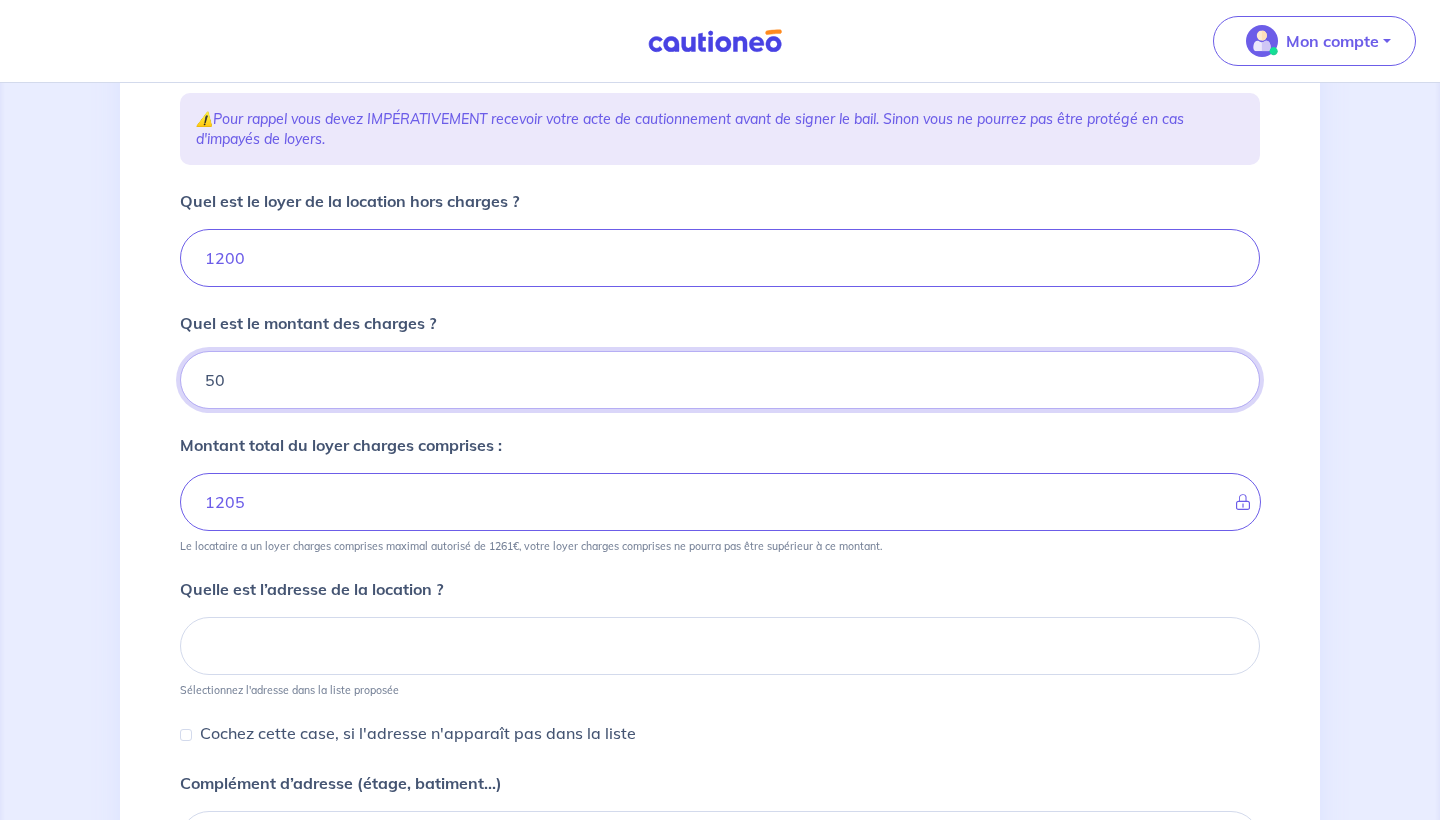 type on "1250" 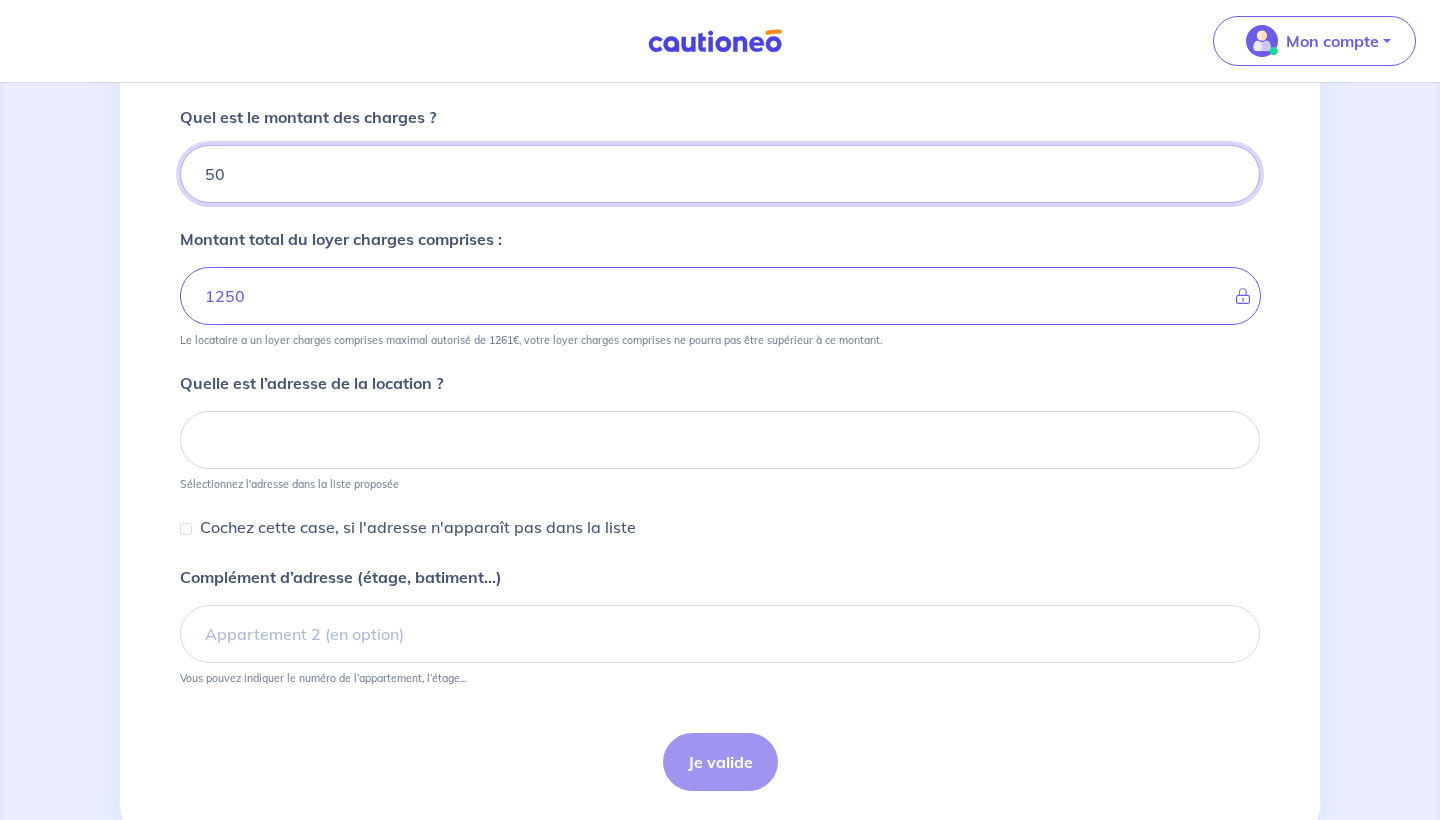 scroll, scrollTop: 487, scrollLeft: 0, axis: vertical 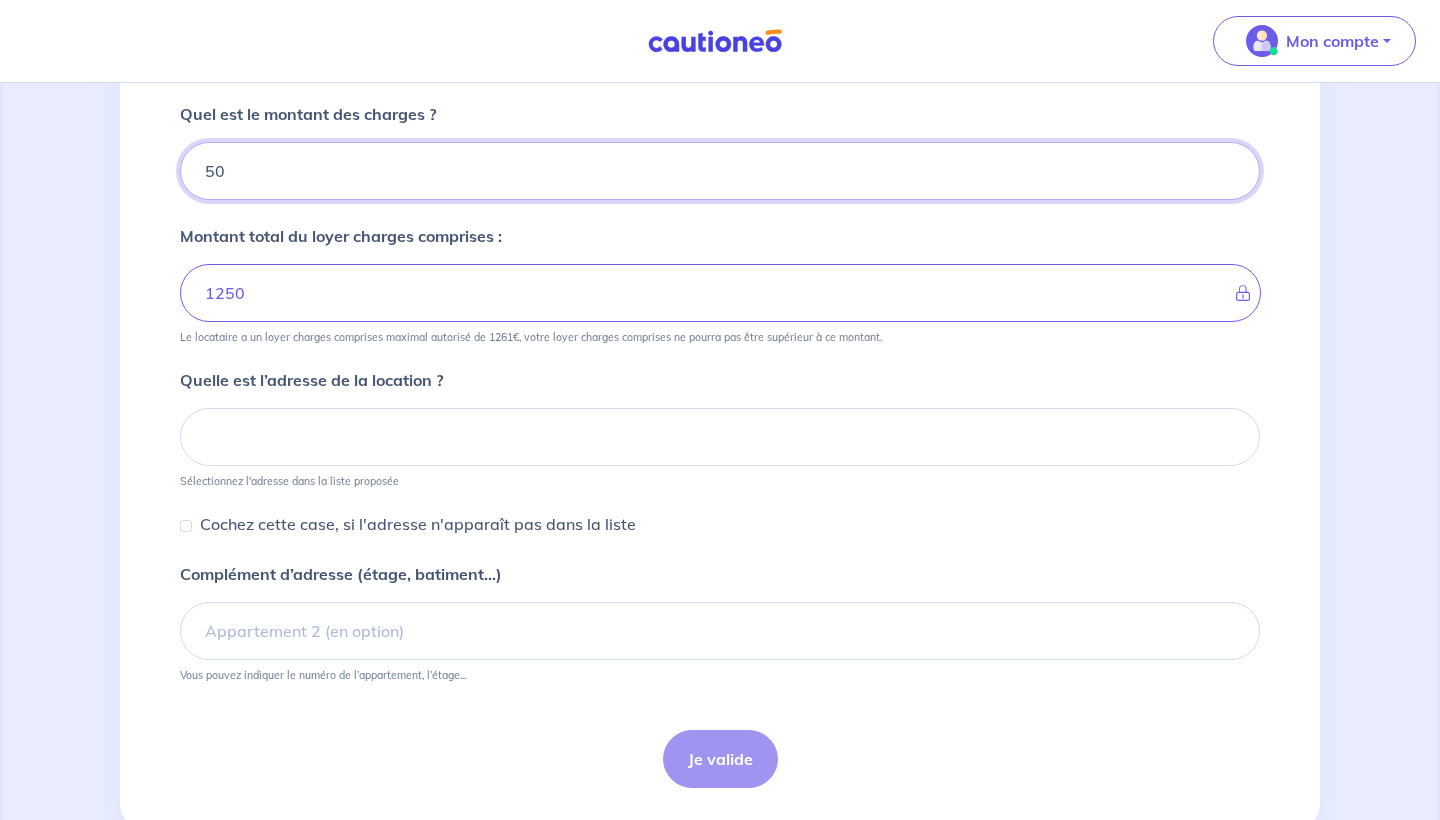 type on "50" 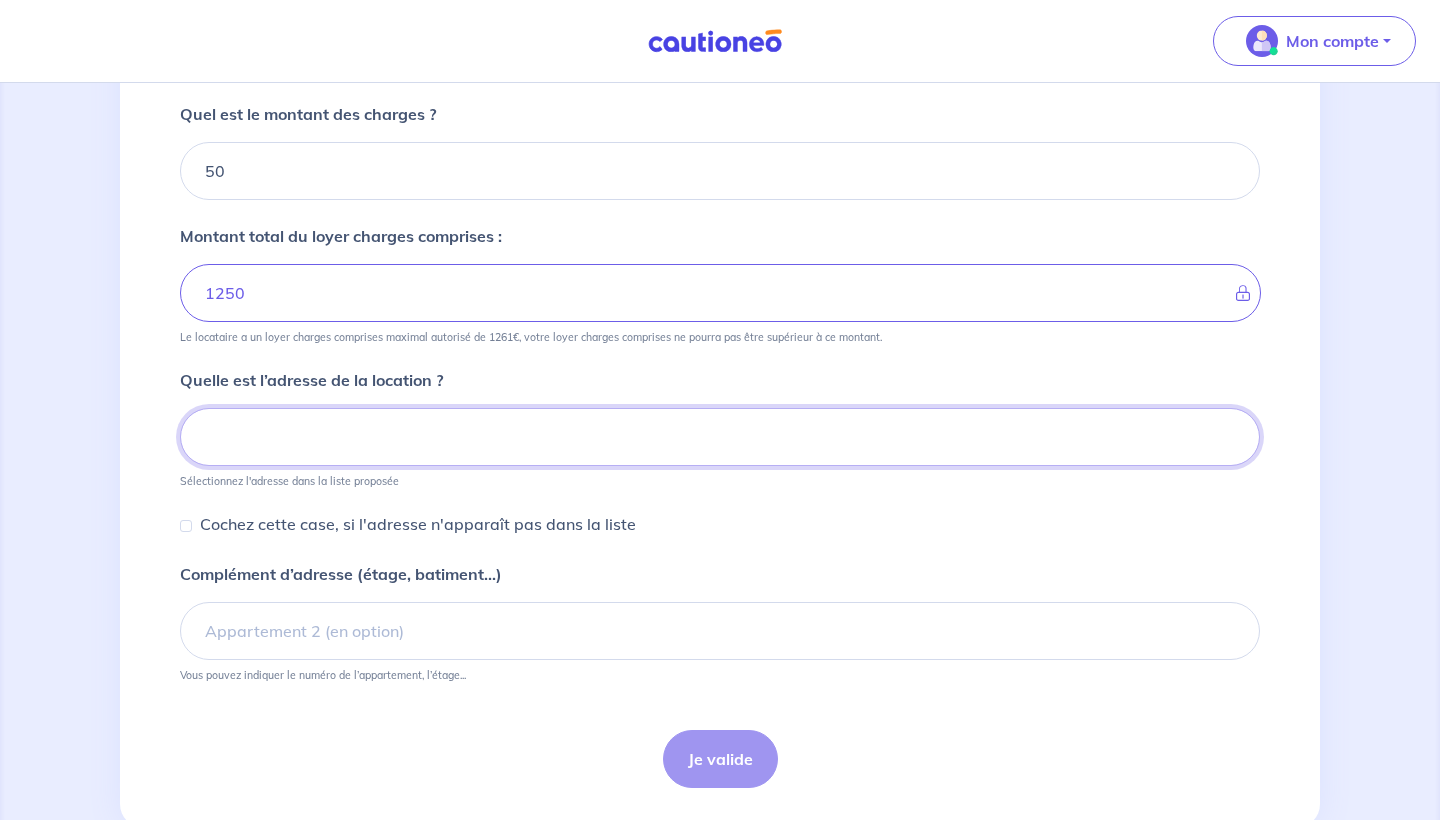 click at bounding box center [720, 437] 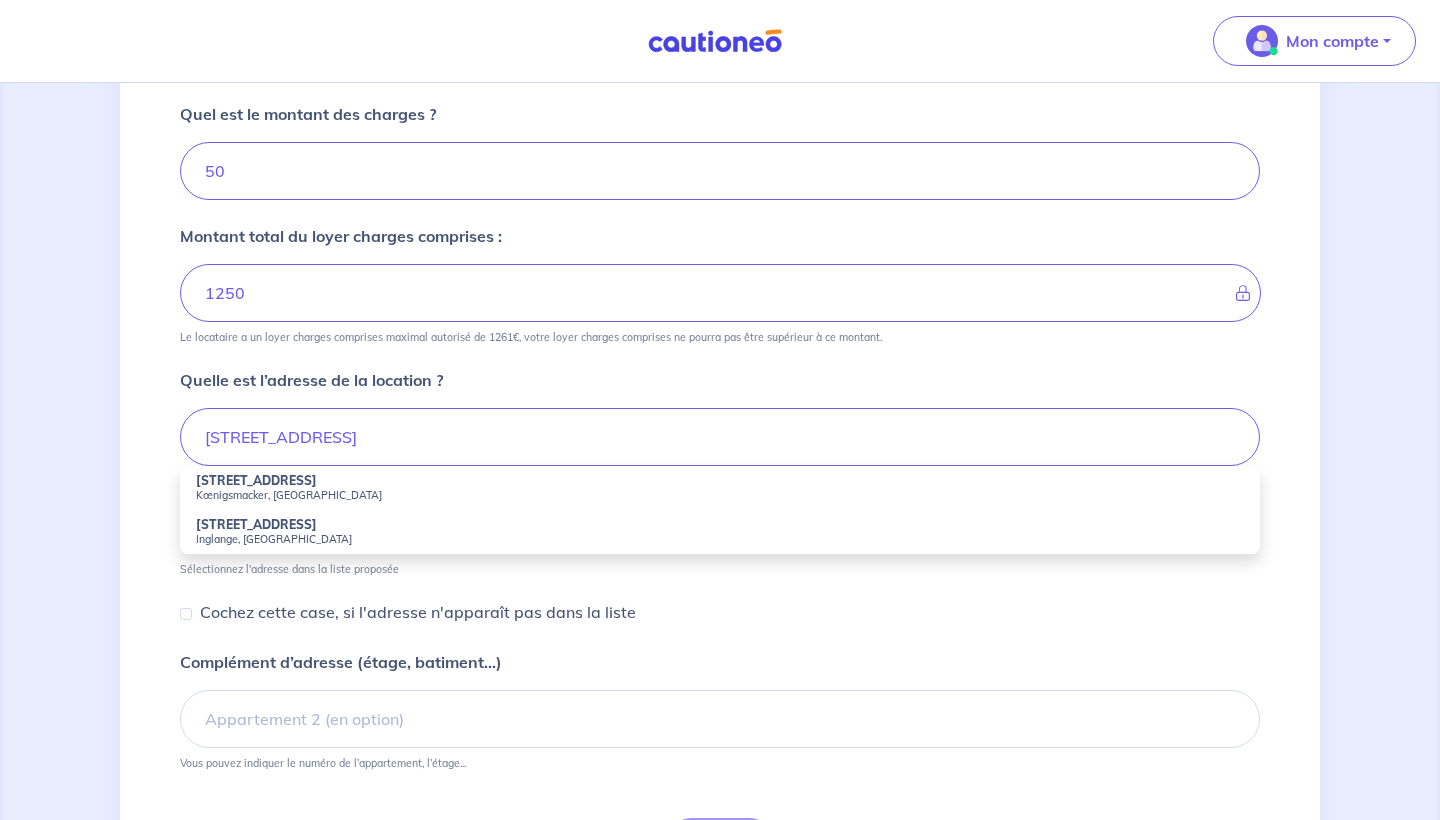 click on "Kœnigsmacker, France" at bounding box center (720, 495) 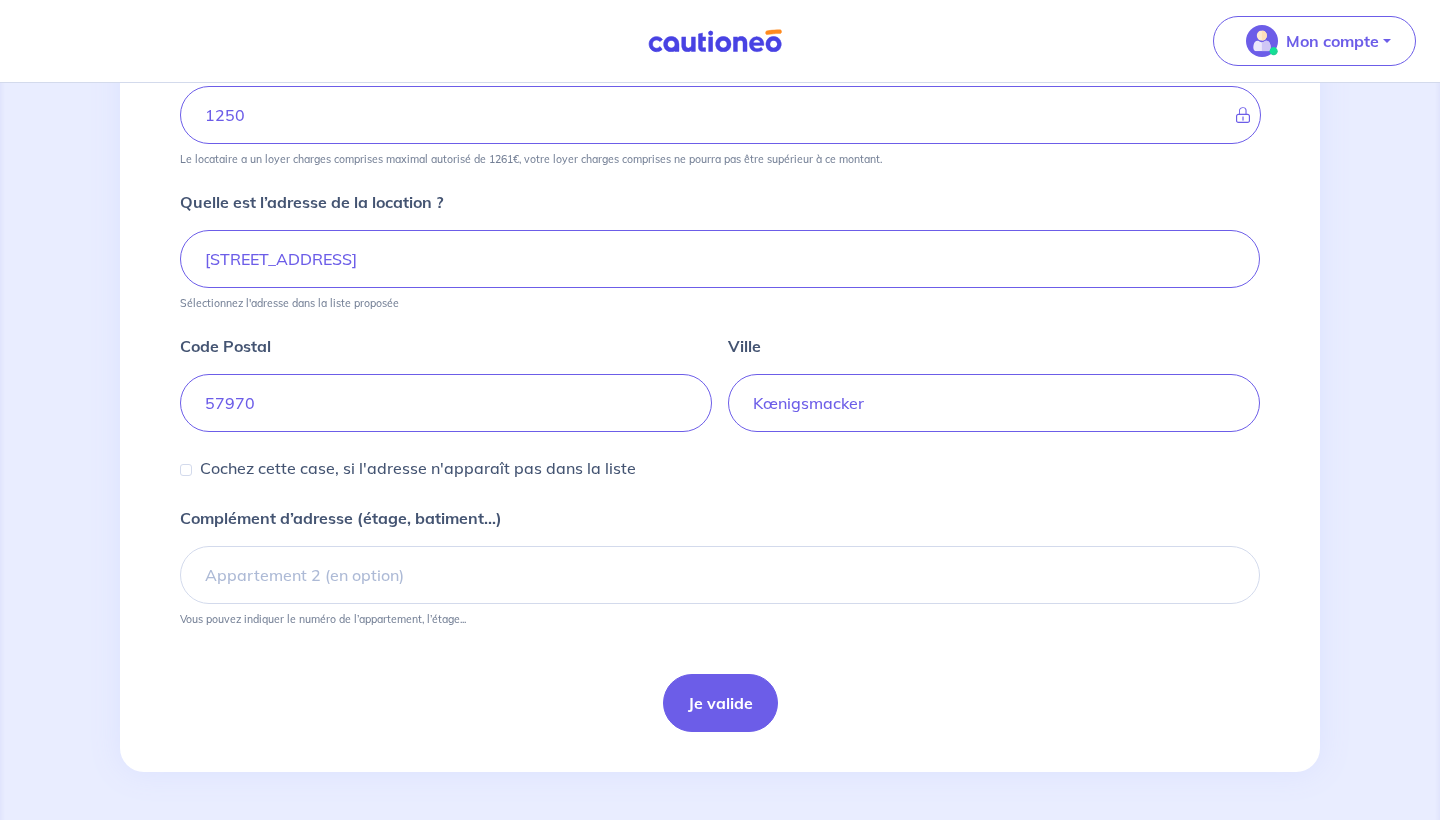 scroll, scrollTop: 665, scrollLeft: 0, axis: vertical 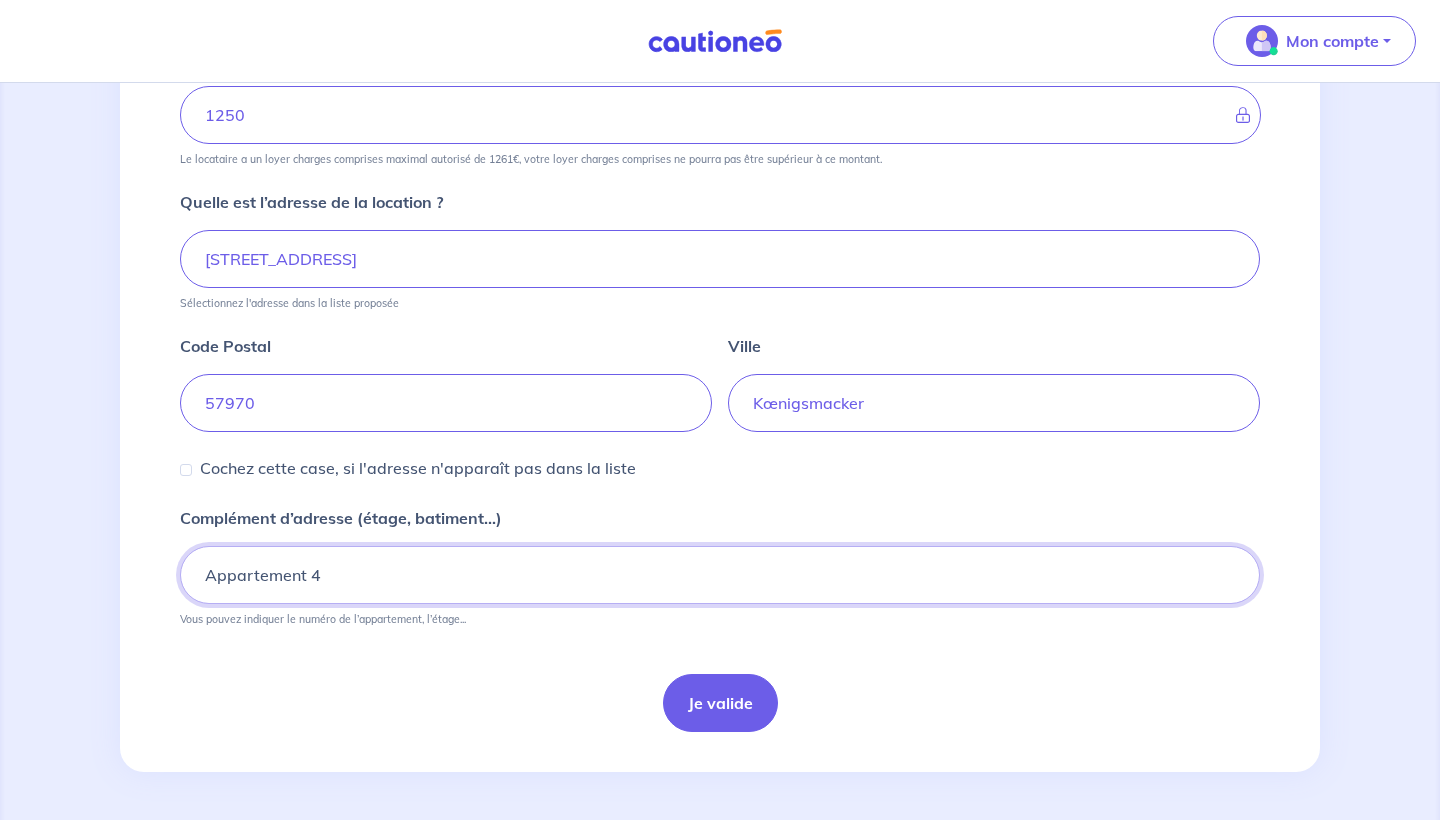 type on "Appartement 4" 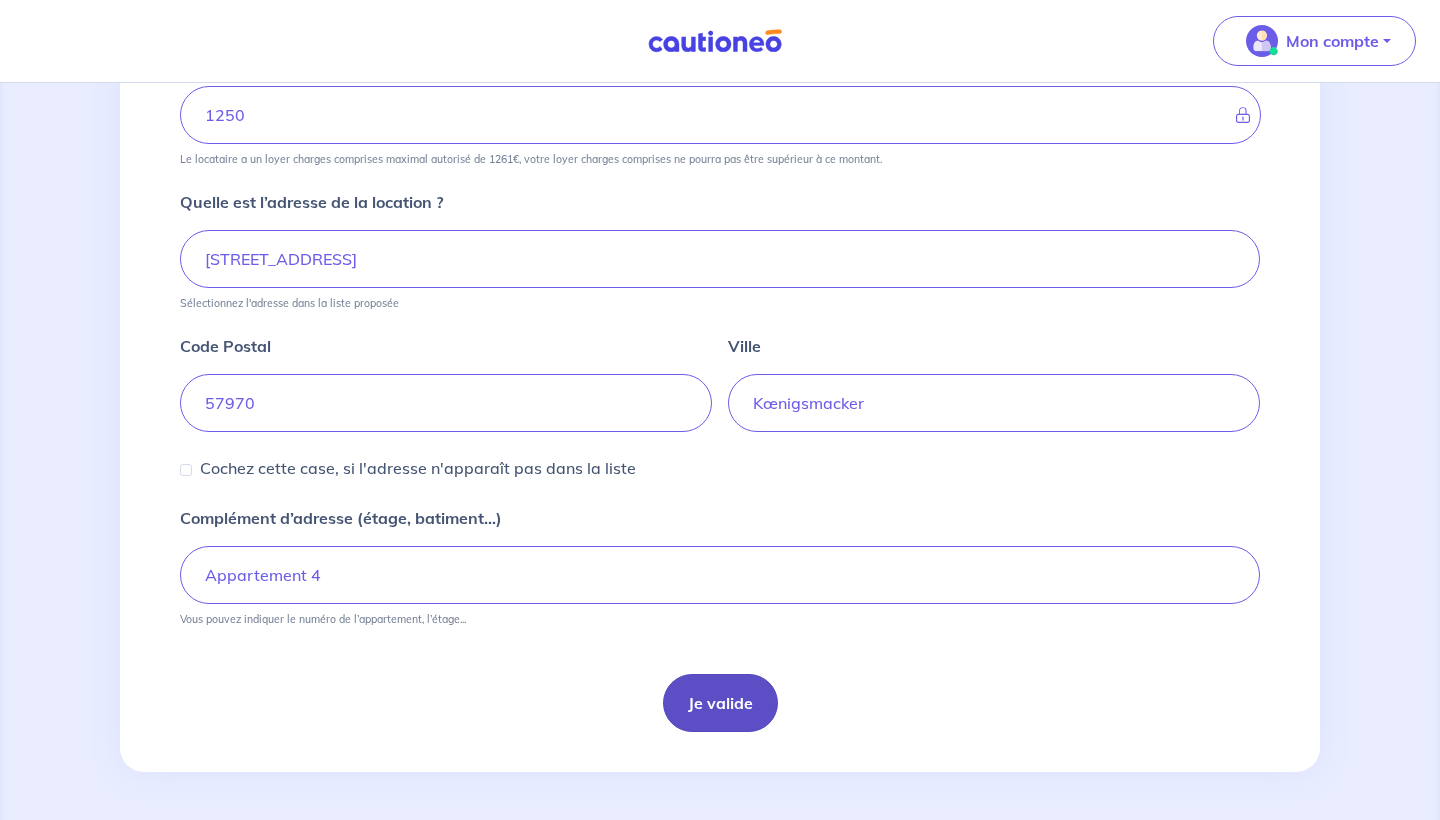 scroll, scrollTop: 665, scrollLeft: 0, axis: vertical 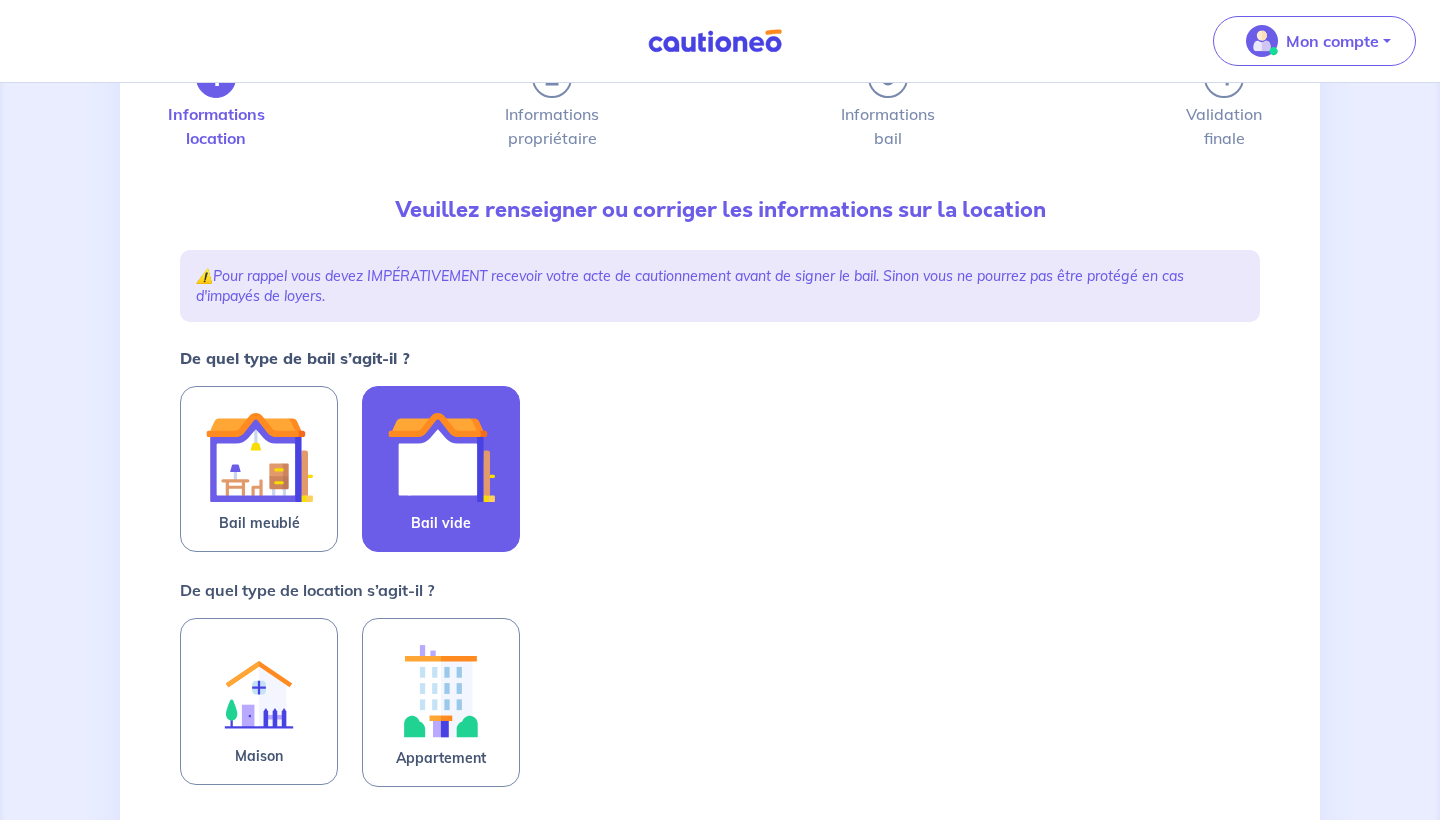 click at bounding box center (441, 457) 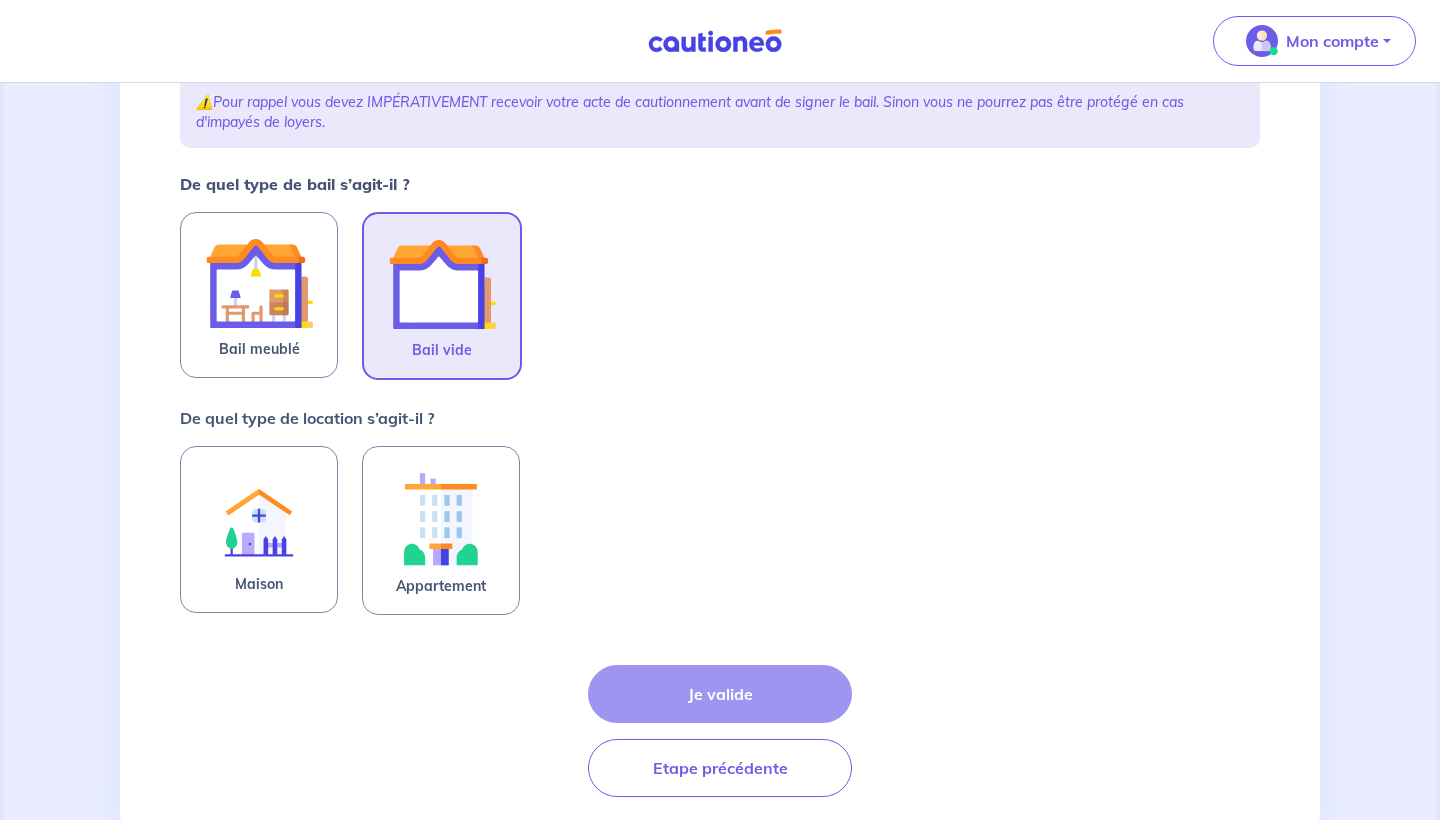 scroll, scrollTop: 301, scrollLeft: 0, axis: vertical 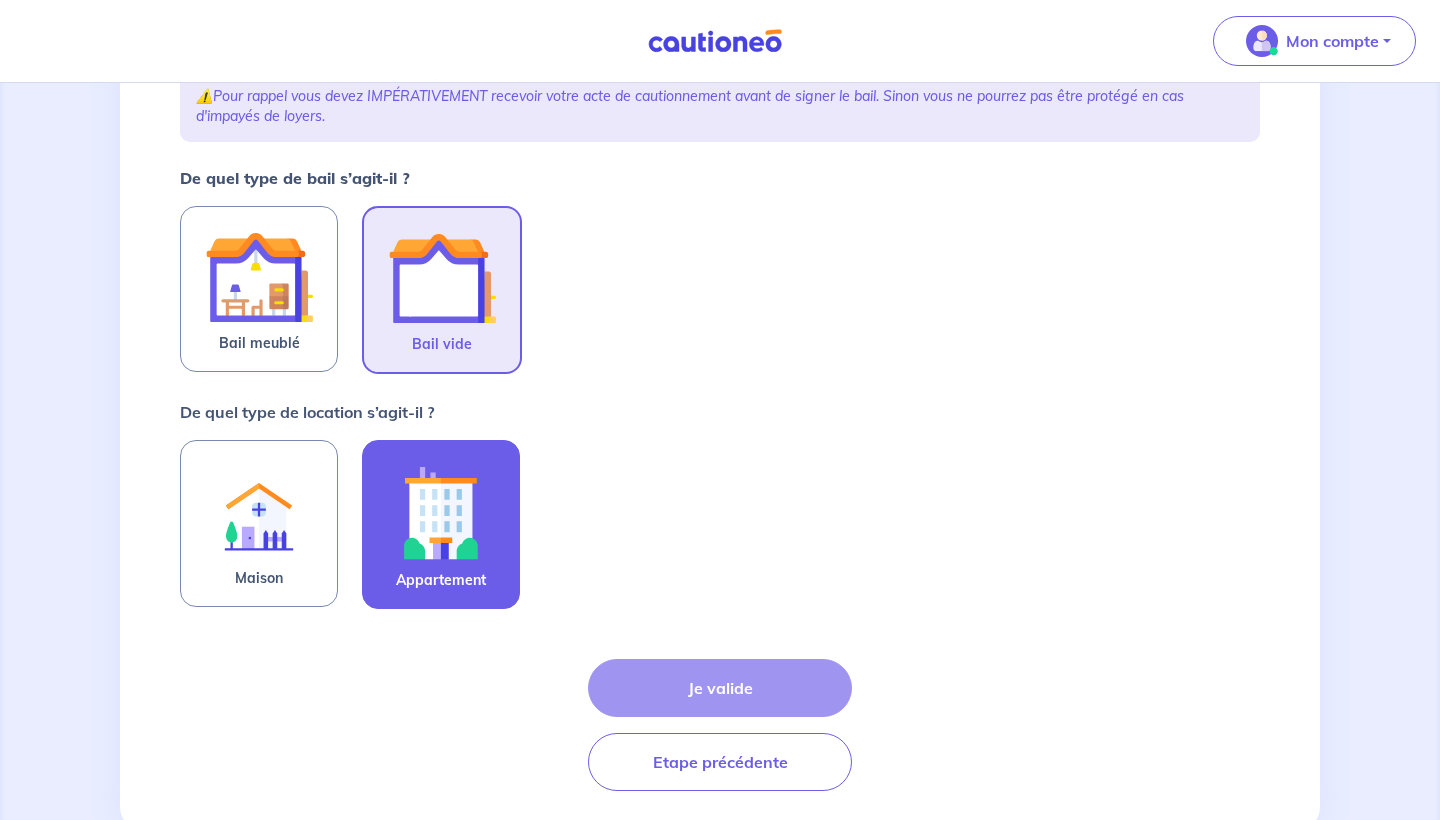 click at bounding box center (441, 512) 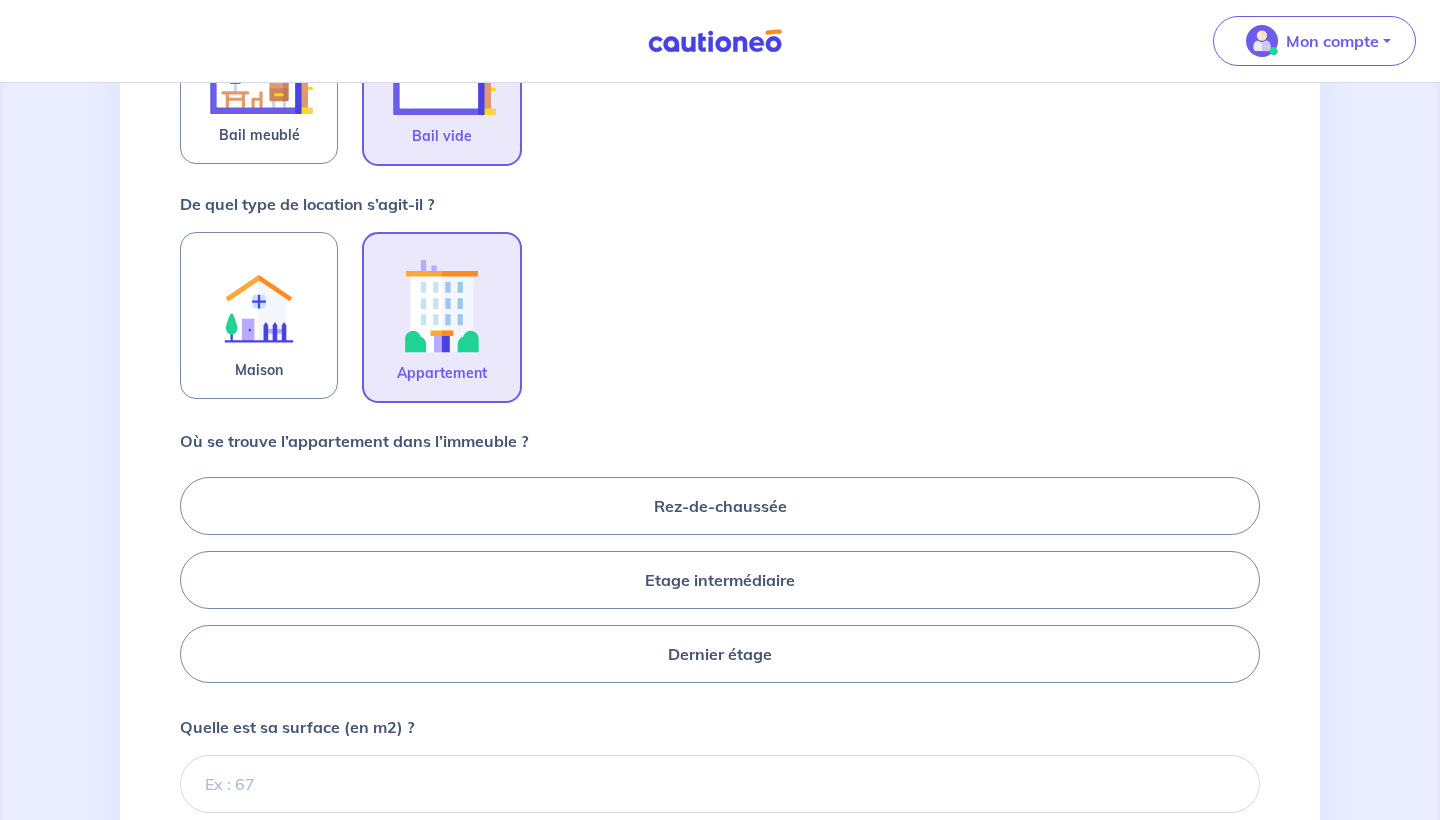 scroll, scrollTop: 521, scrollLeft: 0, axis: vertical 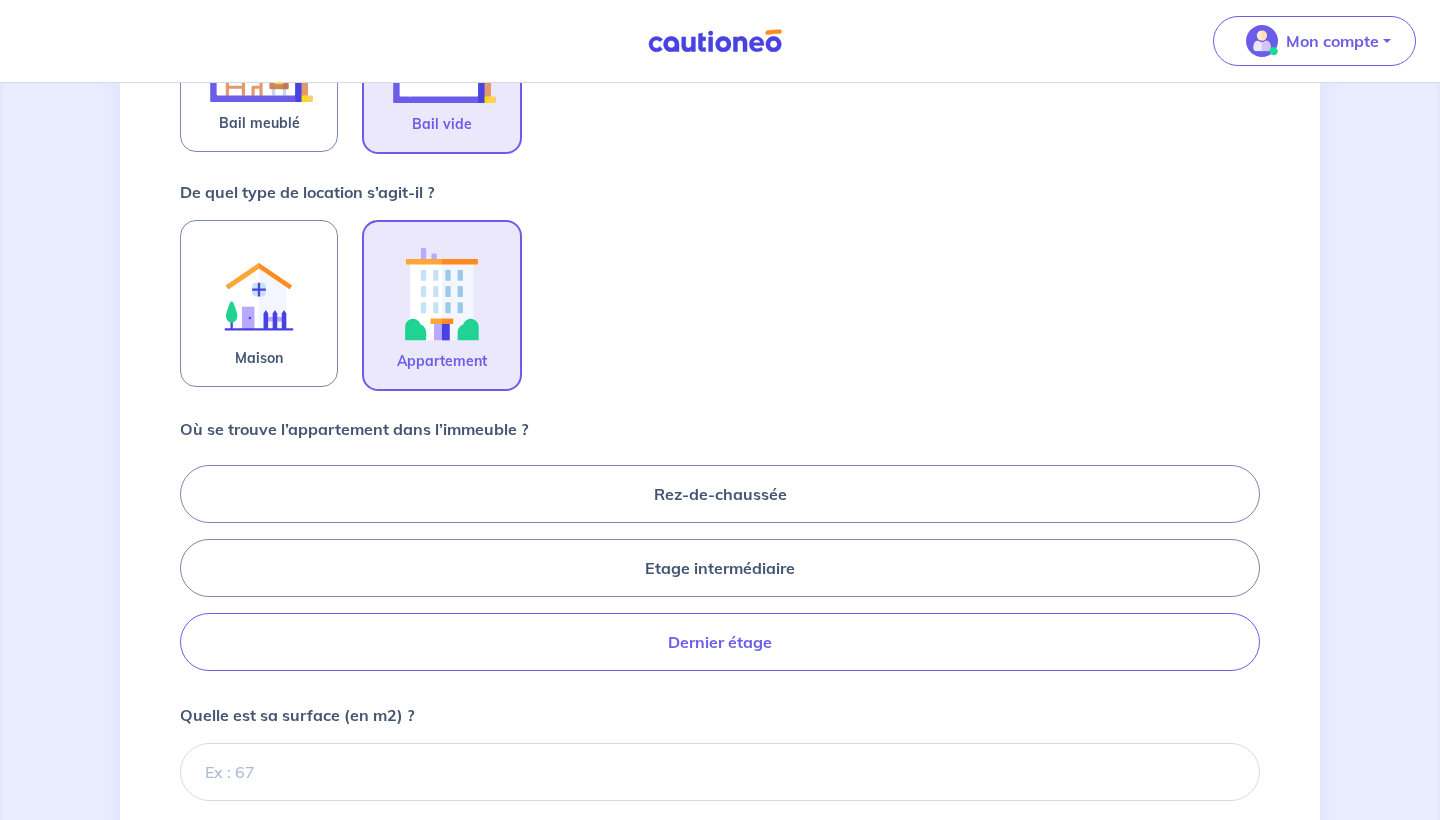 click on "Dernier étage" at bounding box center [720, 642] 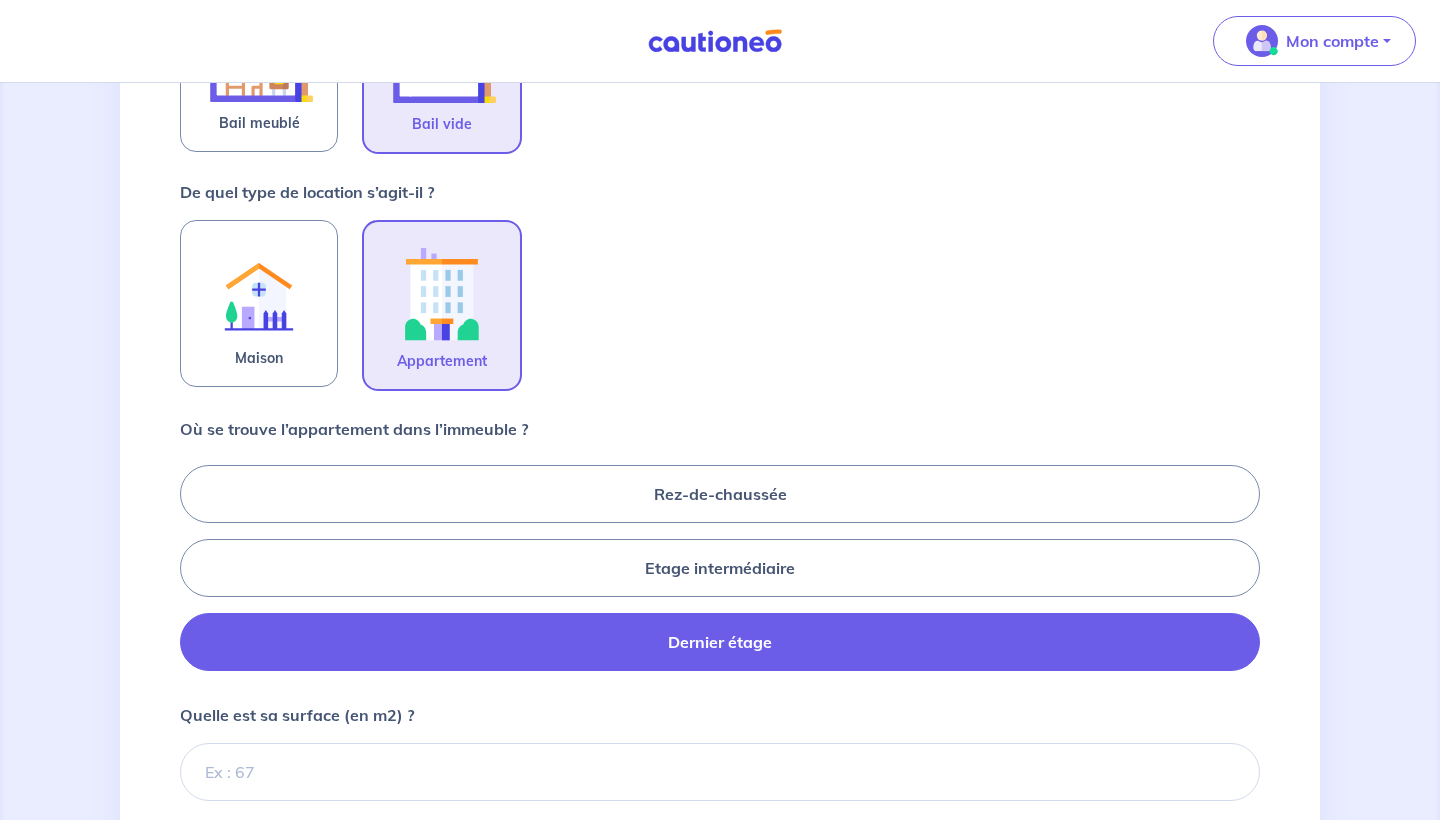 radio on "true" 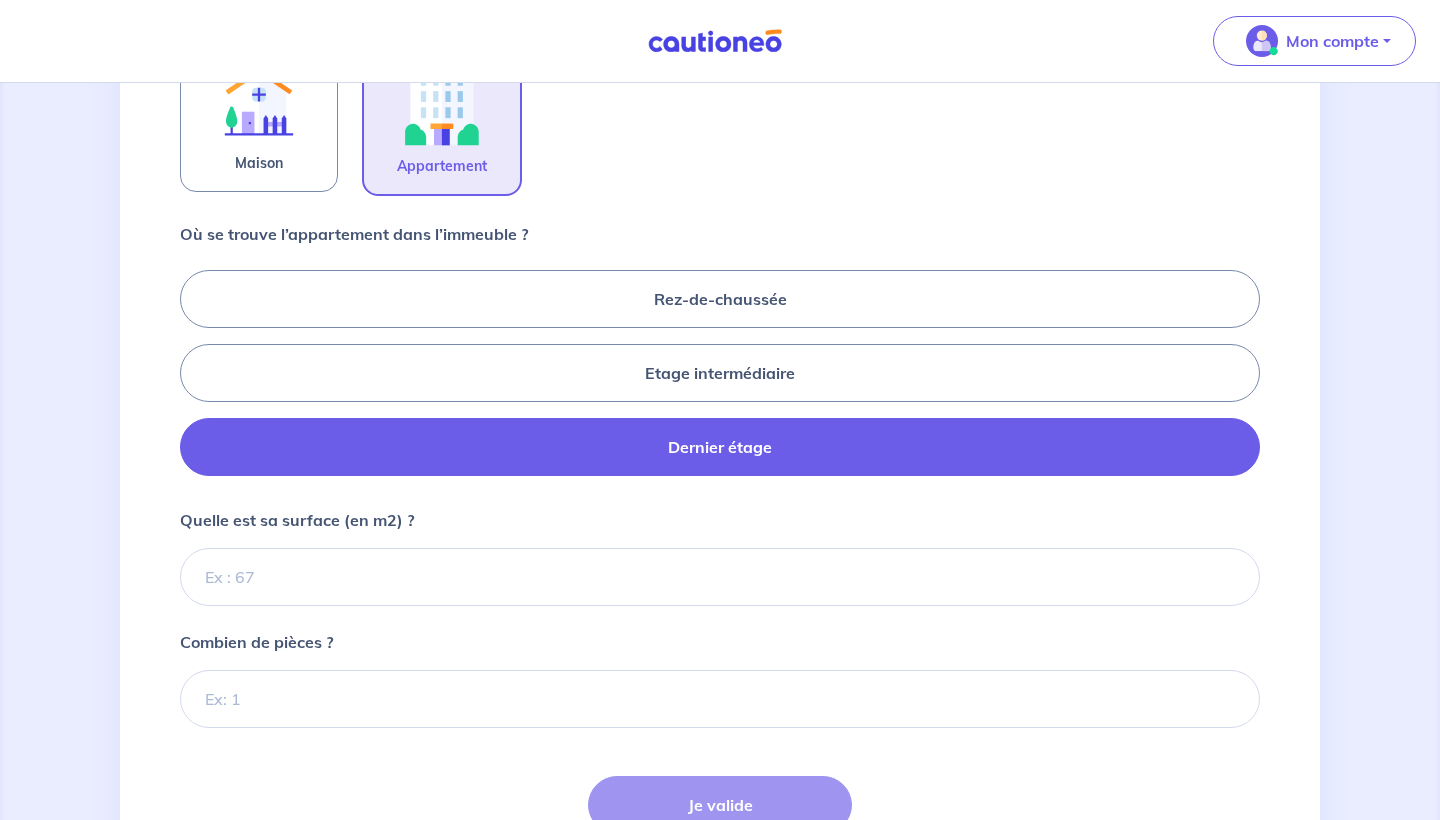 scroll, scrollTop: 717, scrollLeft: 0, axis: vertical 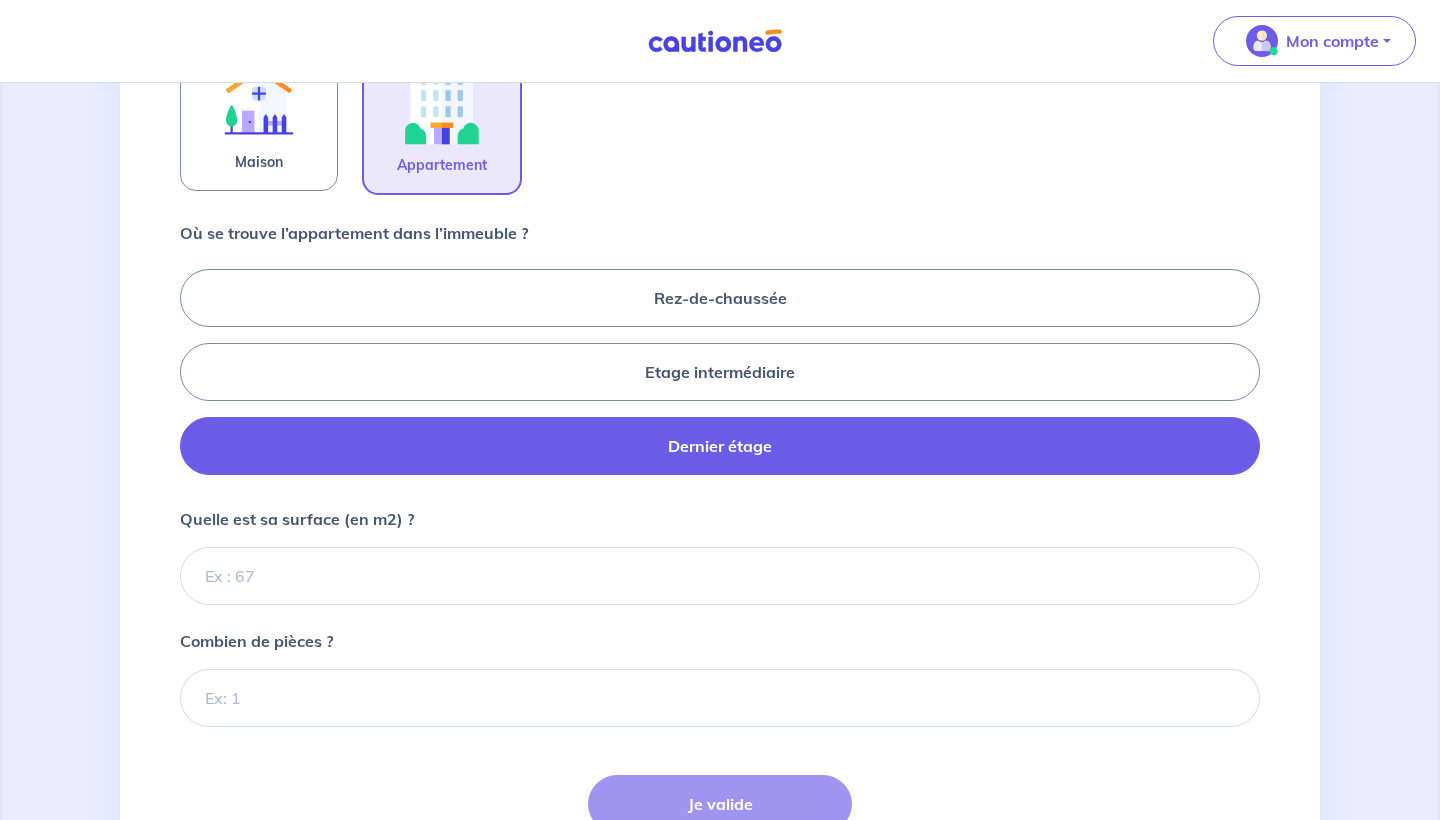 click on "De quel type de bail s’agit-il ? Bail meublé Bail vide De quel type de location s’agit-il ? Maison Appartement Où se trouve l’appartement dans l’immeuble ? Rez-de-chaussée Etage intermédiaire Dernier étage Quelle est sa surface (en m2) ? Combien de pièces ? Je valide Etape précédente" at bounding box center (720, 328) 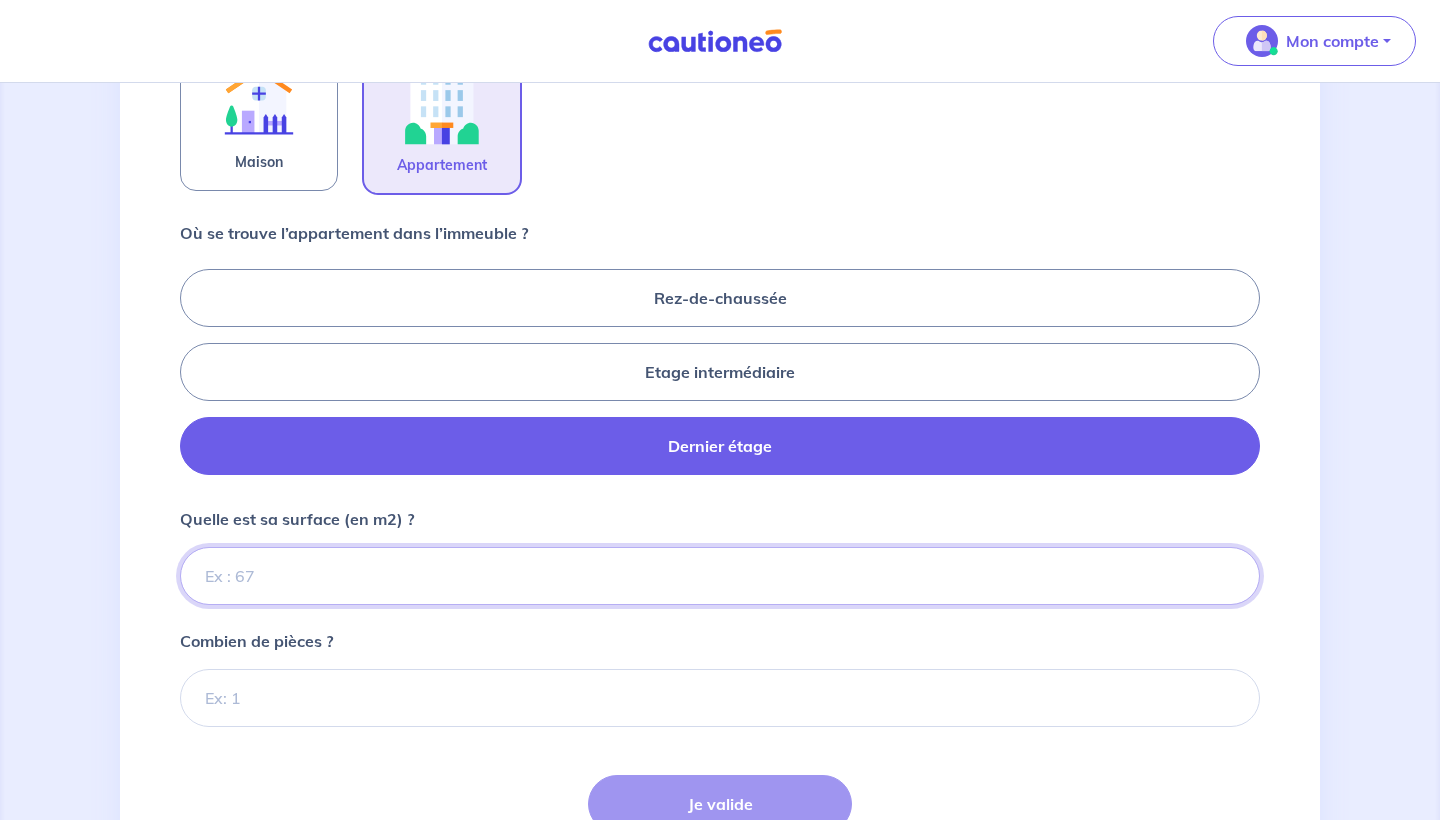 click on "Quelle est sa surface (en m2) ?" at bounding box center (720, 576) 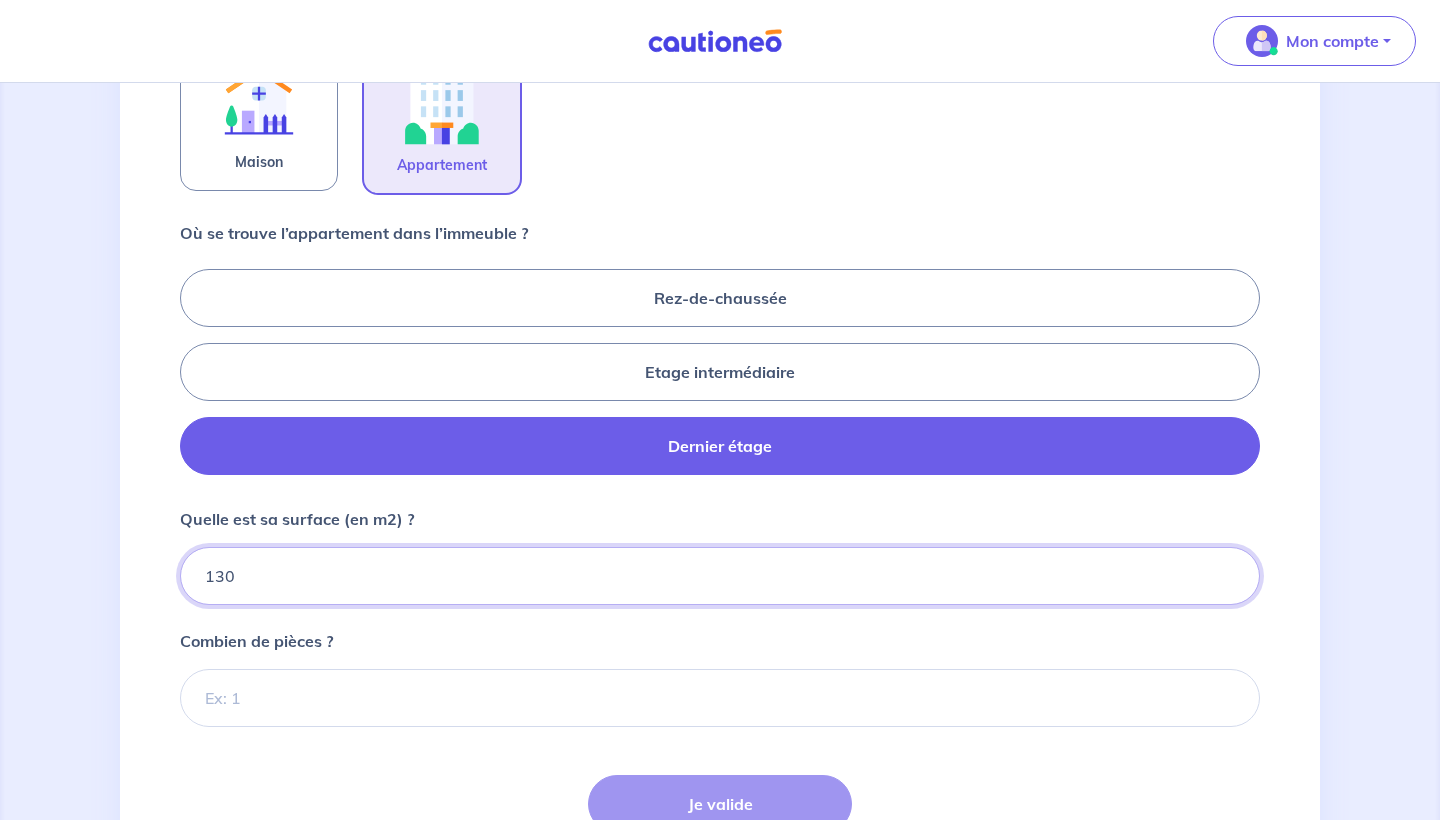 type on "130" 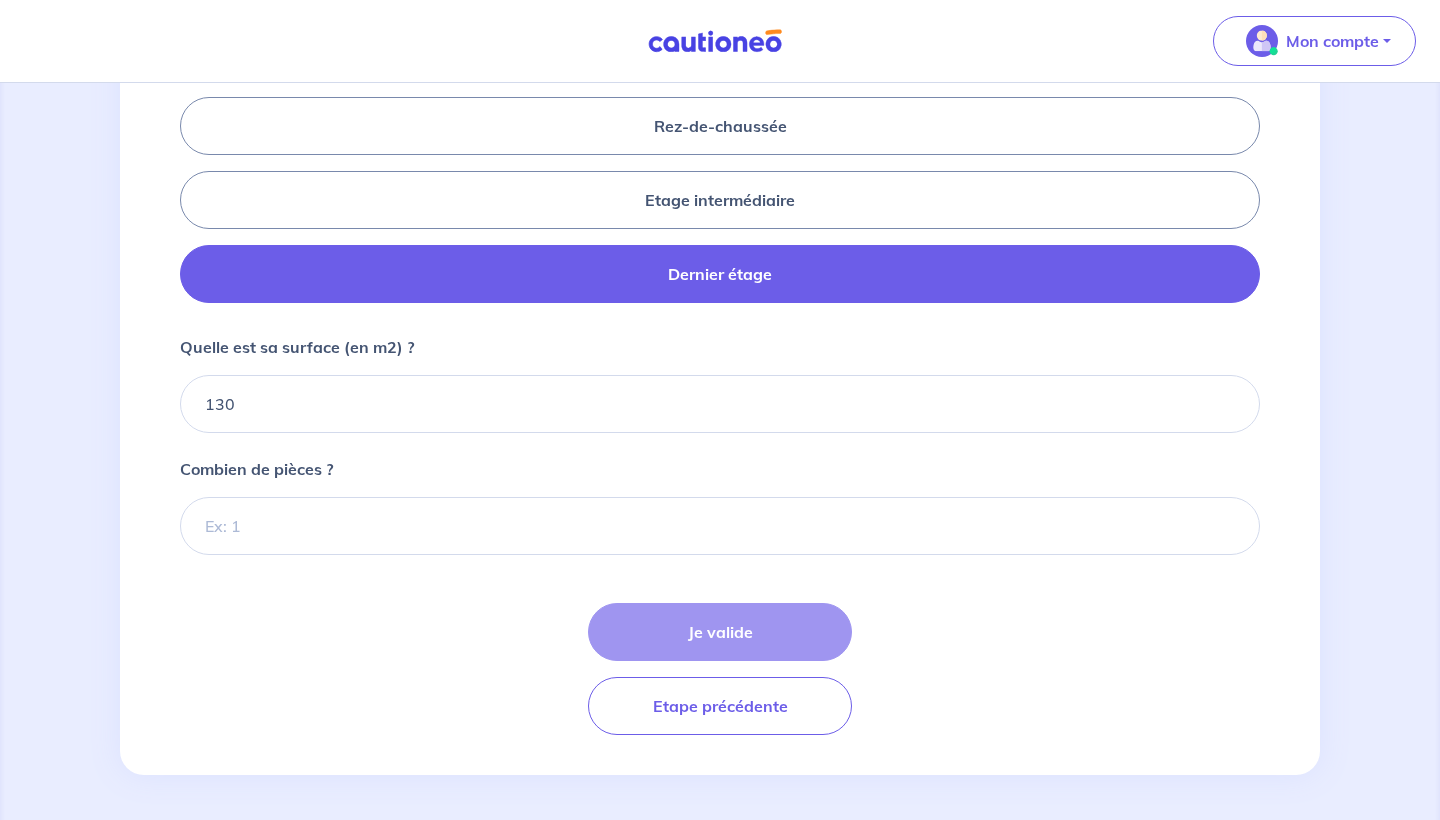 scroll, scrollTop: 892, scrollLeft: 0, axis: vertical 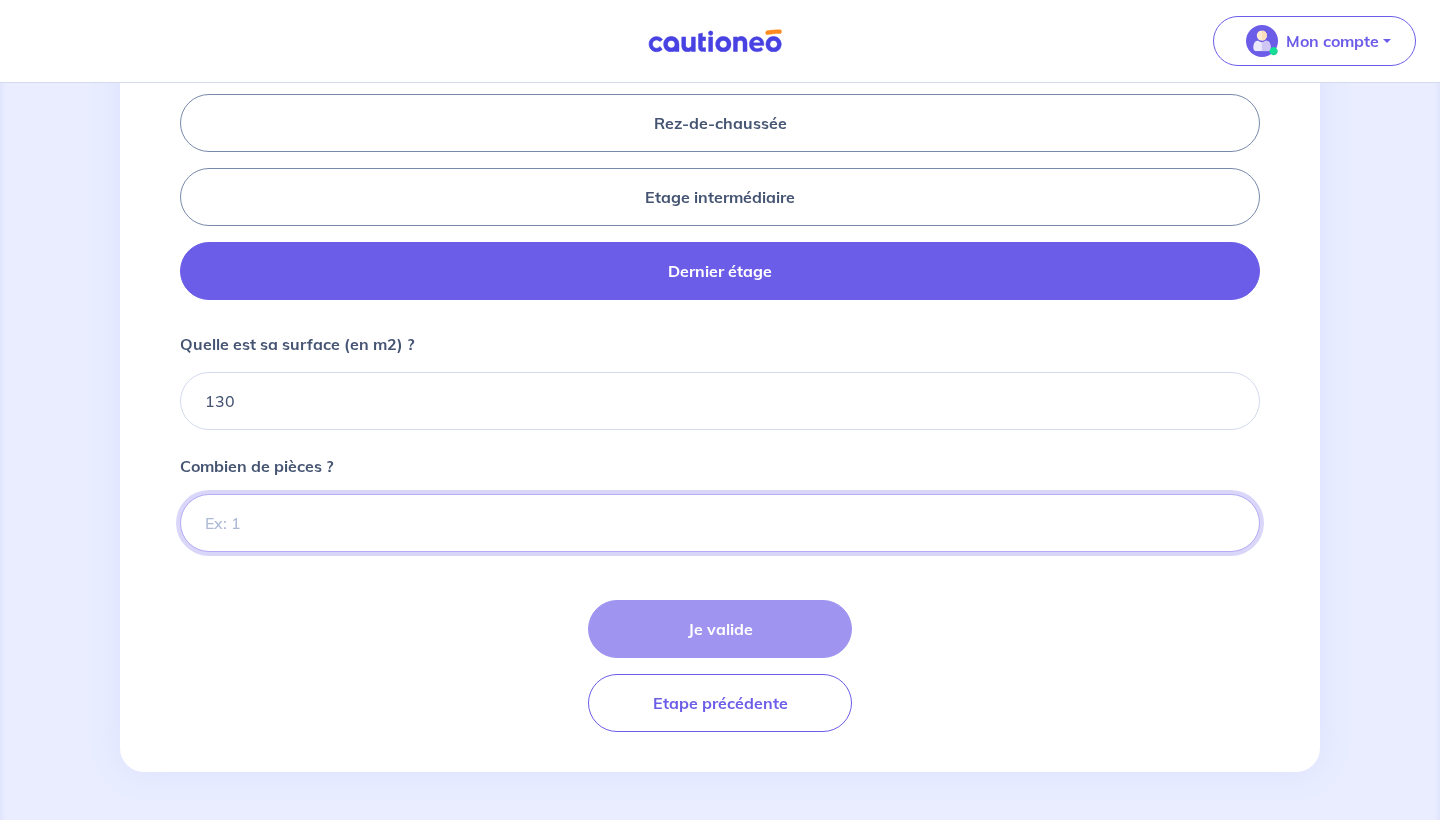 click on "Combien de pièces ?" at bounding box center (720, 523) 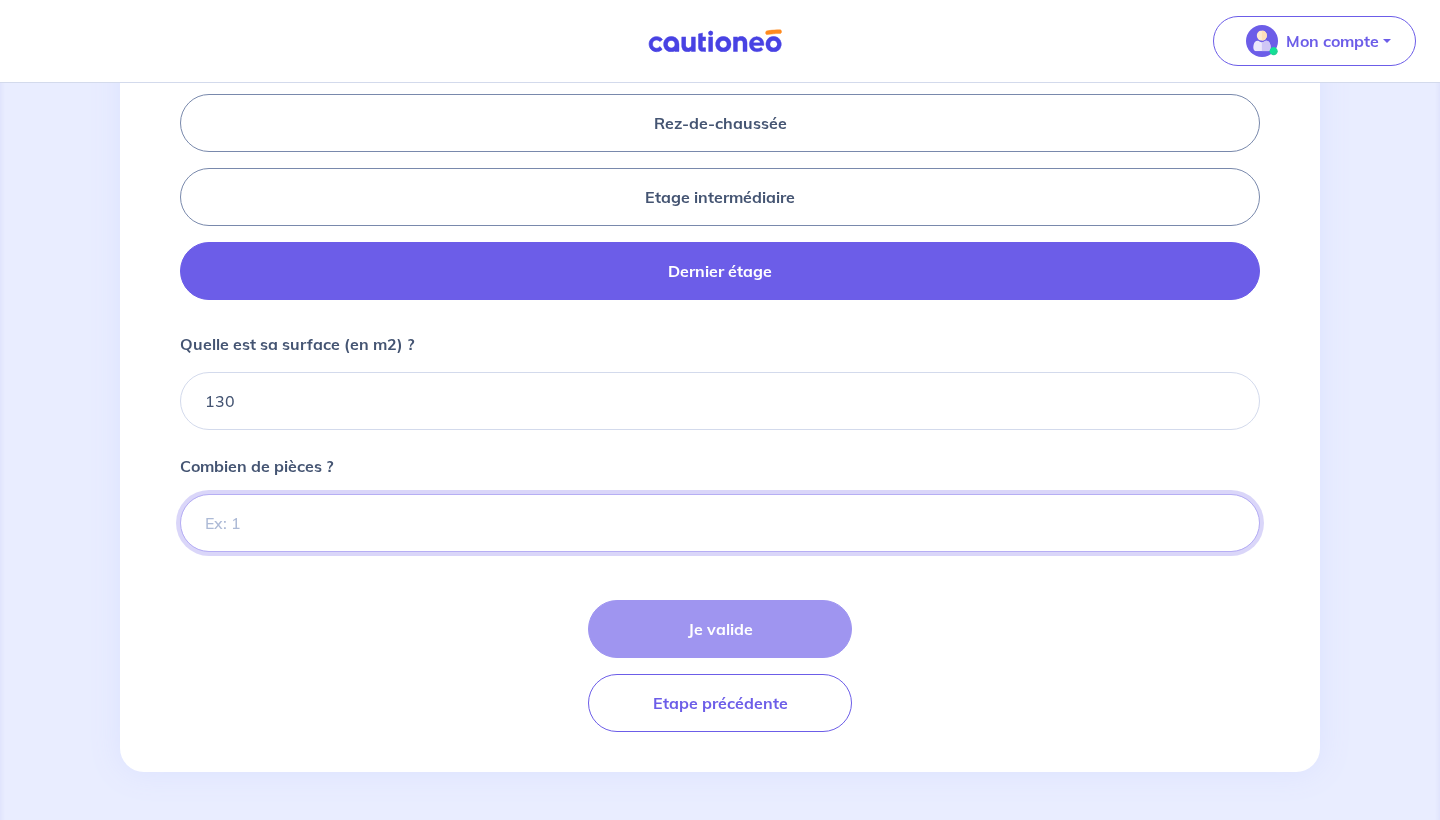 click on "Combien de pièces ?" at bounding box center (720, 523) 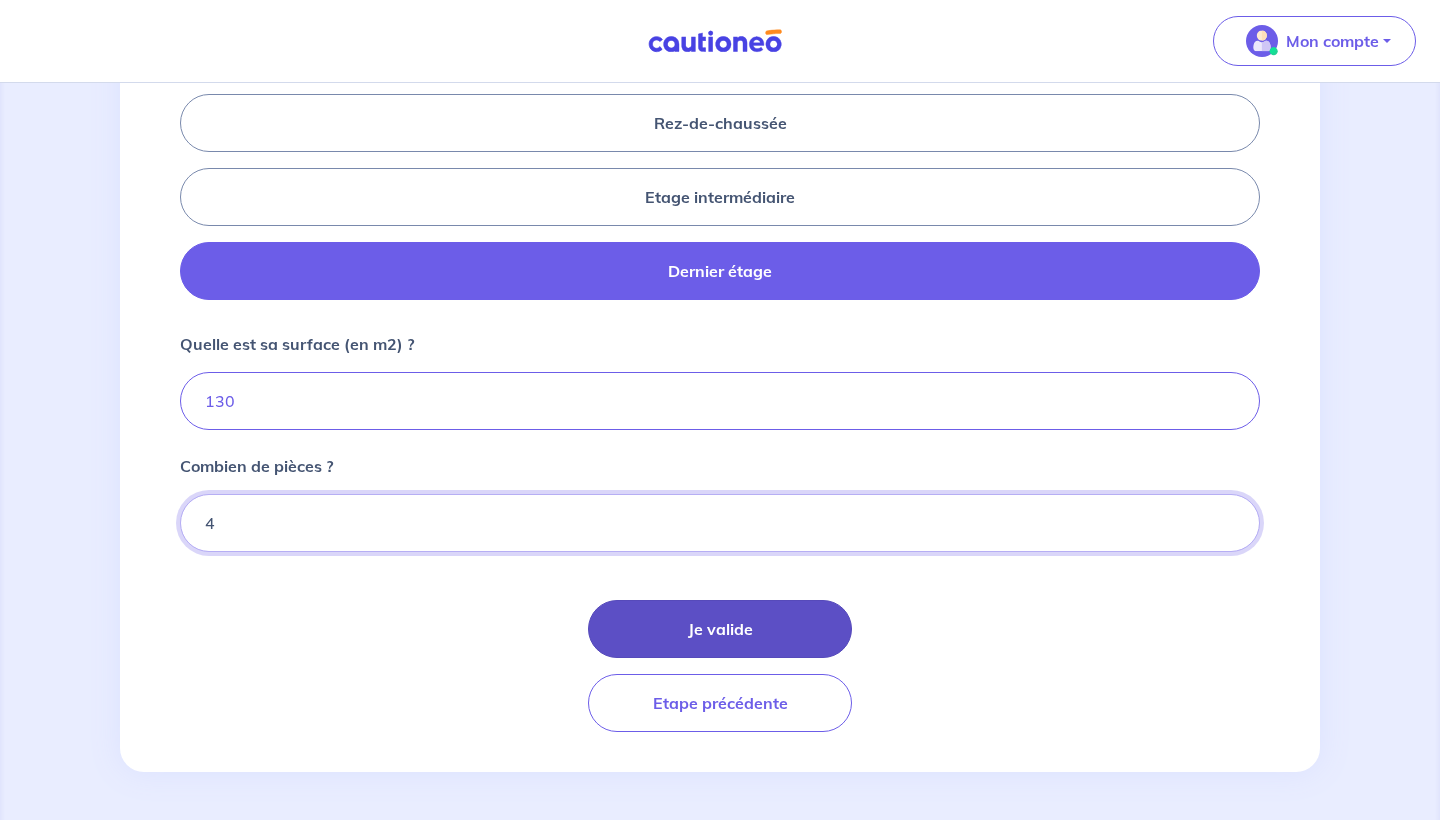 type on "4" 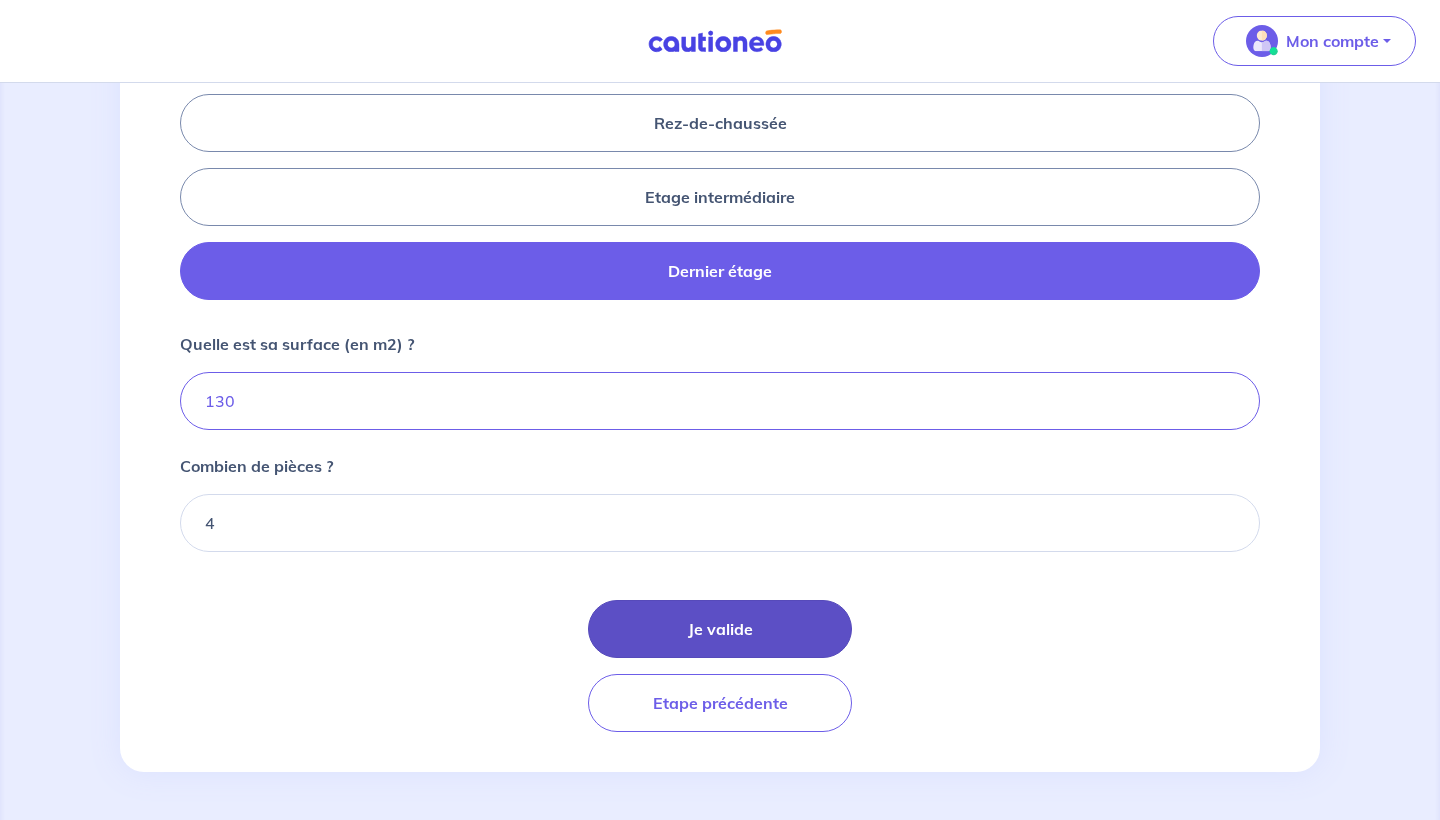 click on "Je valide" at bounding box center [720, 629] 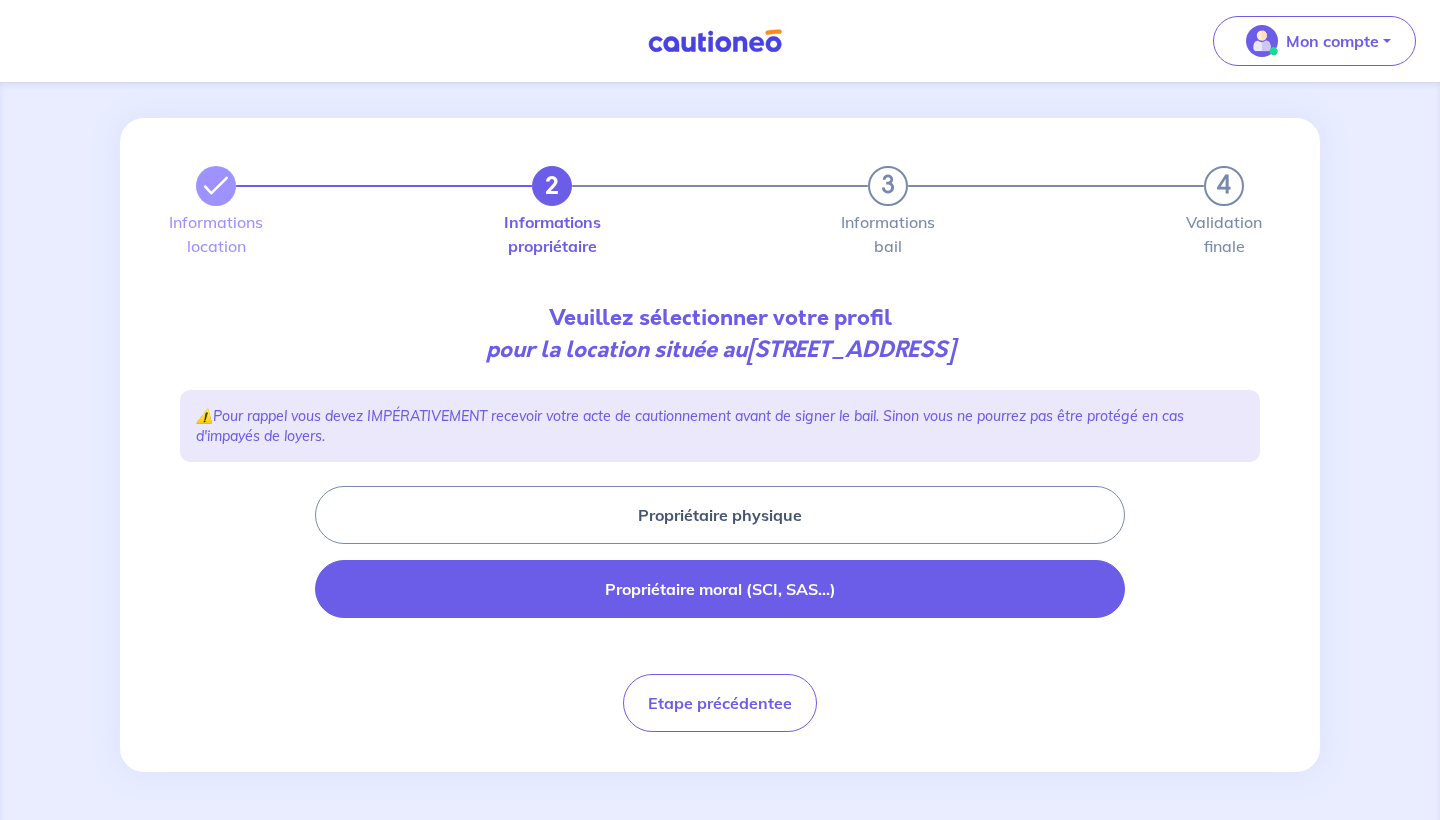 scroll, scrollTop: 13, scrollLeft: 0, axis: vertical 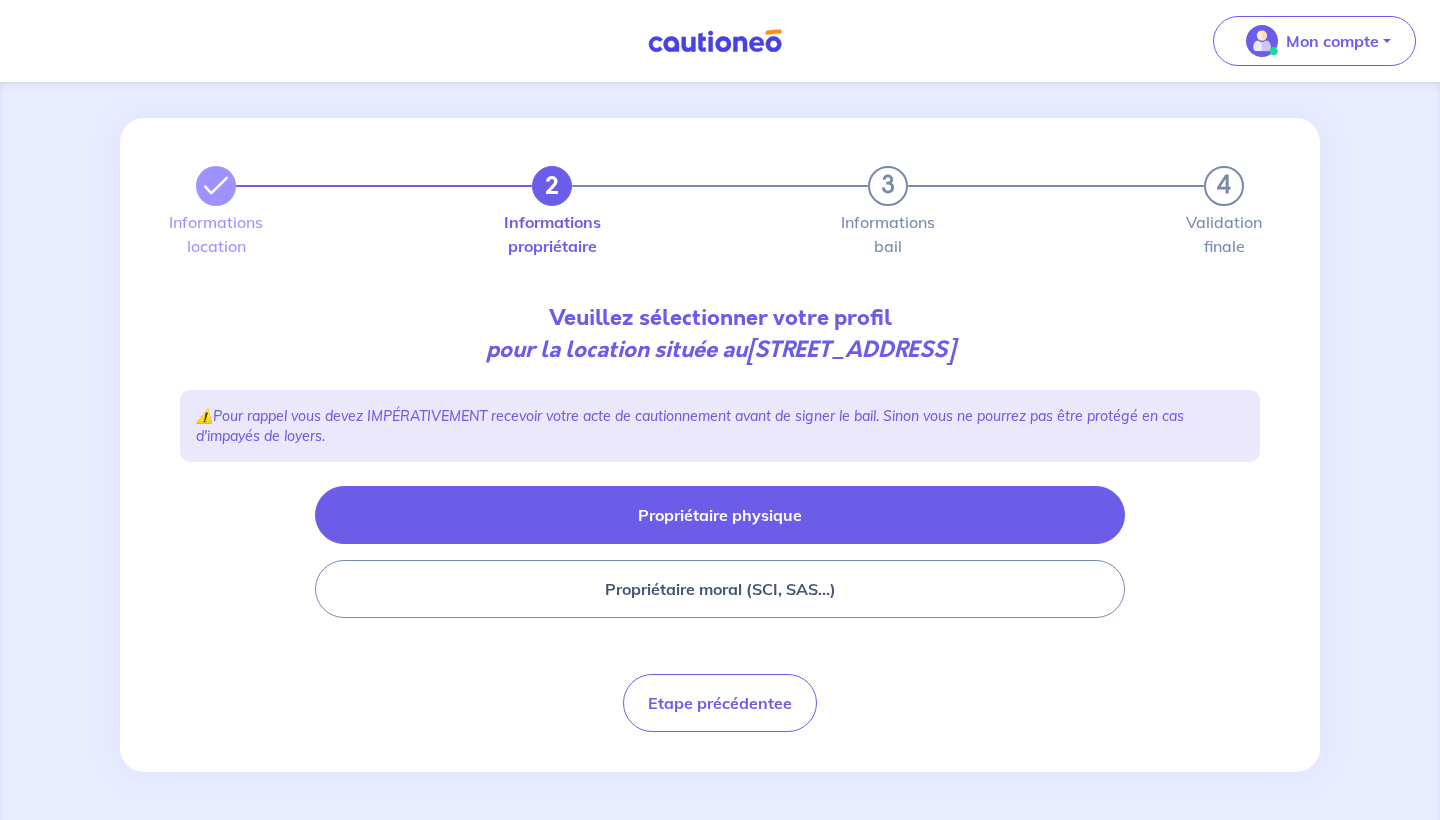 click on "Propriétaire physique" at bounding box center [720, 515] 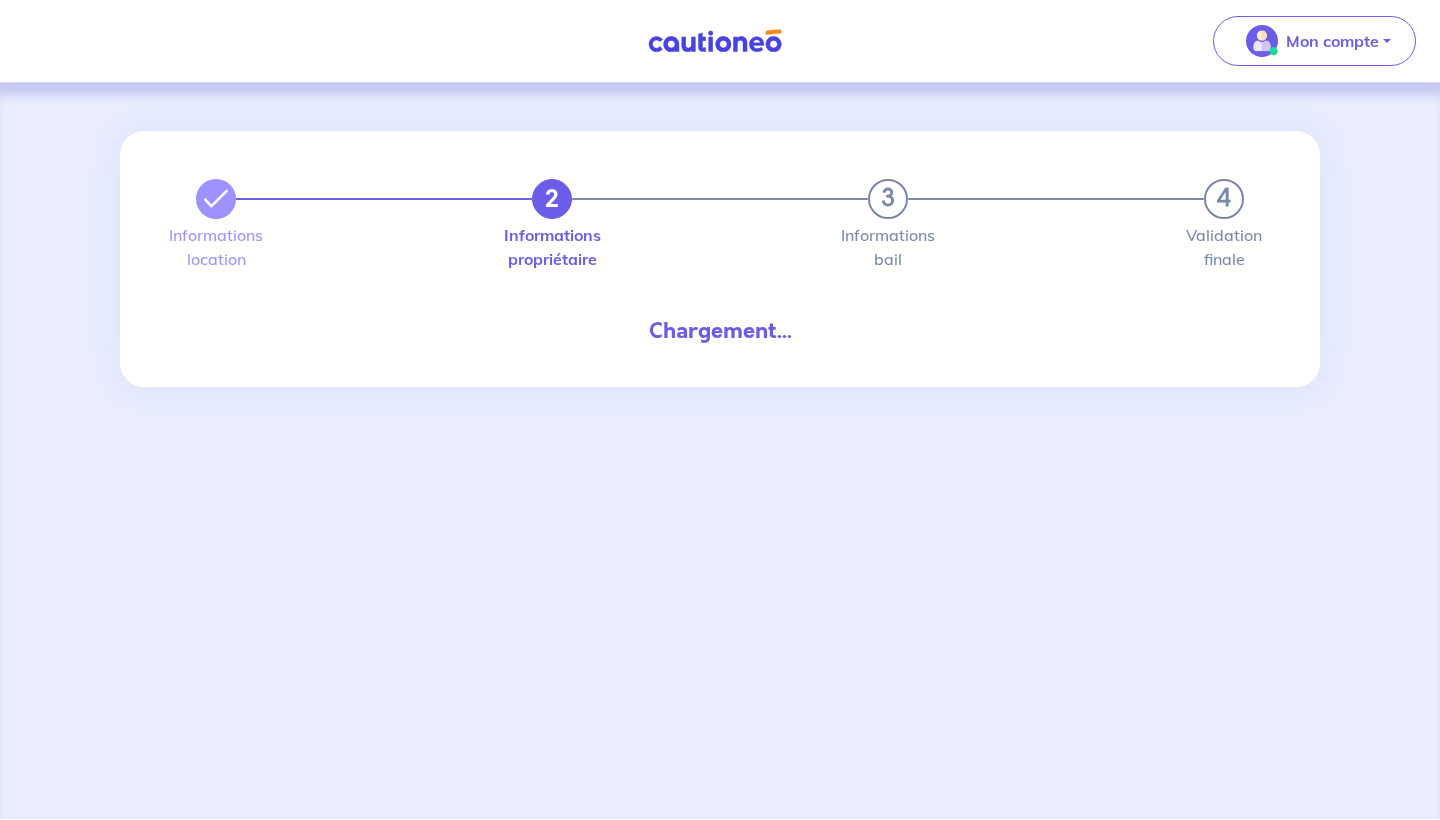 select on "FR" 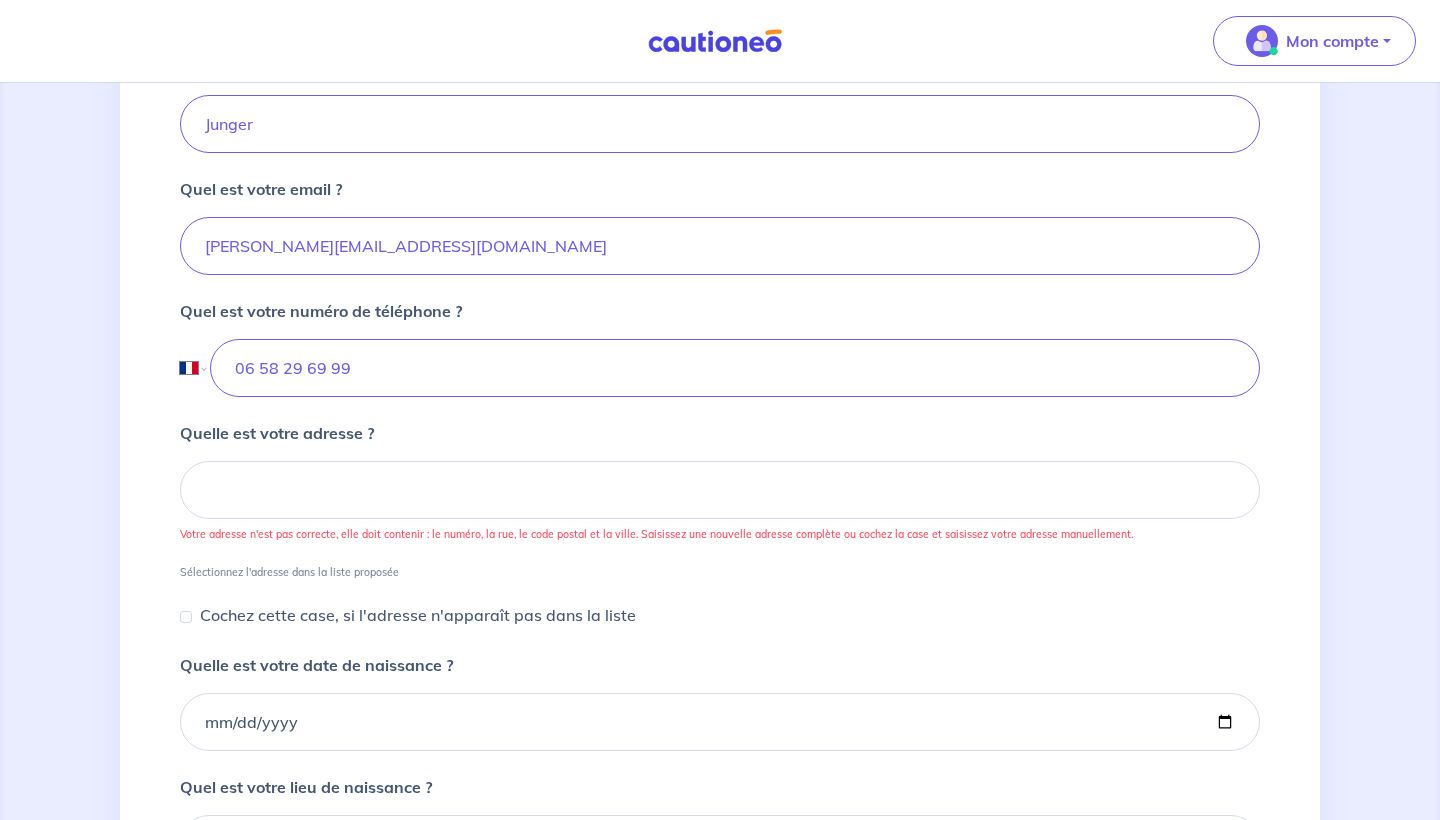 scroll, scrollTop: 588, scrollLeft: 0, axis: vertical 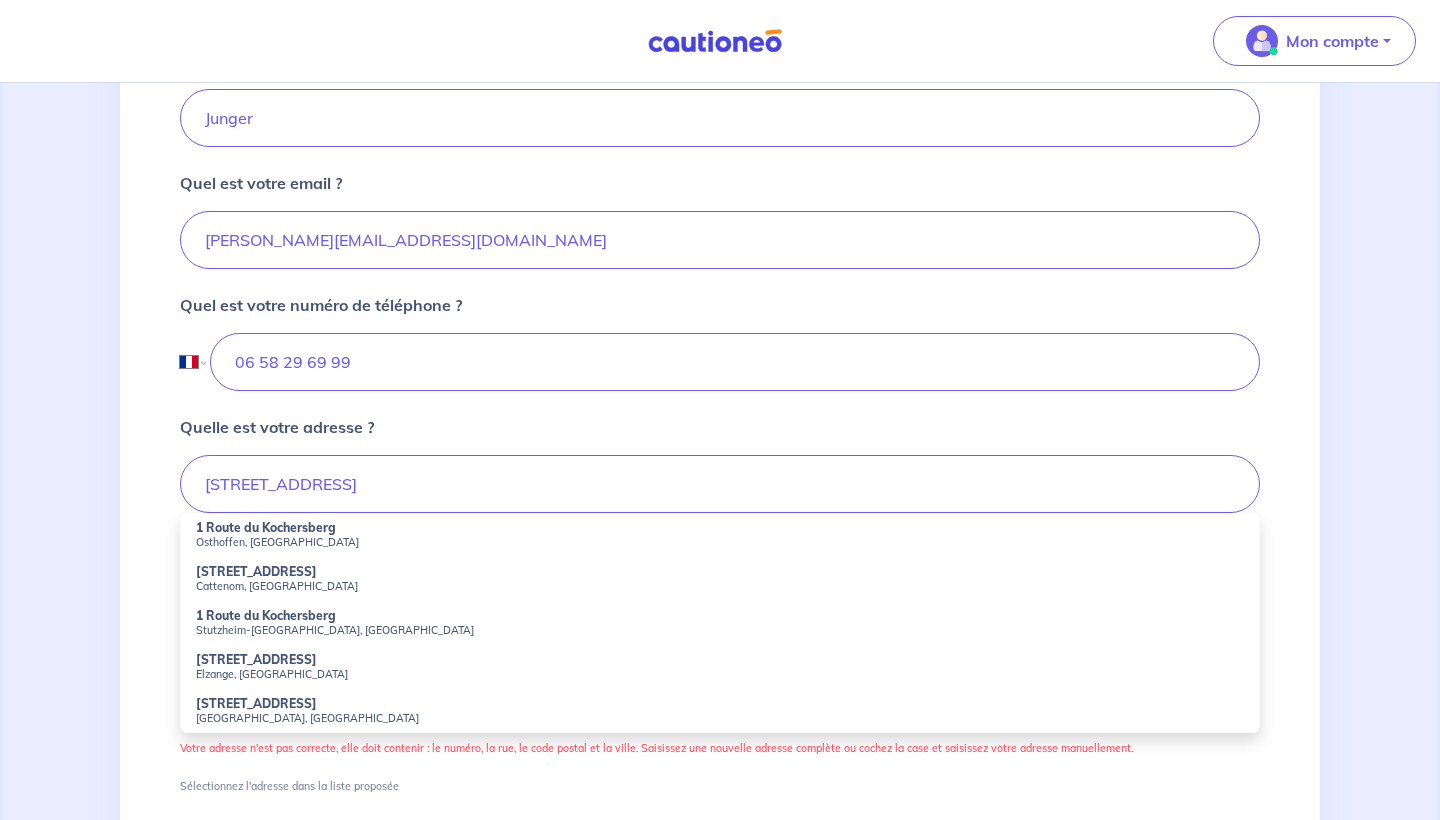 click on "1 Route de Koenigsmacker" at bounding box center (256, 659) 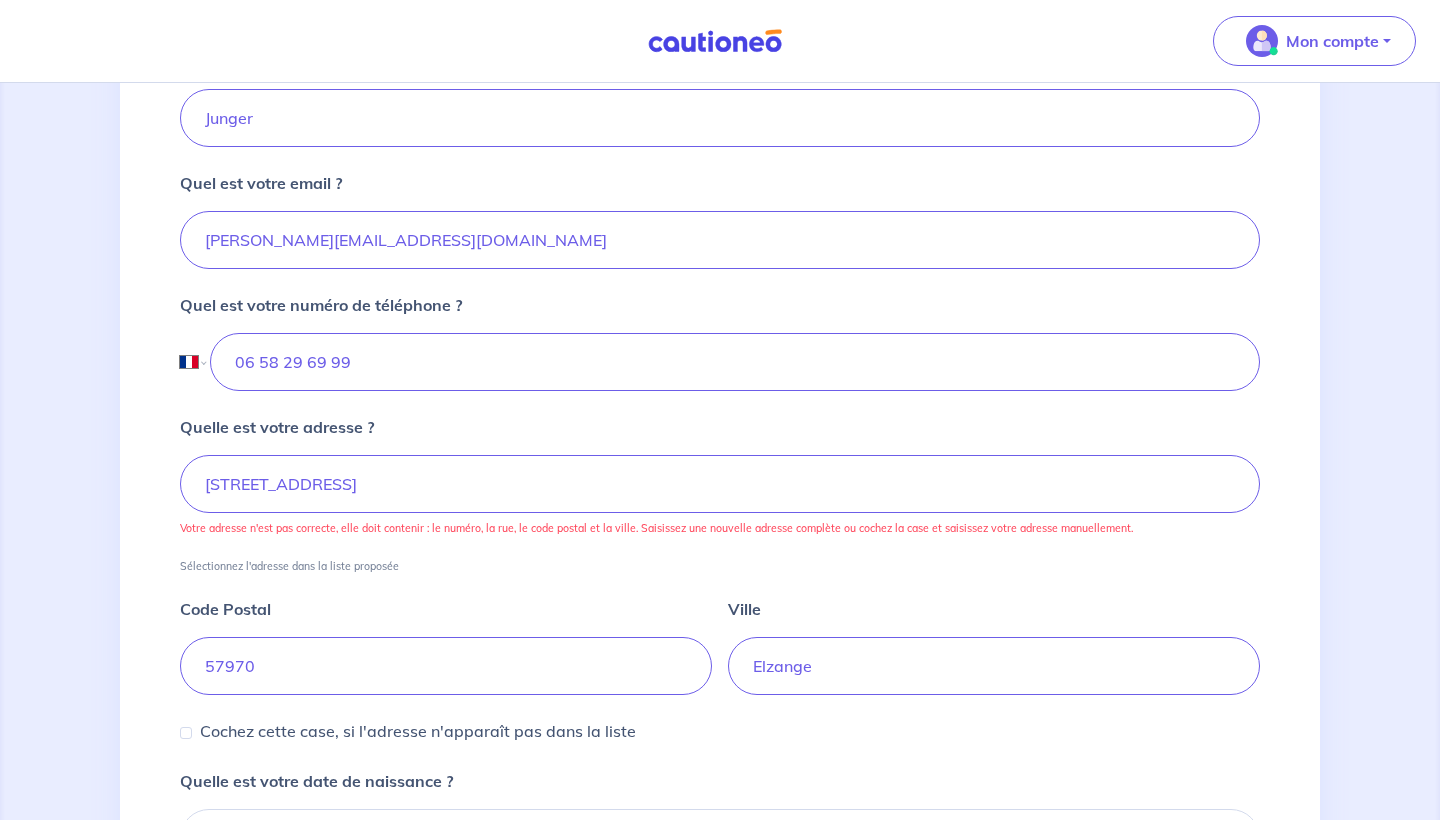 scroll, scrollTop: 603, scrollLeft: 0, axis: vertical 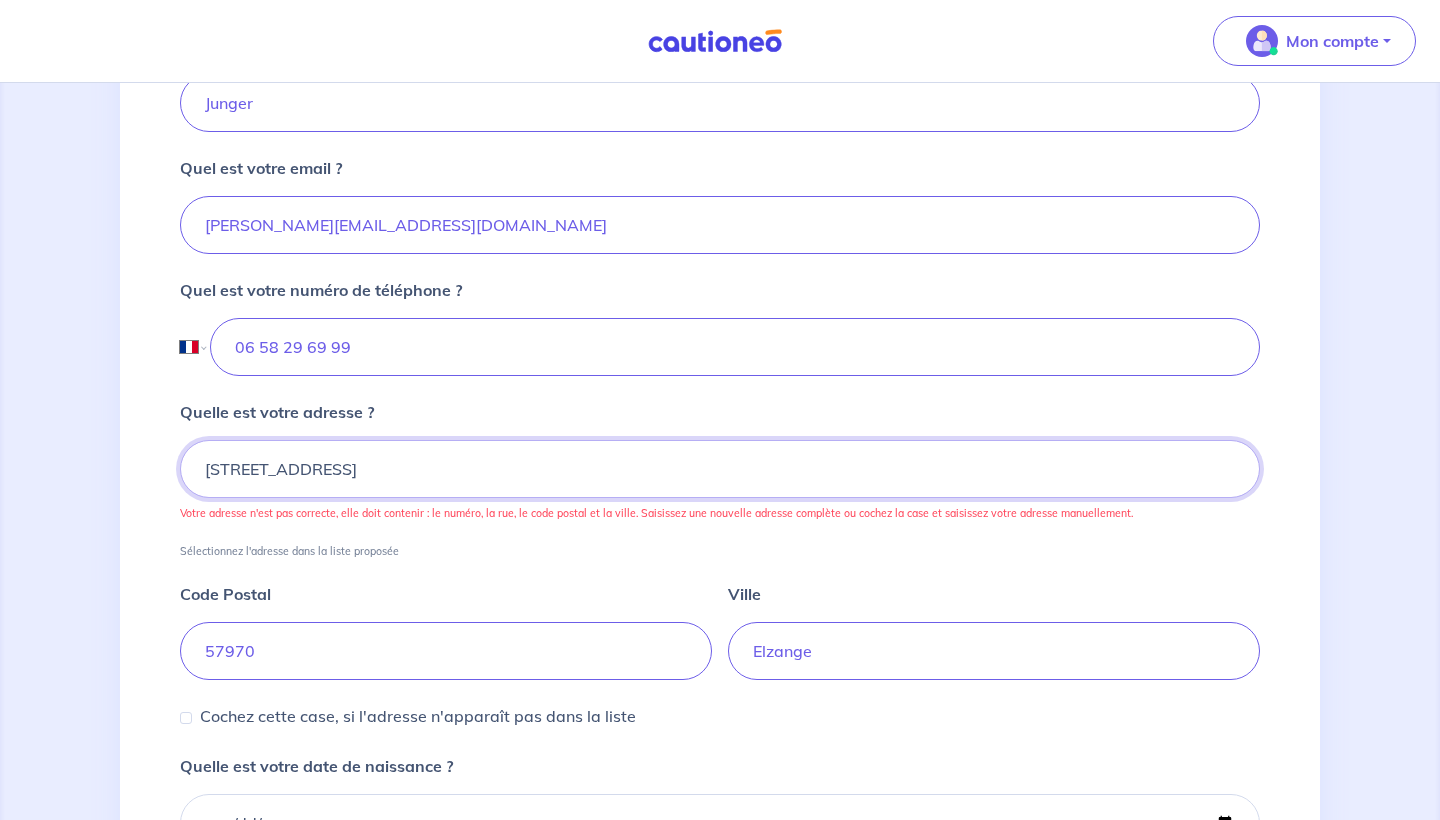 click on "1 Route de Koenigsmacker, Elzange, France" at bounding box center [720, 469] 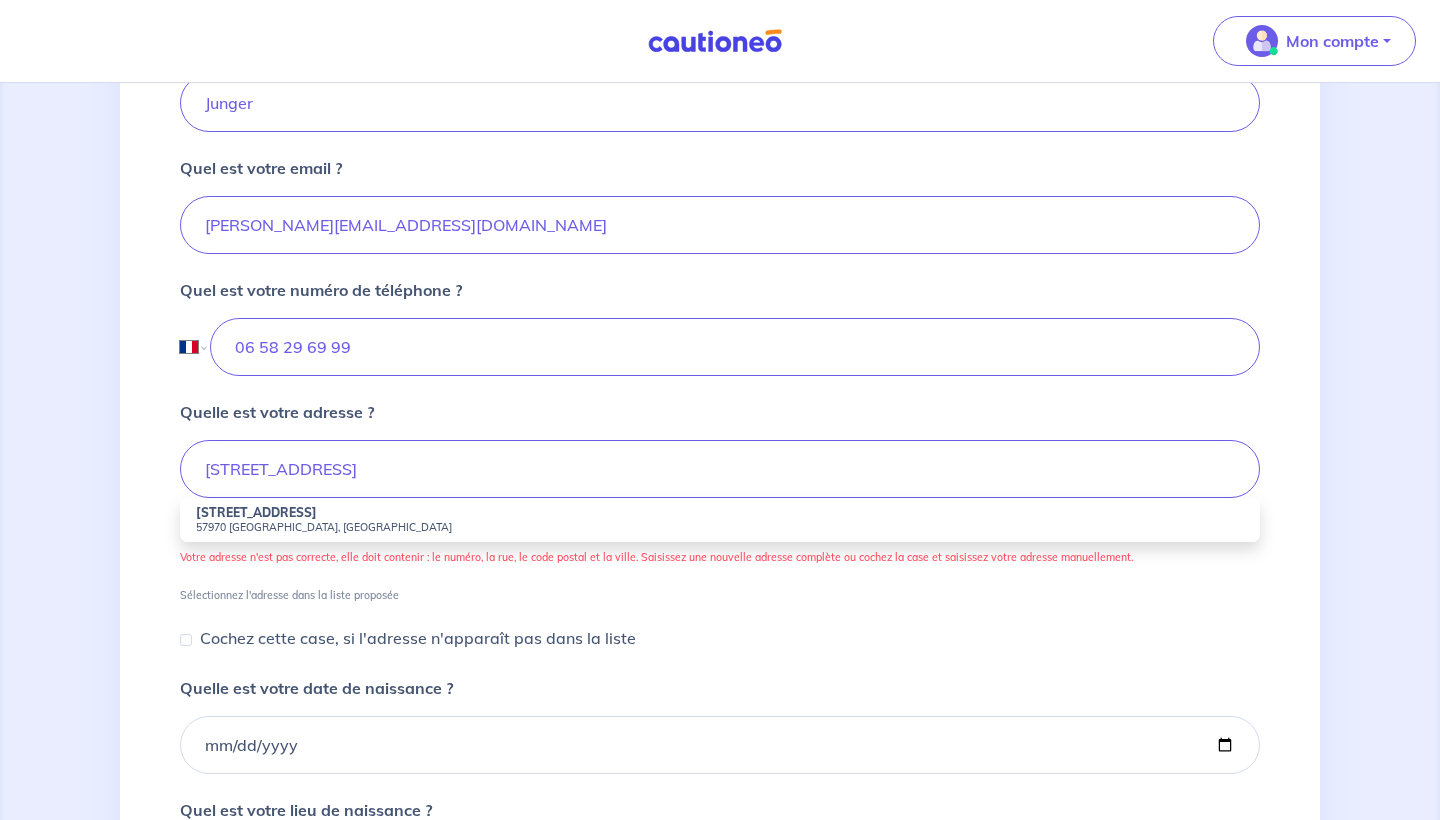 click on "57970 Elzange, France" at bounding box center [720, 527] 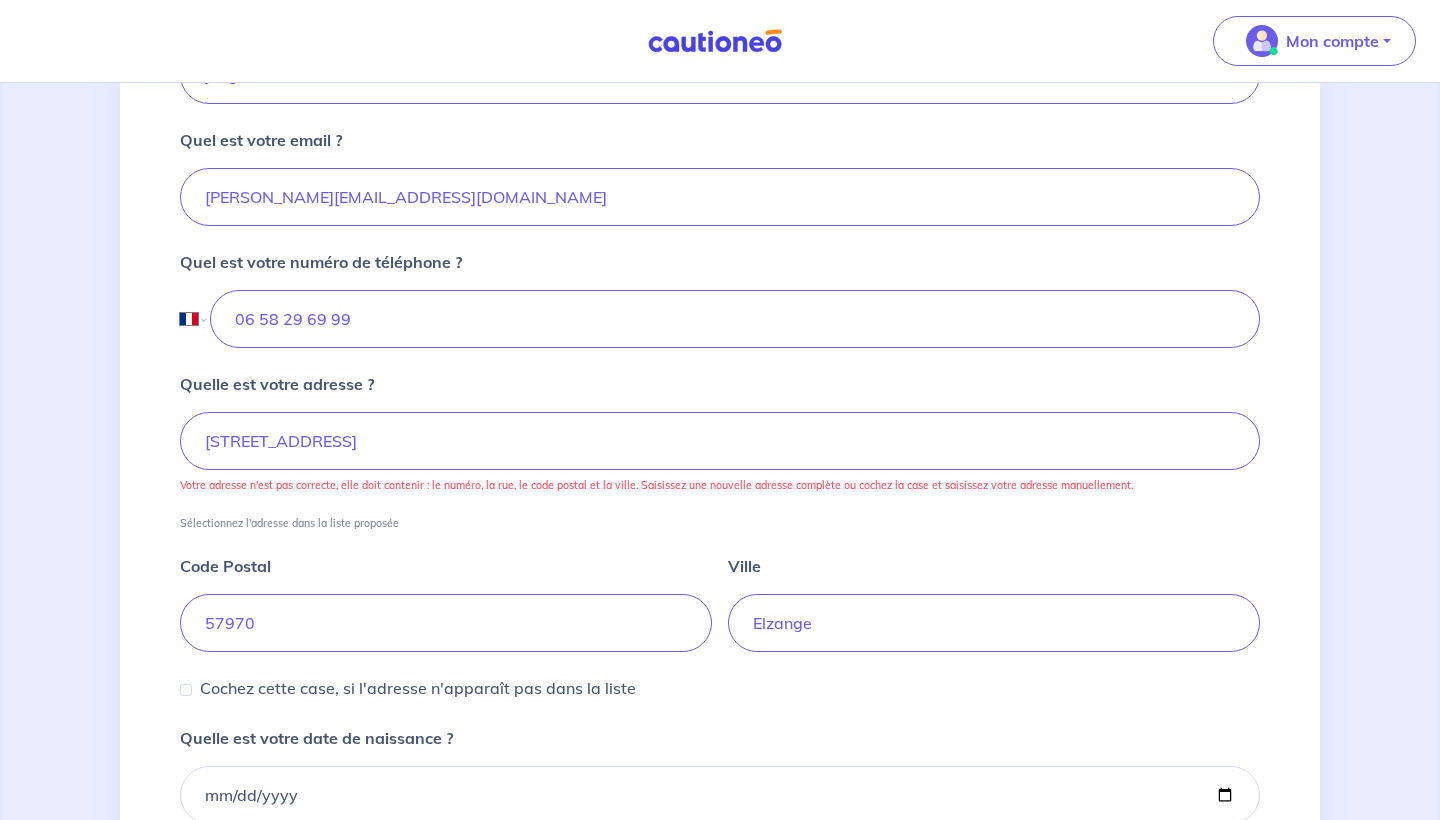 scroll, scrollTop: 637, scrollLeft: 0, axis: vertical 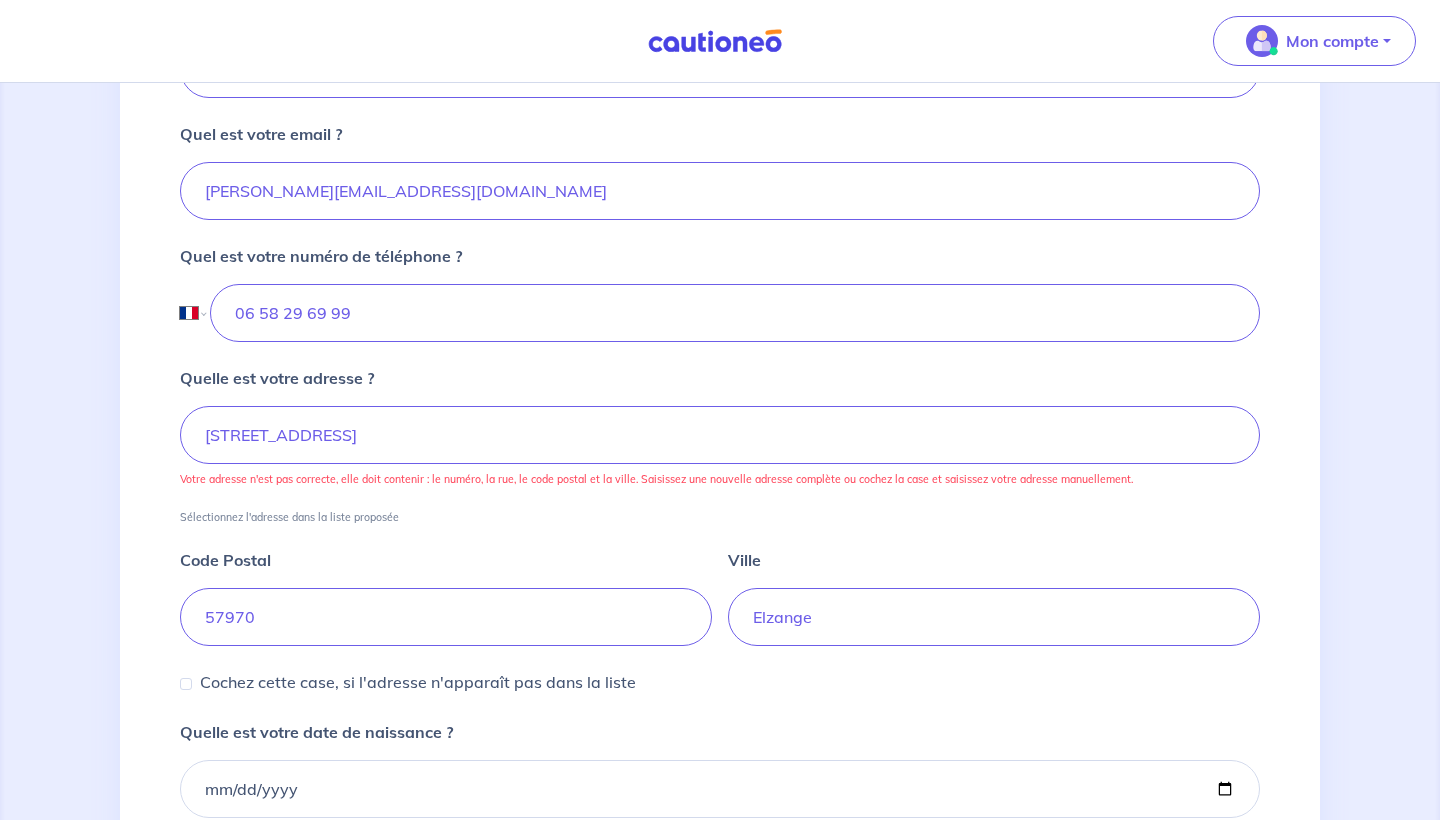 click on "Code Postal 57970 Ville Elzange" at bounding box center (720, 585) 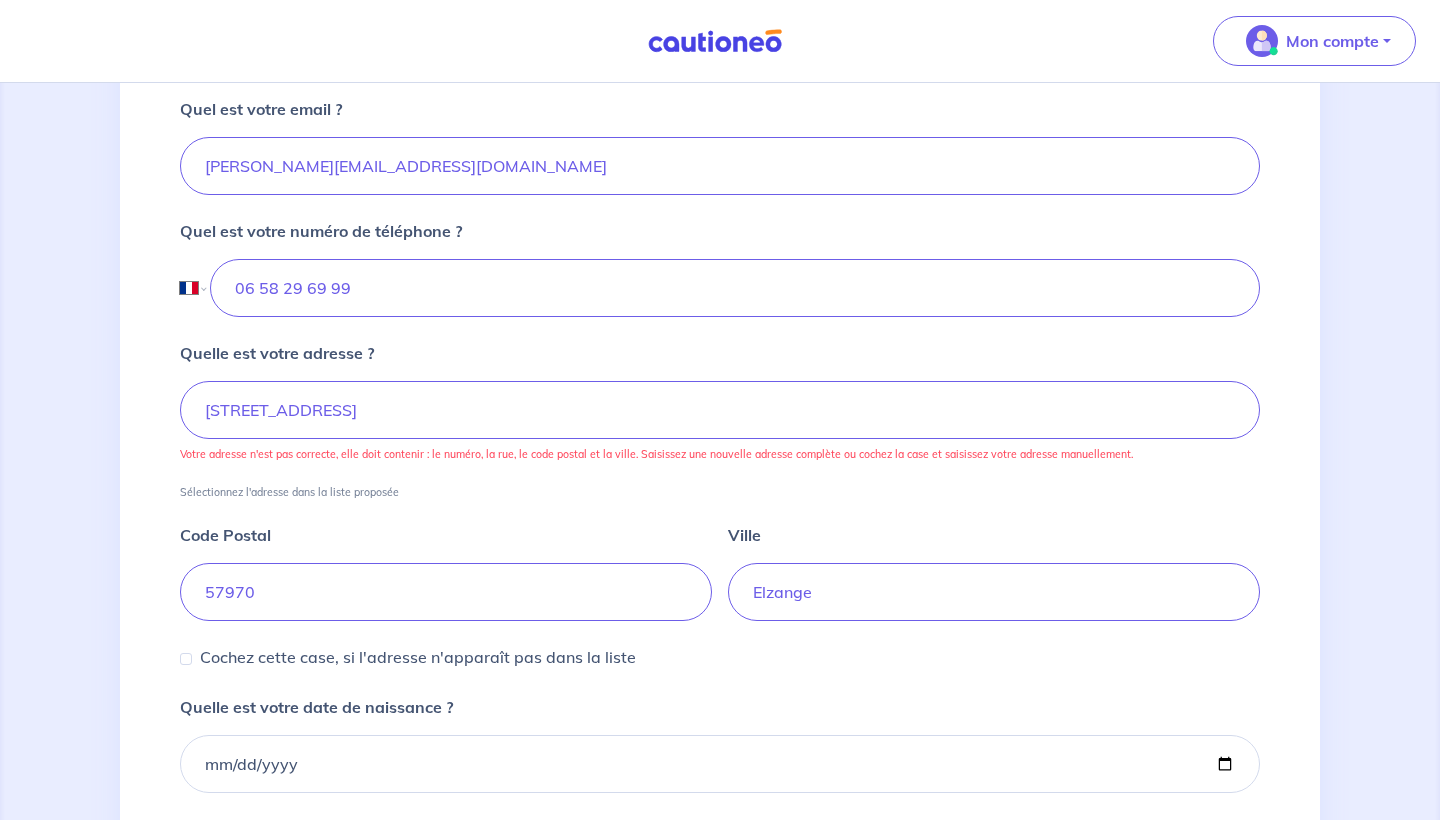 scroll, scrollTop: 663, scrollLeft: 0, axis: vertical 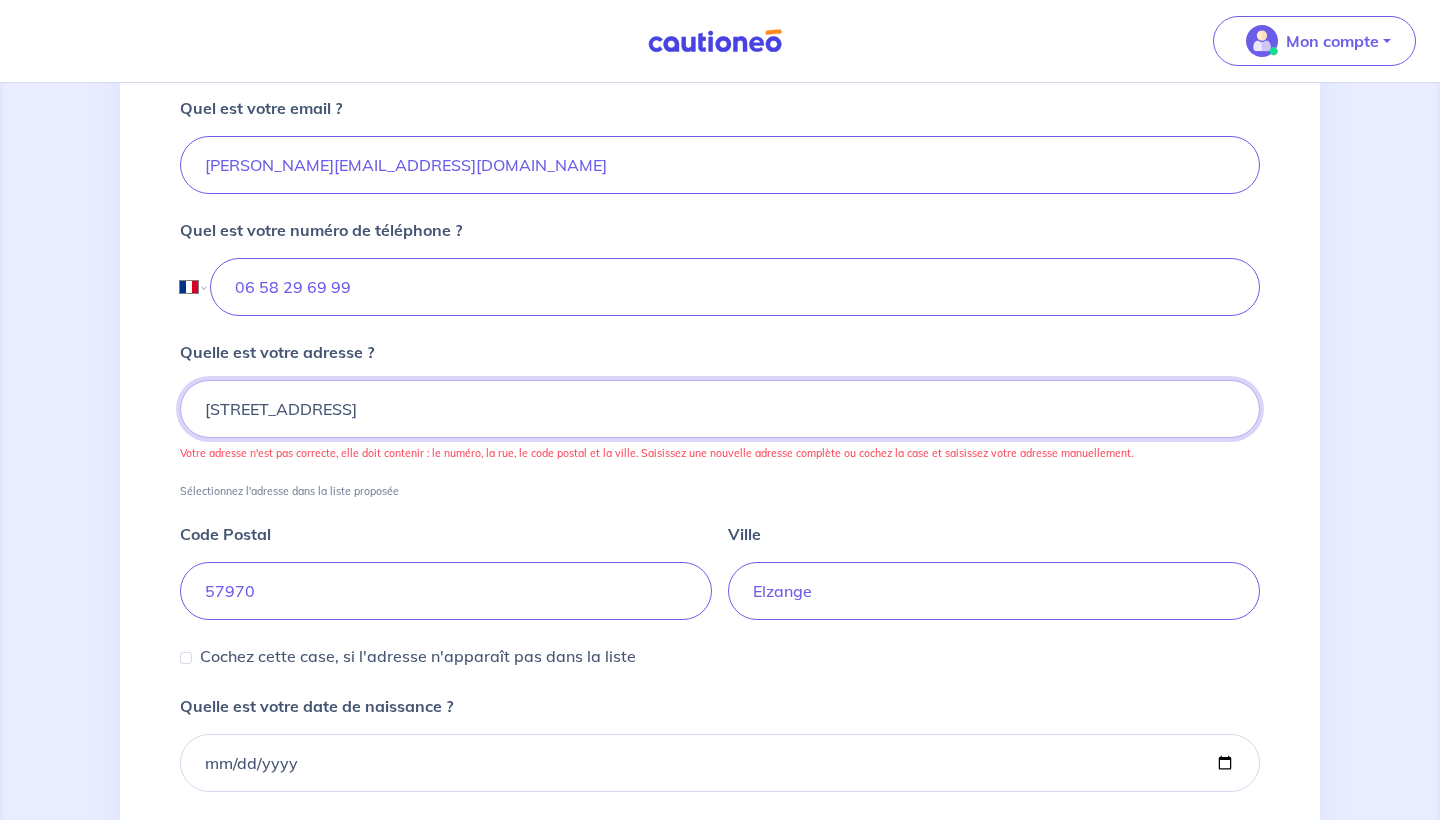 click on "1 Route de Koenigsmacker, 57970 Elzange, France" at bounding box center (720, 409) 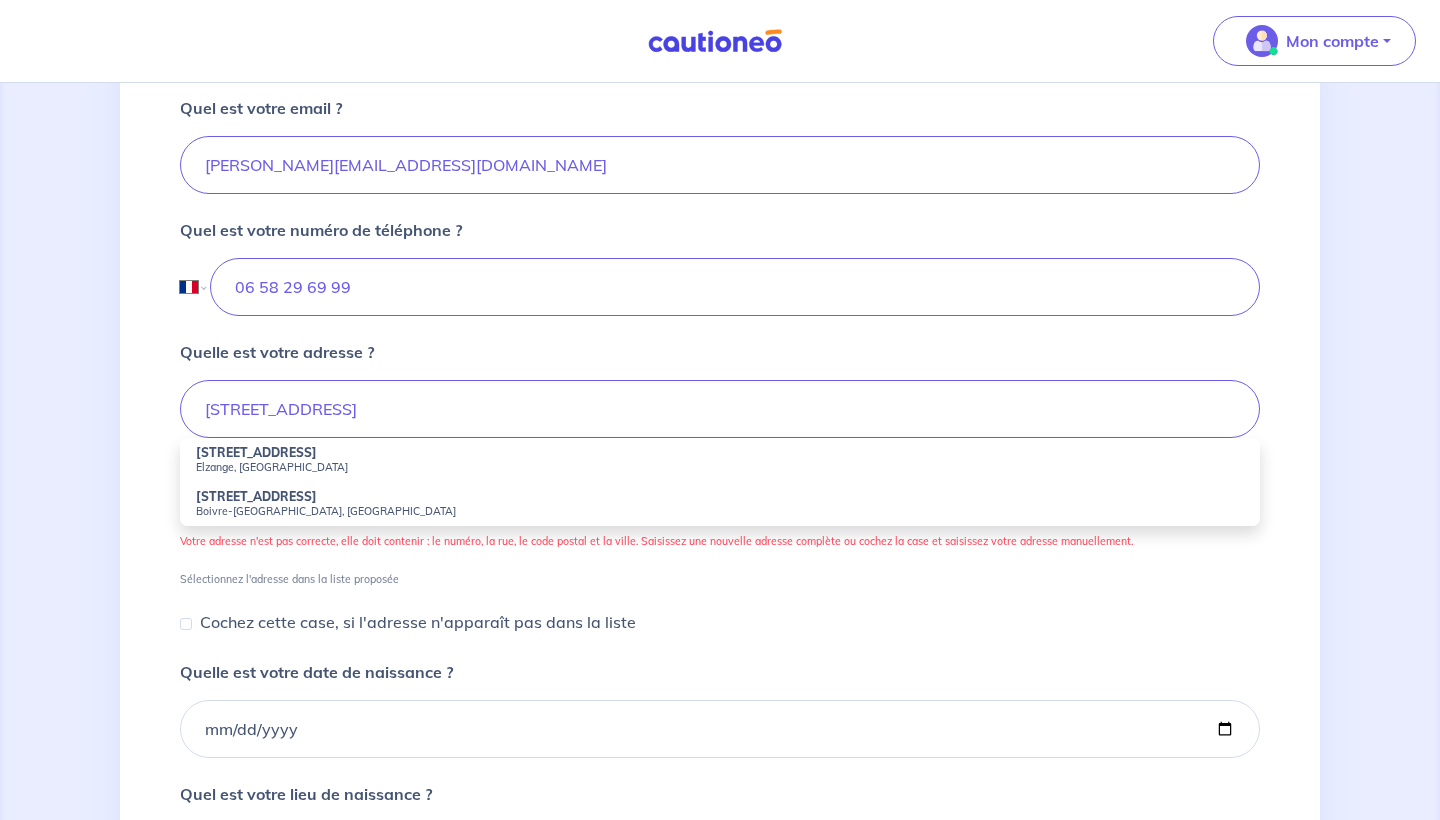 click on "1 Route de Koenigsmacker" at bounding box center [256, 452] 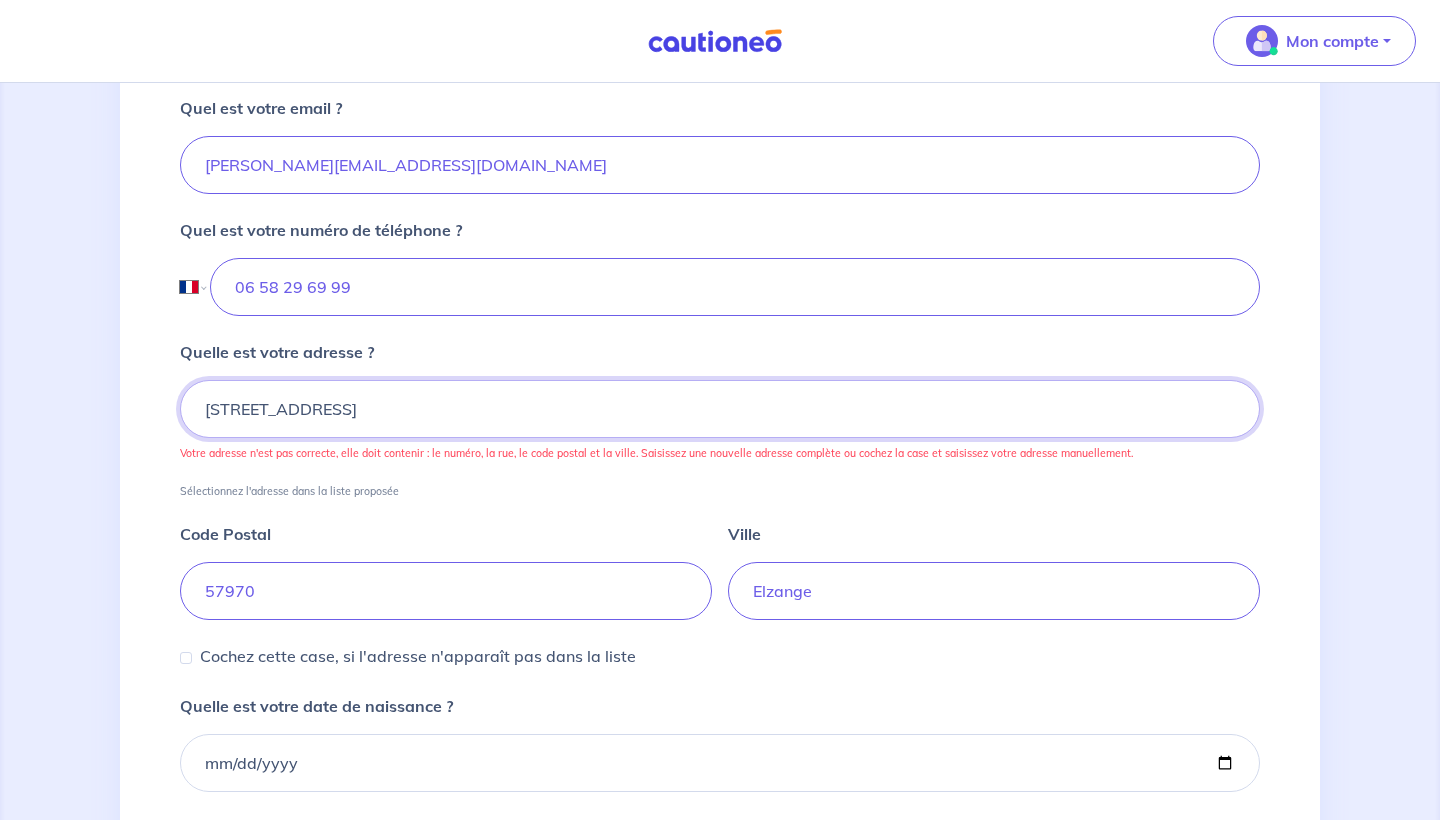 click on "1 Route de Koenigsmacker, Elzange, France" at bounding box center (720, 409) 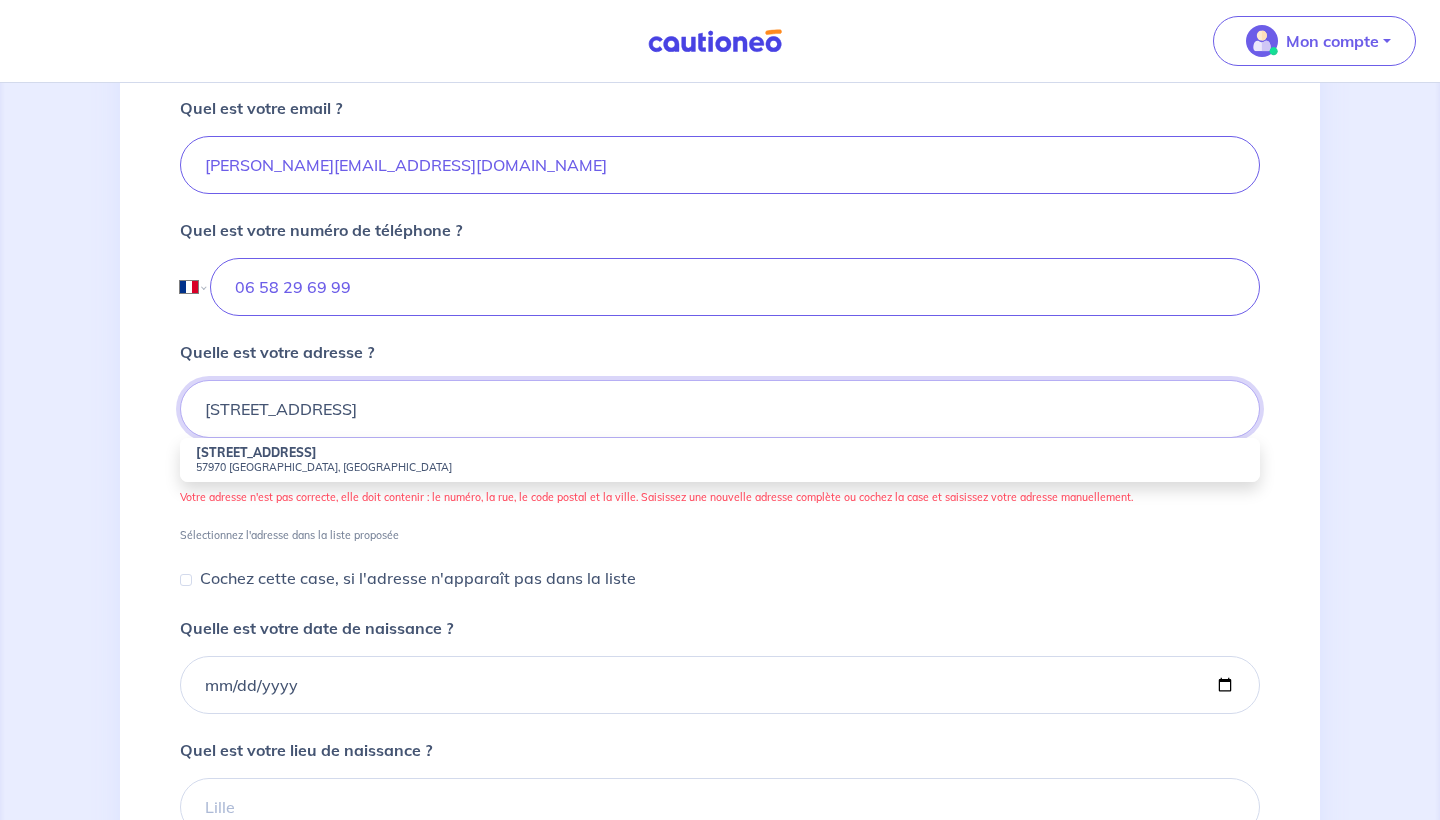 type on "1 Route de Koenigsmacker 57970 Elzange" 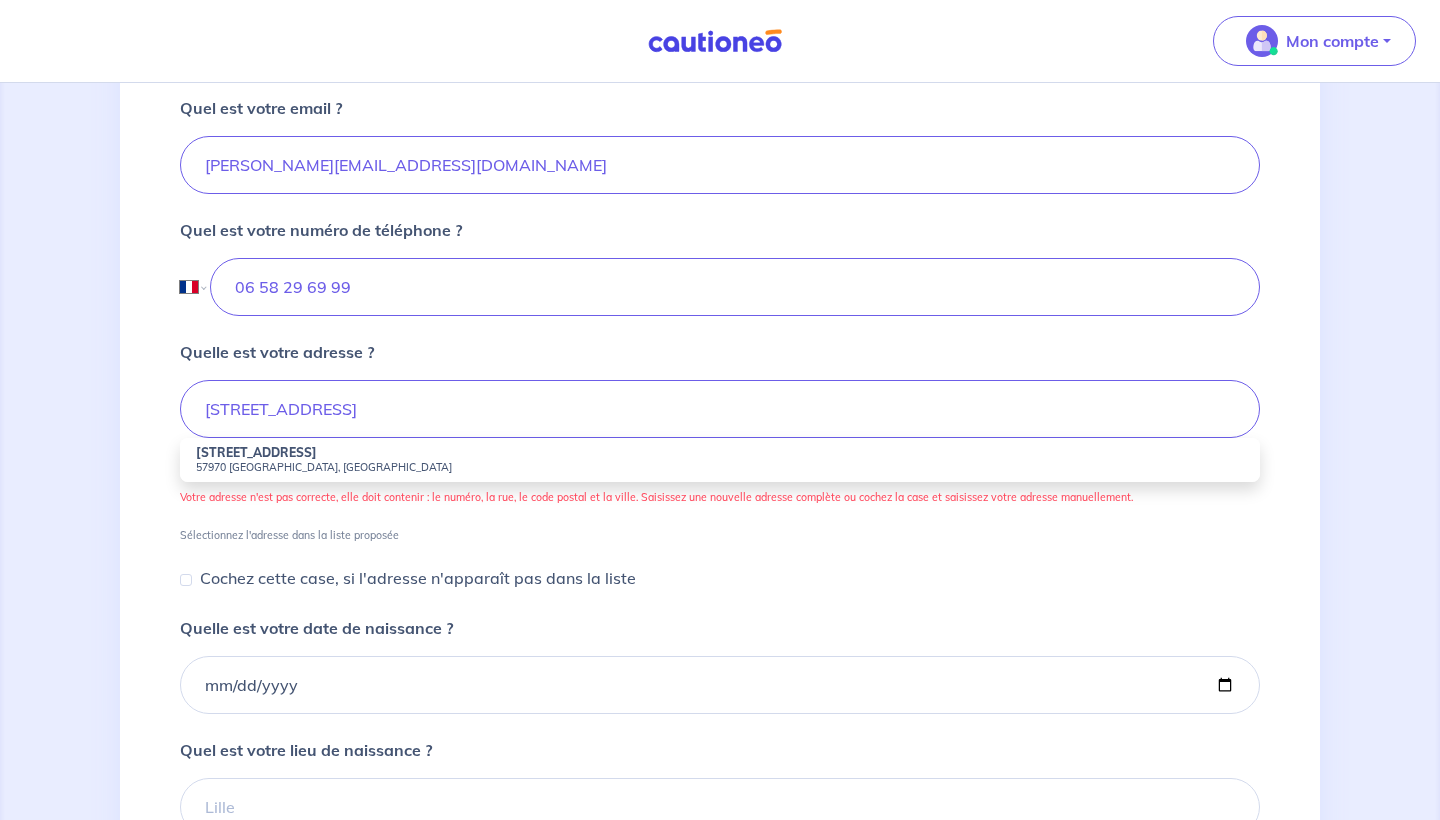 click on "Cochez cette case, si l'adresse n'apparaît pas dans la liste" at bounding box center (720, 579) 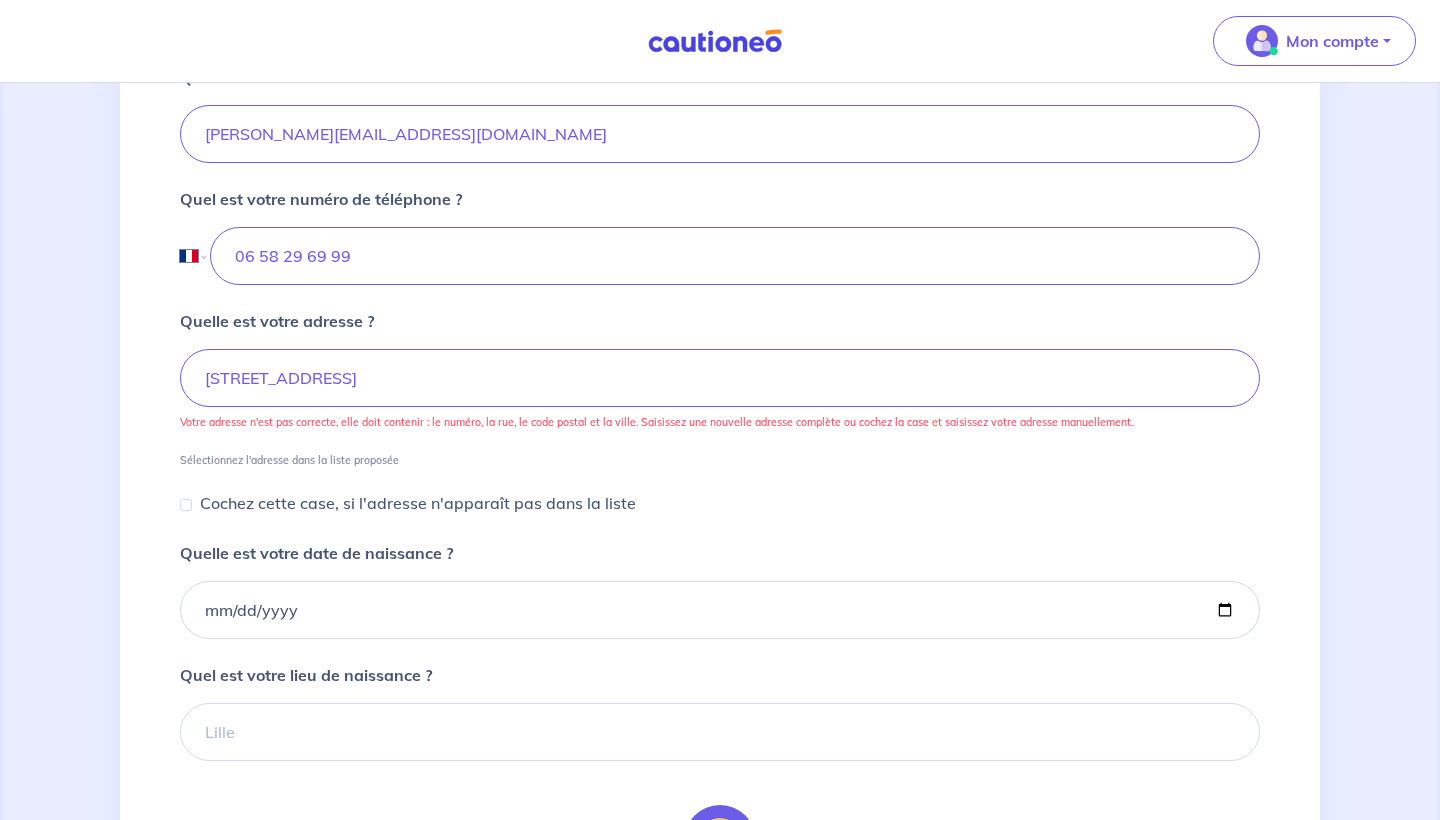 scroll, scrollTop: 696, scrollLeft: 0, axis: vertical 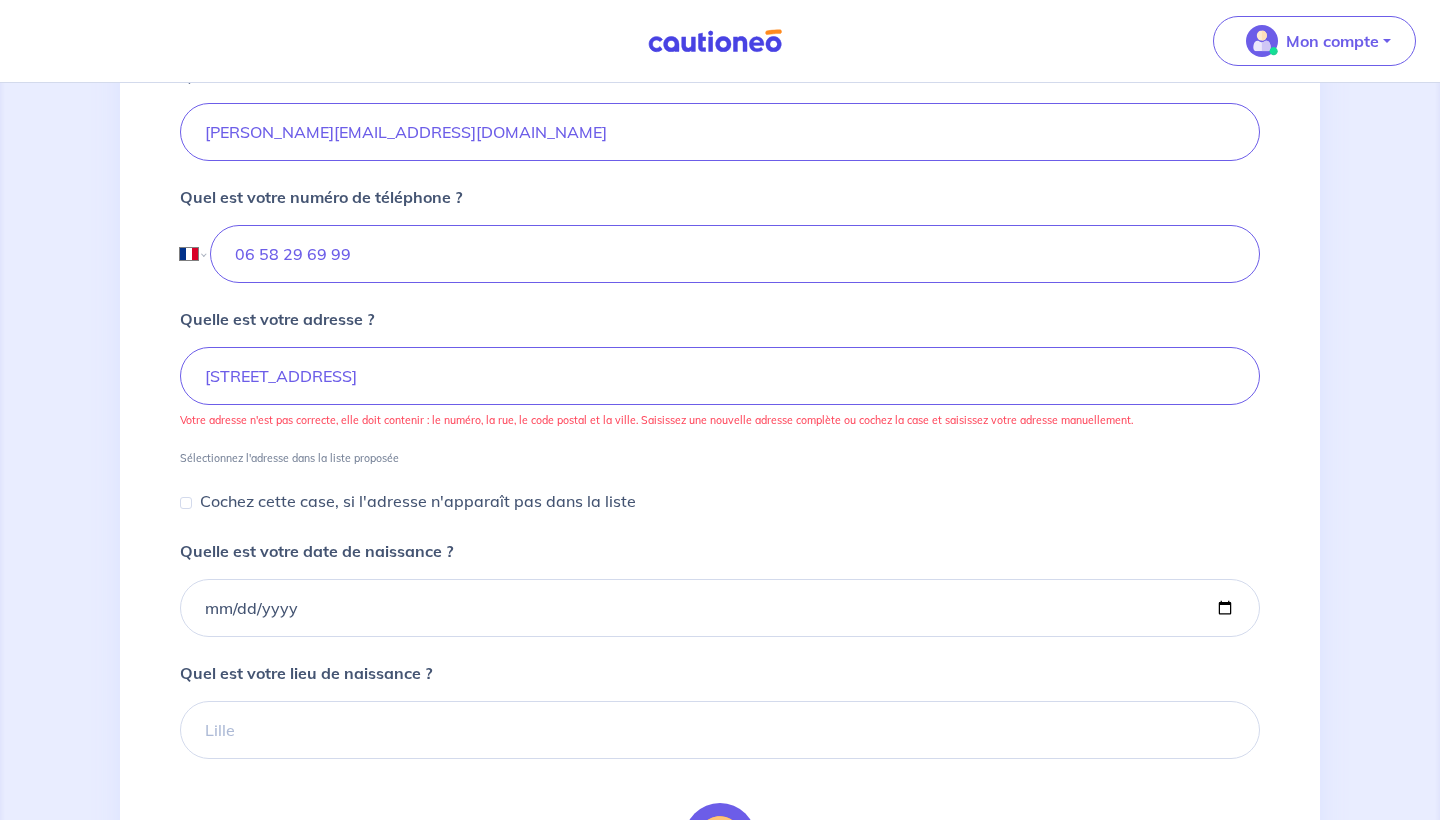 click on "Cochez cette case, si l'adresse n'apparaît pas dans la liste" at bounding box center (186, 503) 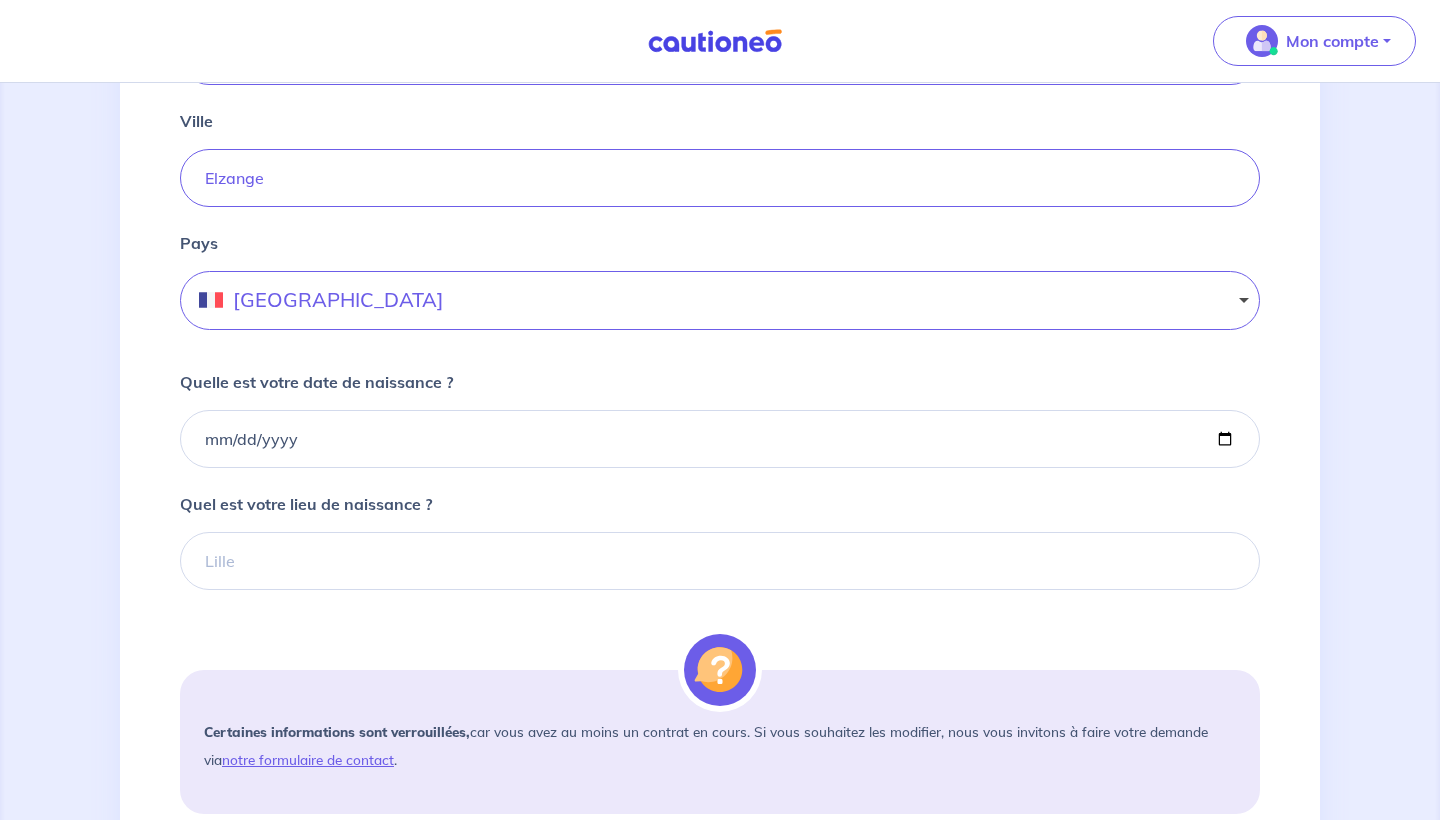 scroll, scrollTop: 1189, scrollLeft: 0, axis: vertical 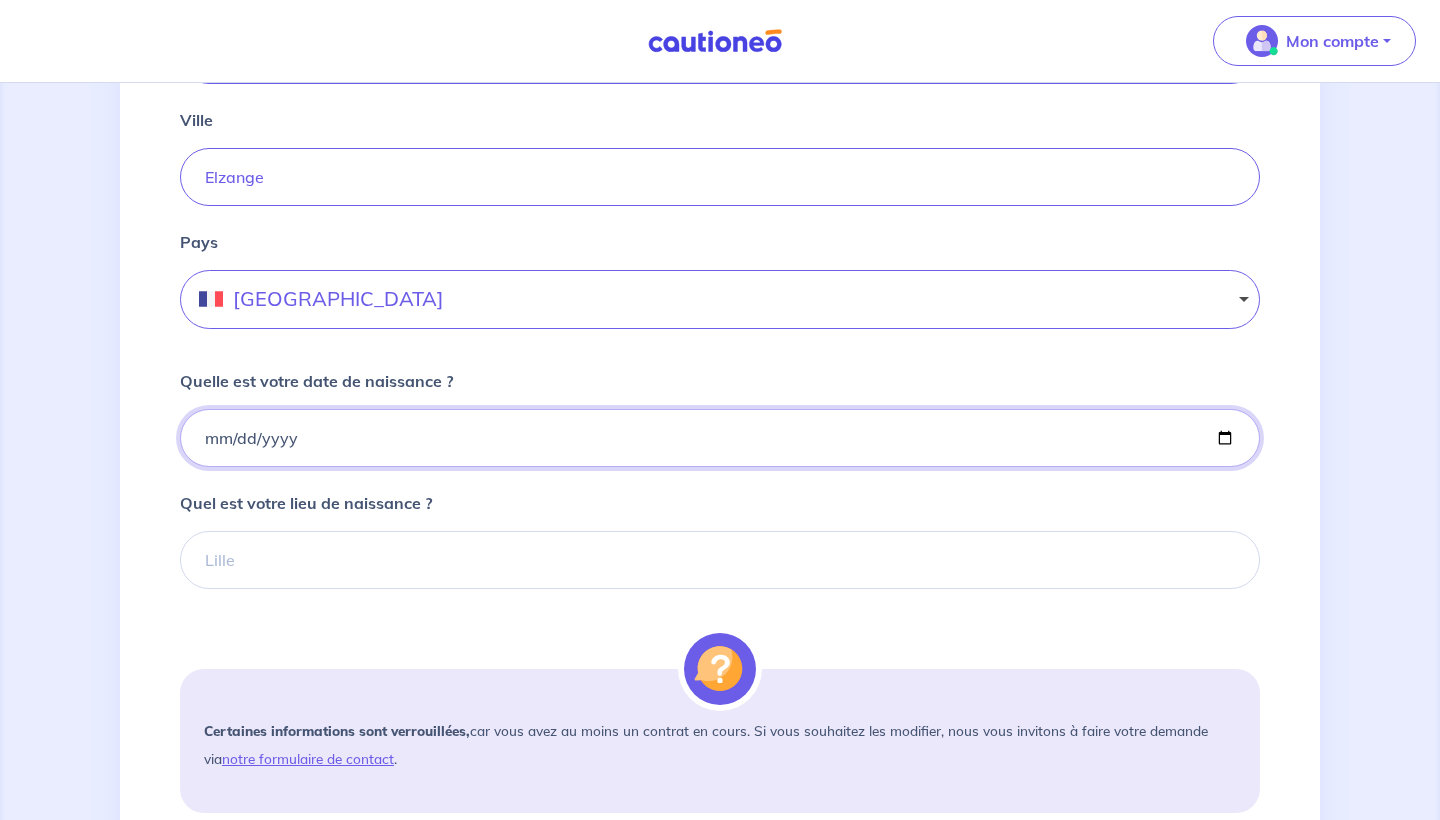 click on "Quelle est votre date de naissance ?" at bounding box center [720, 438] 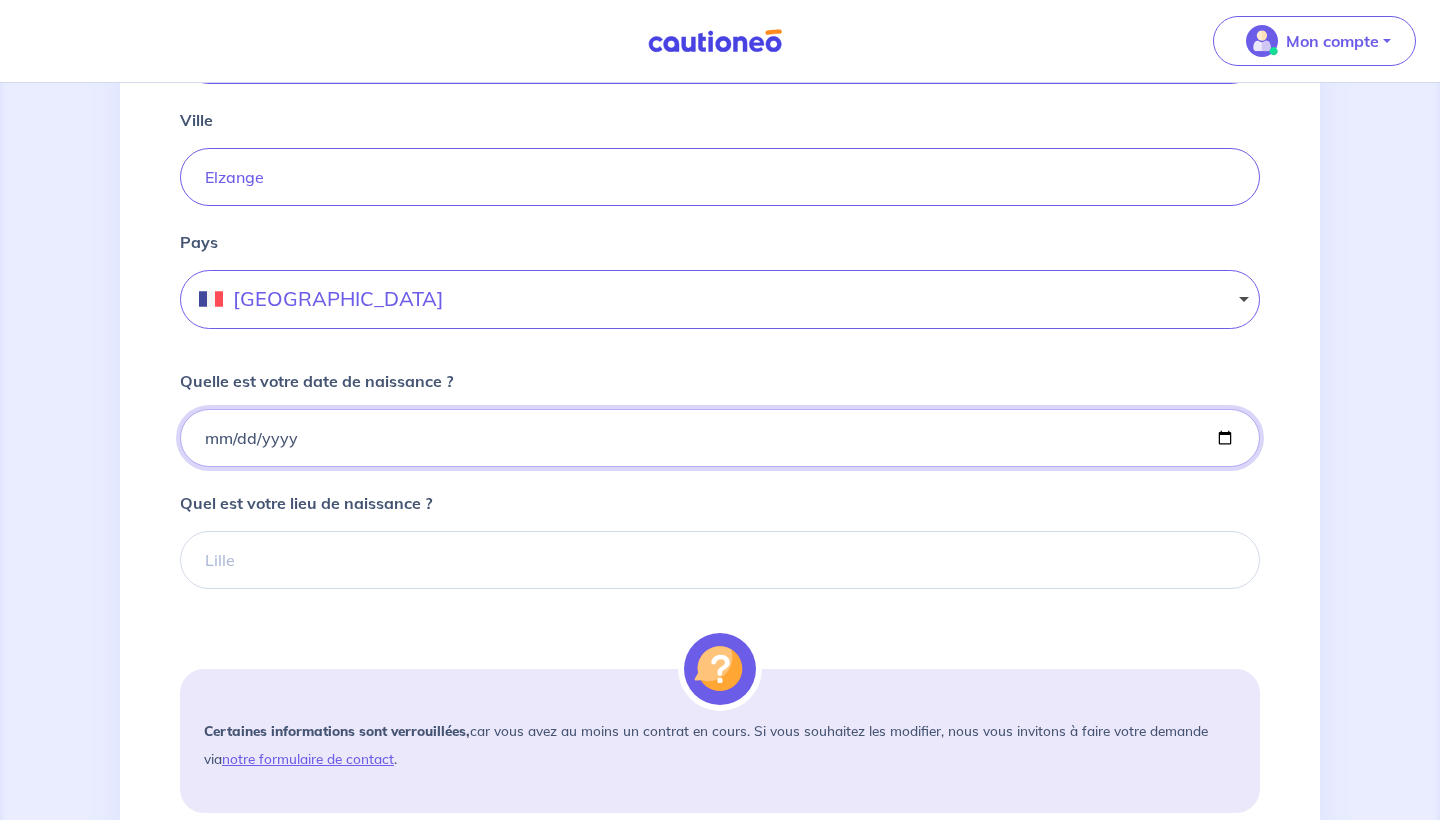 click on "Quelle est votre date de naissance ?" at bounding box center (720, 438) 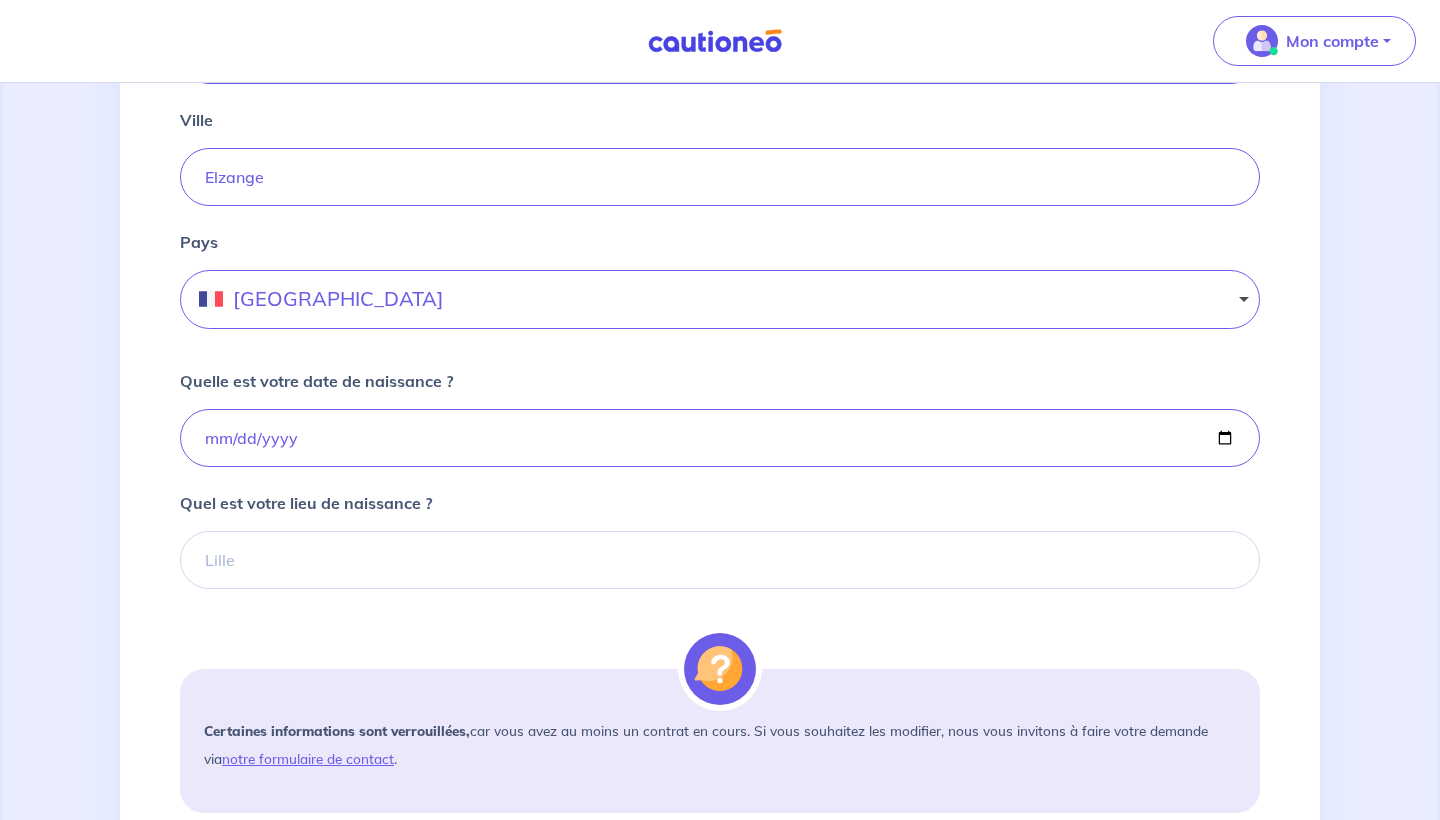 click on "Quel est votre prénom ? Emeline Quel est votre nom ? Junger Quel est votre email ? emeline.birck@hotmail.fr Quel est votre numéro de téléphone ? International Afghanistan Afrique du Sud Albanie Algérie Allemagne Andorre Angola Anguilla Antigua et Barbuda Arabie Saoudite Argentine Arménie Aruba Australie Autriche Azerbaïdjan Bahamas Bahrain Bangladesh Barbade Belgique Belize Bénin Bermudes Bhoutan Biélorussie Bolivie Bosnie-Herzégovine Botswana Brésil Brunéi Bulgarie Burkina Faso Burundi Cambodge Cameroun Canada Cayman Centrafrique Chili Chine (République populaire) Chypre Colombie Comores Congo (République) Corée, République (Corée du Sud) Corée, République populaire démocratique (Corée du Nord) Costa Rica Côte d'Ivoire Croatie Cuba Curaçao Danemark Djibouti Dominicaine (République) Dominique Egypte El Salvador Émirats Arabes Unis Equateur Erythrée Espagne Estonie États-Unis d'Amérique Ethiopie ex-République yougoslave de Macédoine Fidji Finlande France Guam" at bounding box center [720, 159] 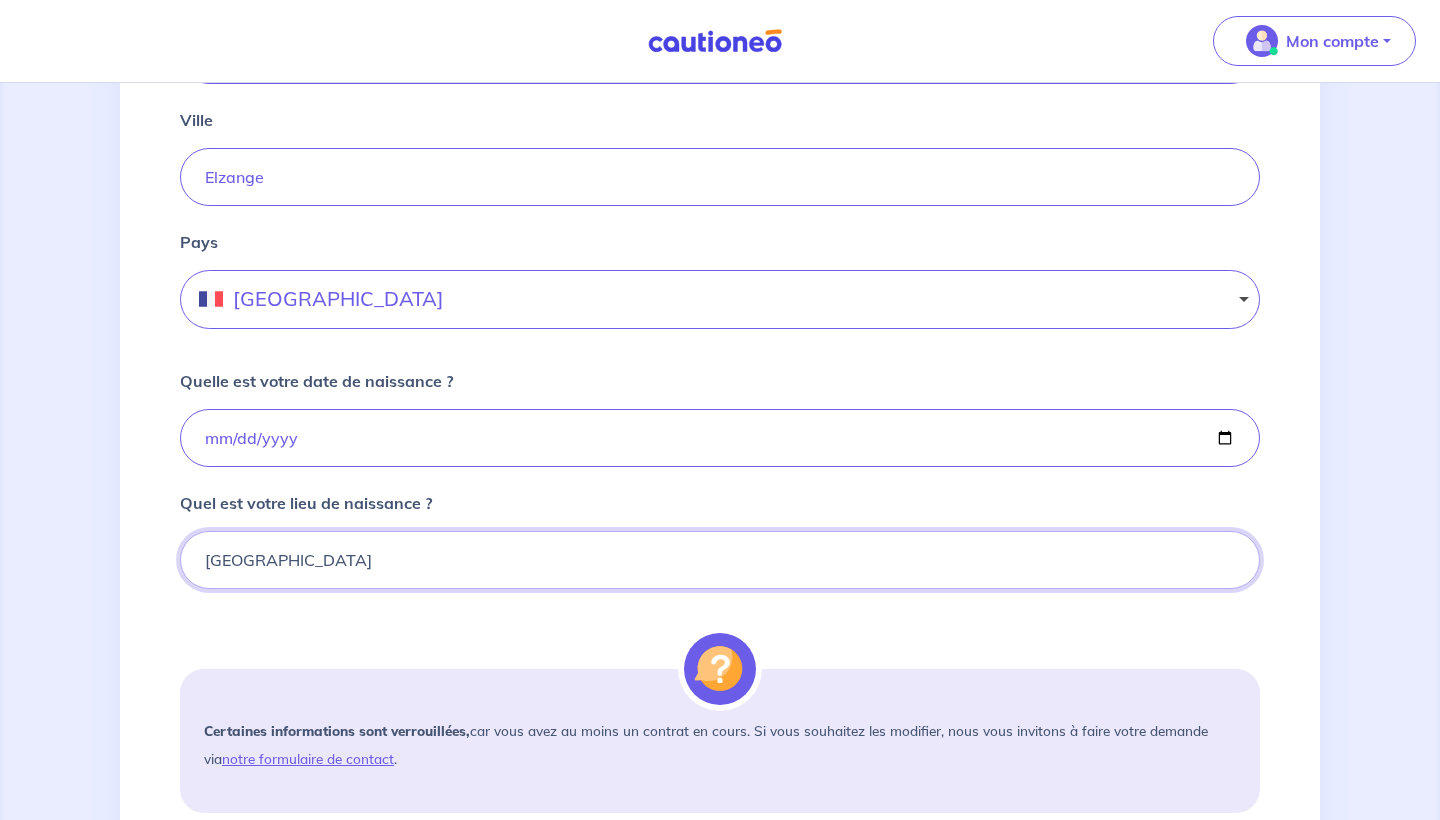 type on "Thionville" 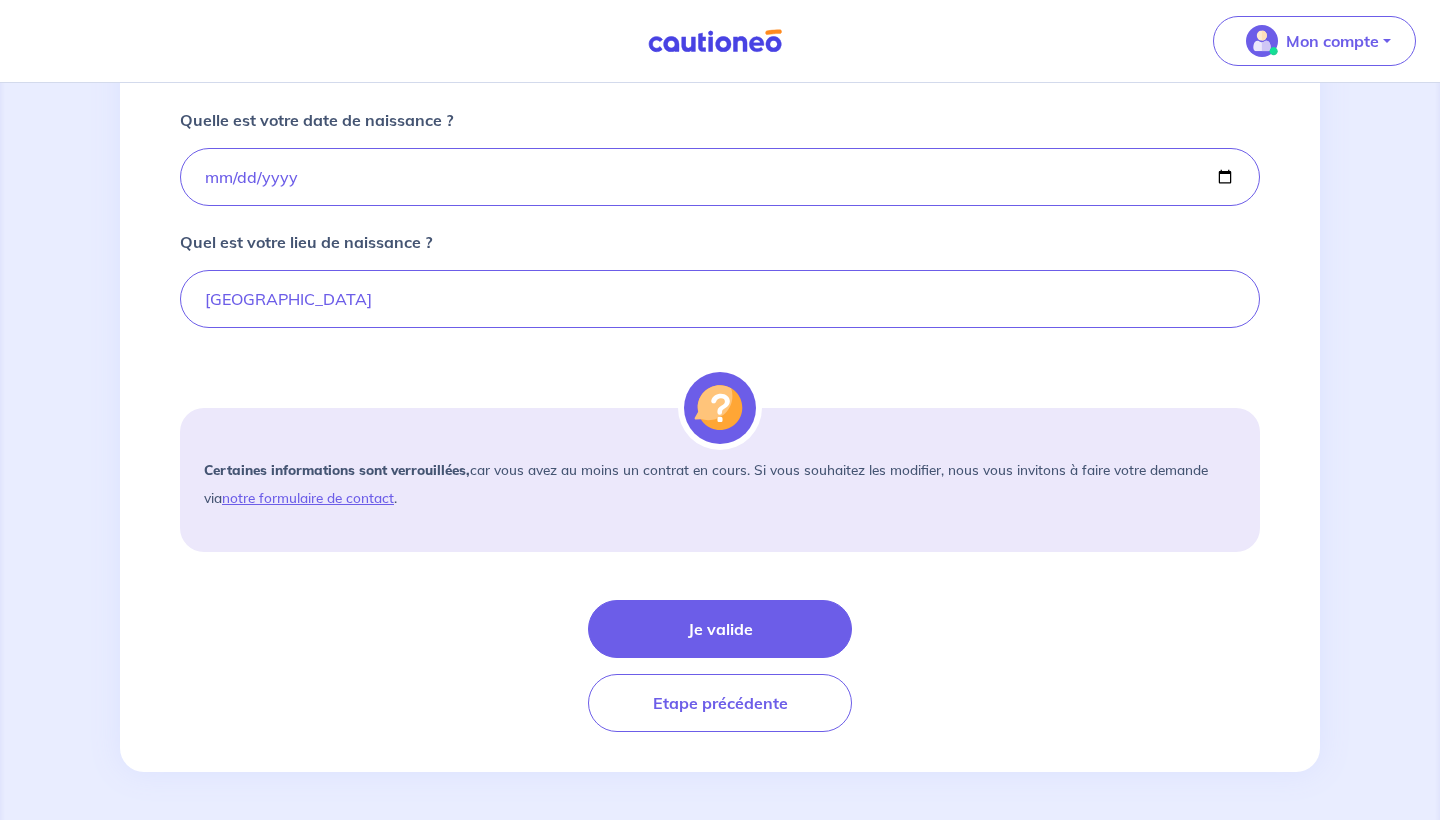 scroll, scrollTop: 1450, scrollLeft: 0, axis: vertical 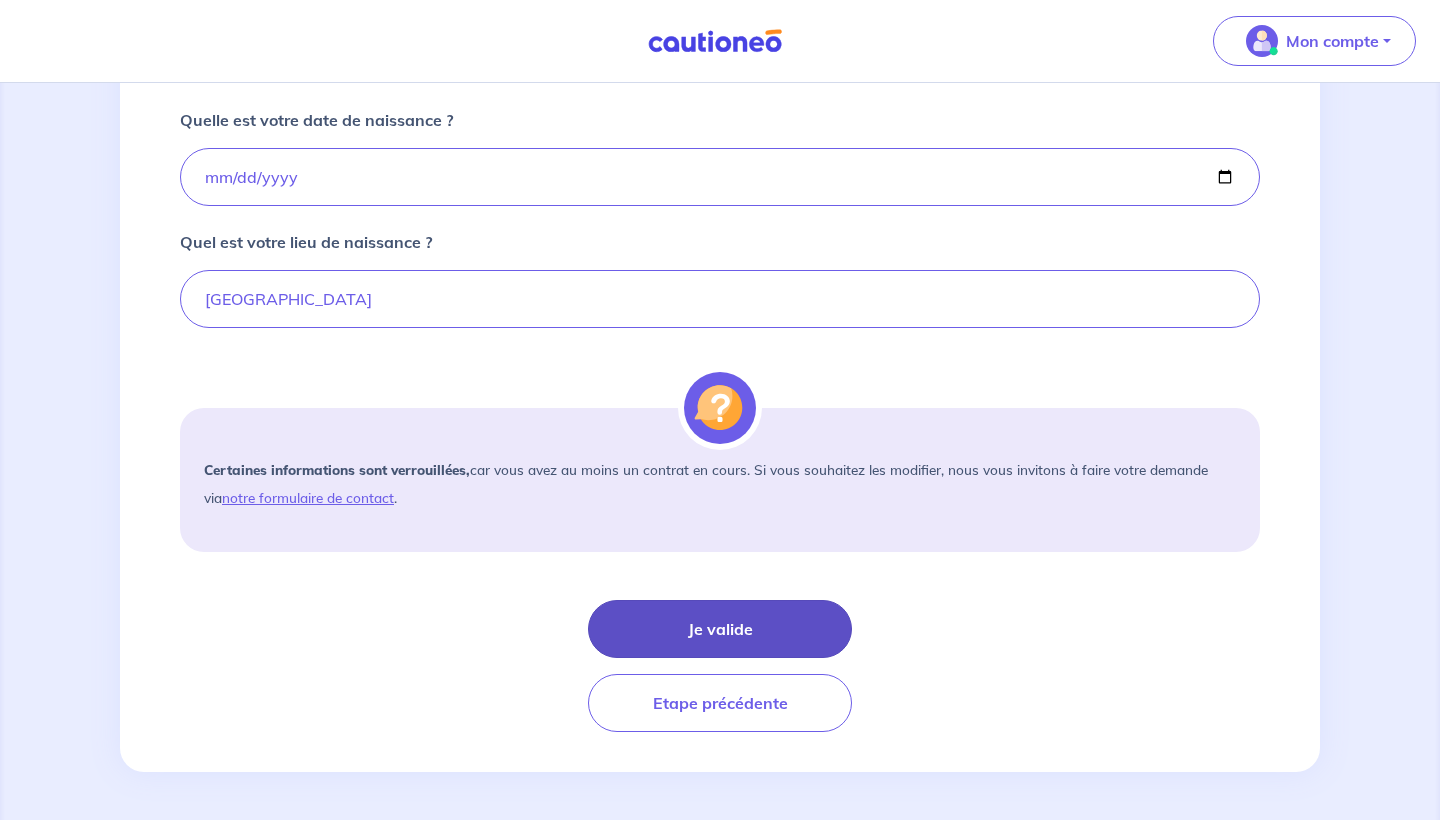 click on "Je valide" at bounding box center [720, 629] 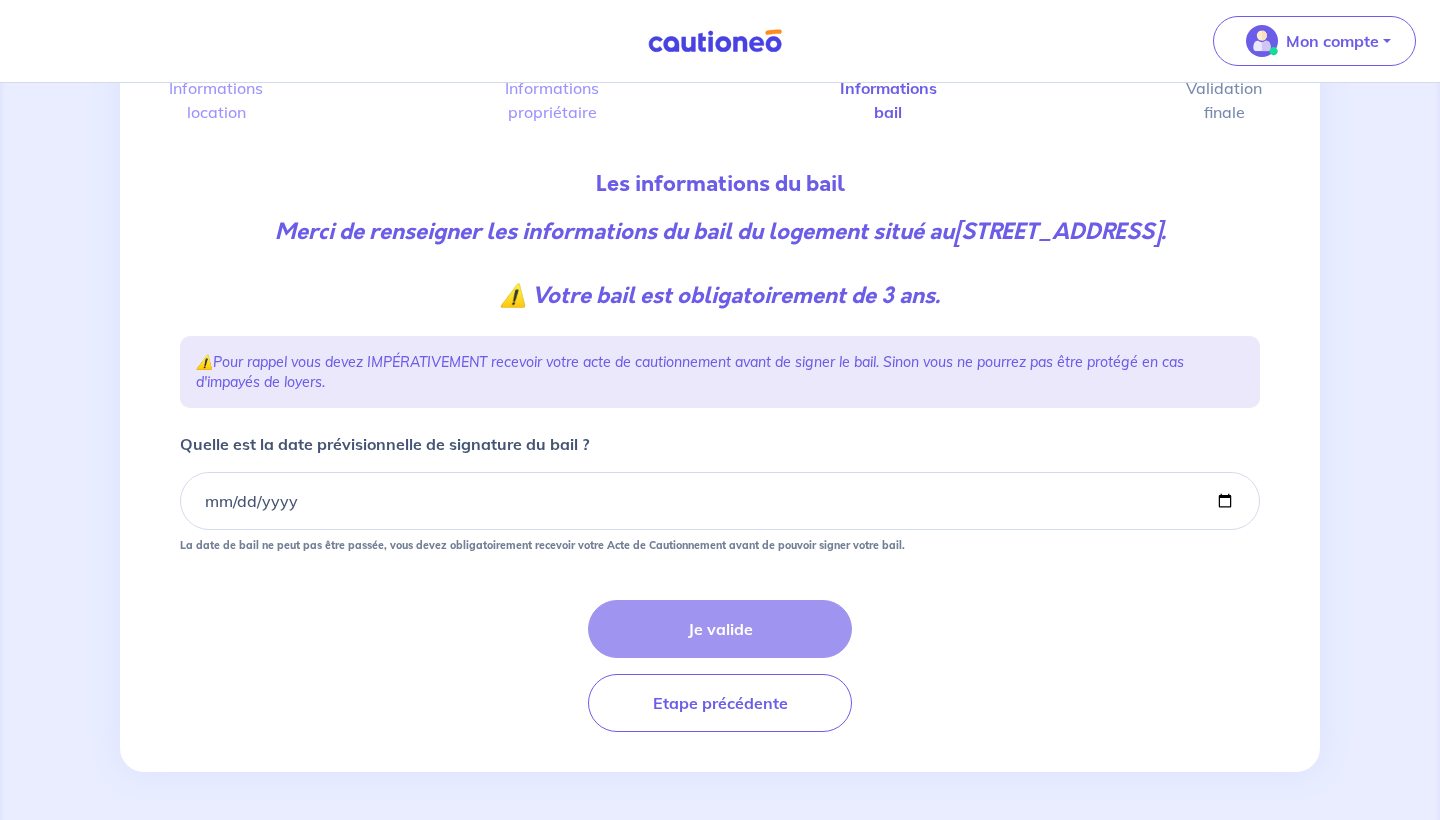 scroll, scrollTop: 149, scrollLeft: 0, axis: vertical 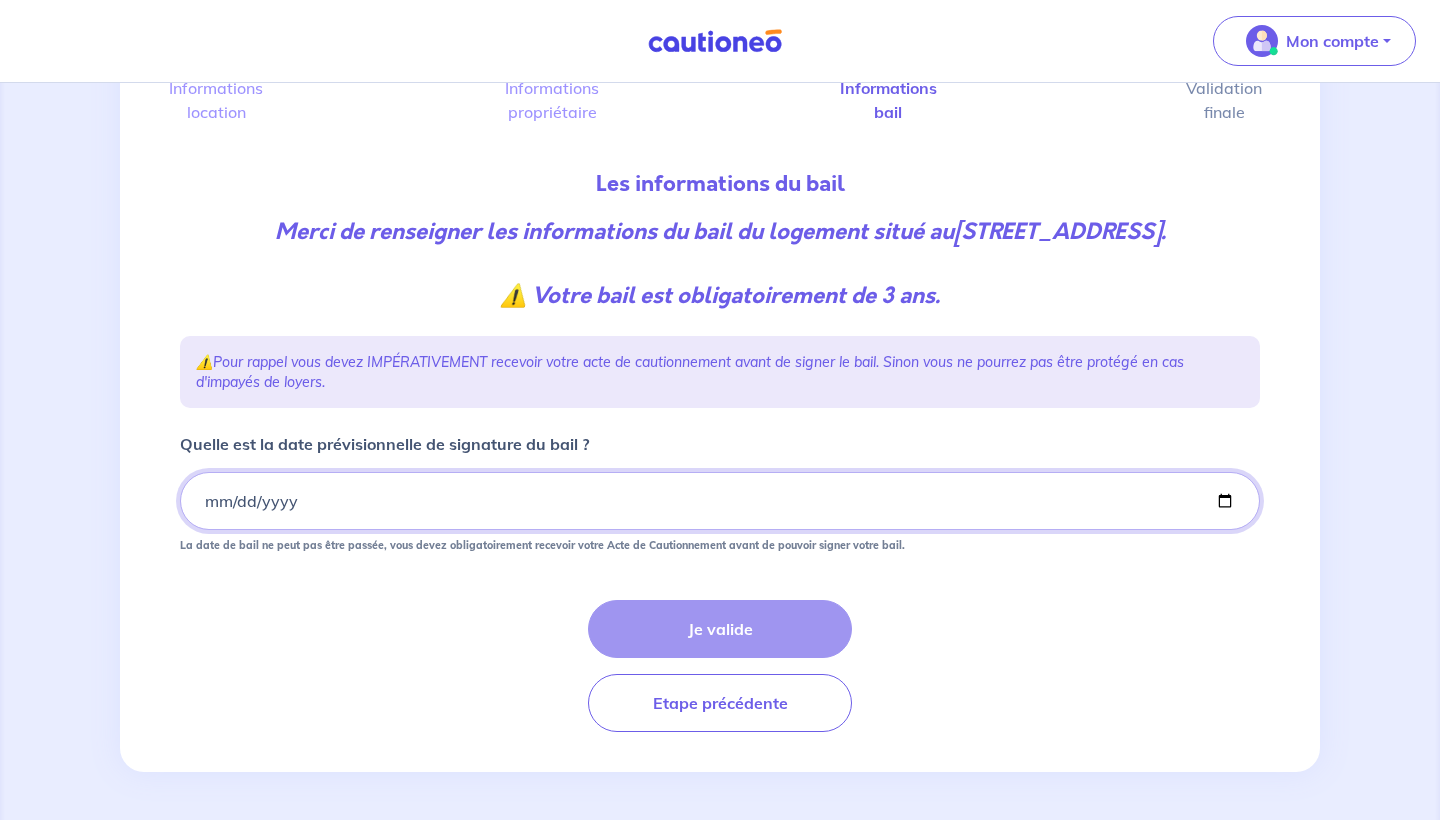 click on "Quelle est la date prévisionnelle de signature du bail ?" at bounding box center [720, 501] 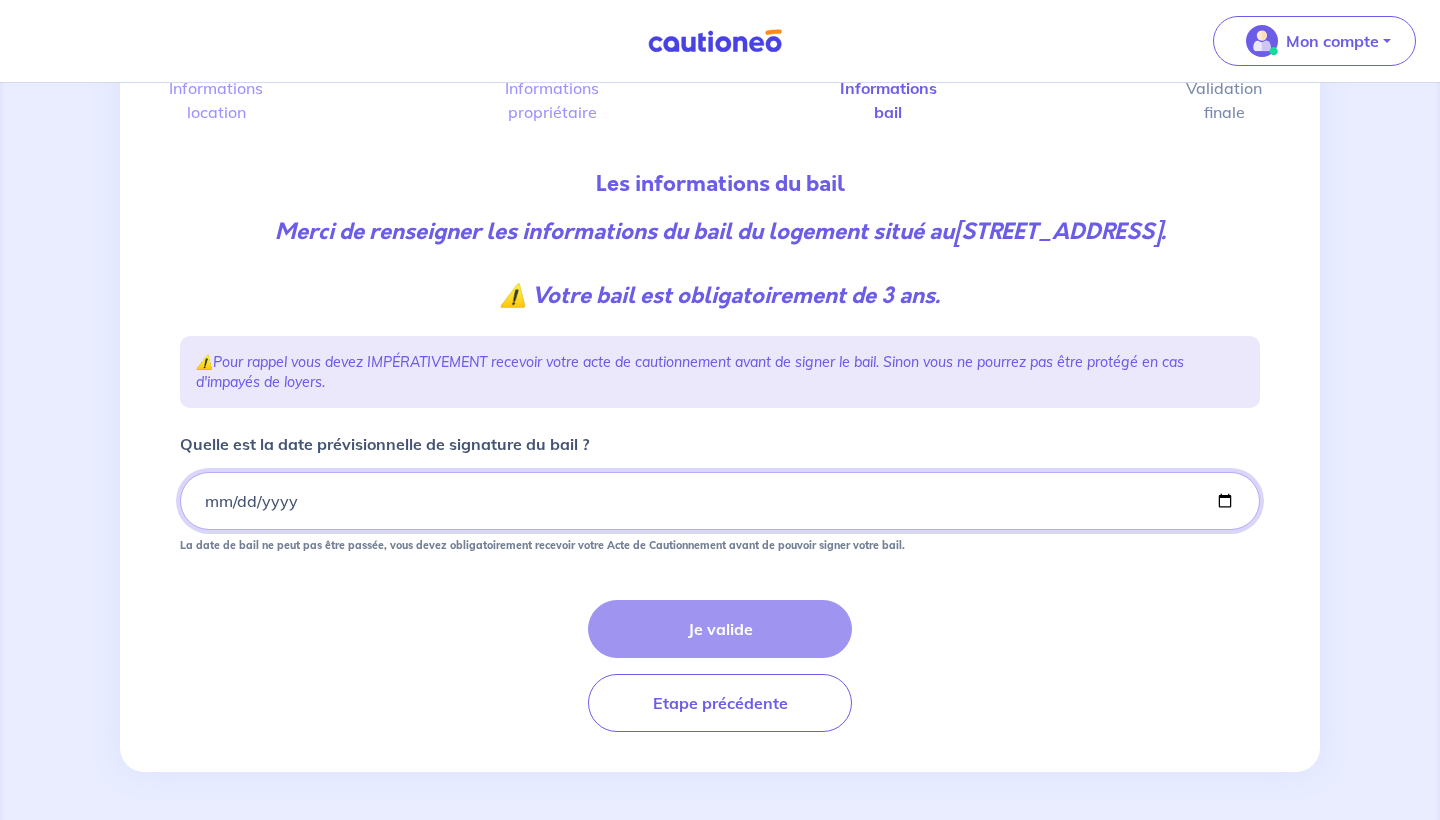 type on "2025-07-13" 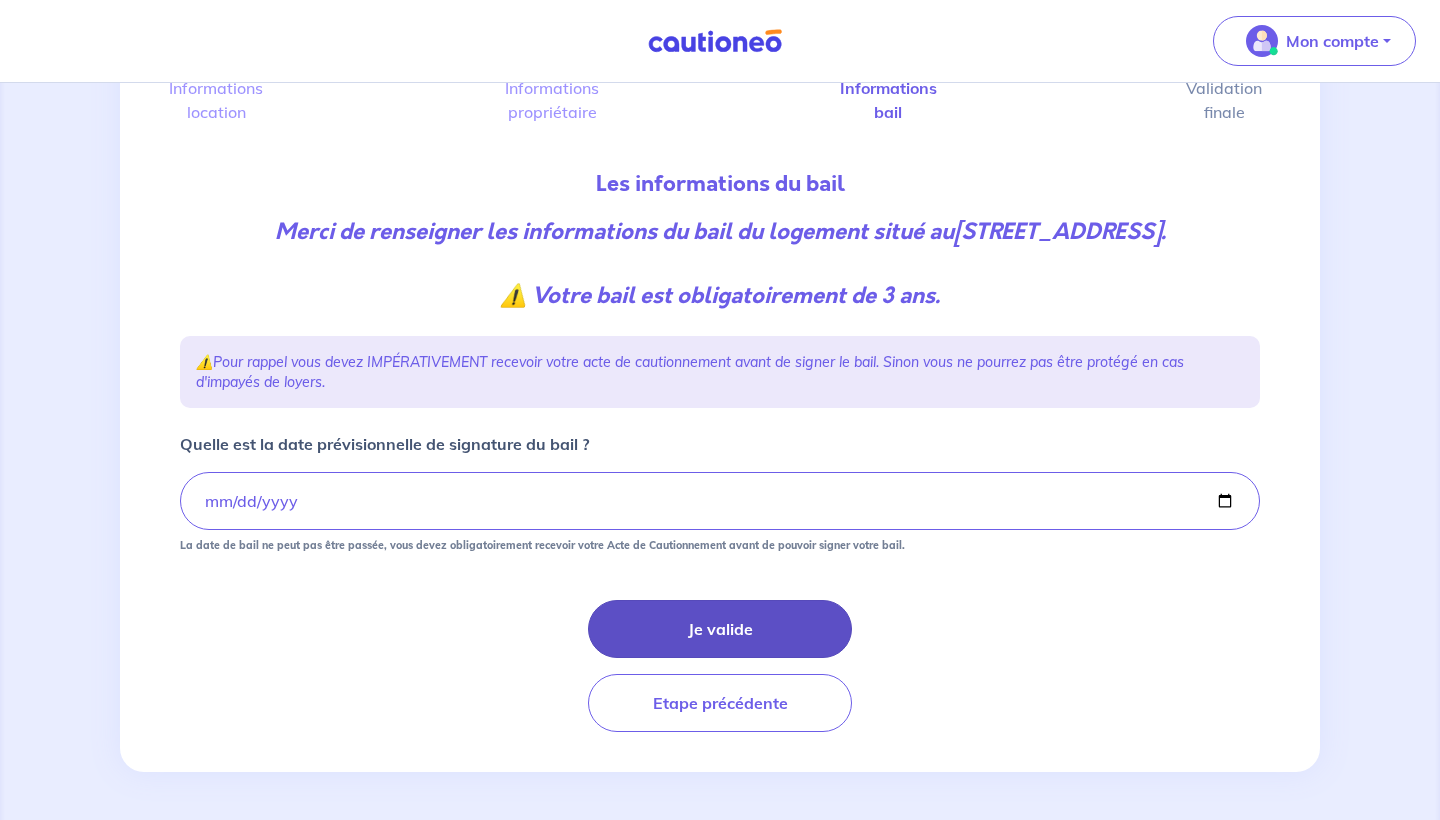 click on "Je valide" at bounding box center [720, 629] 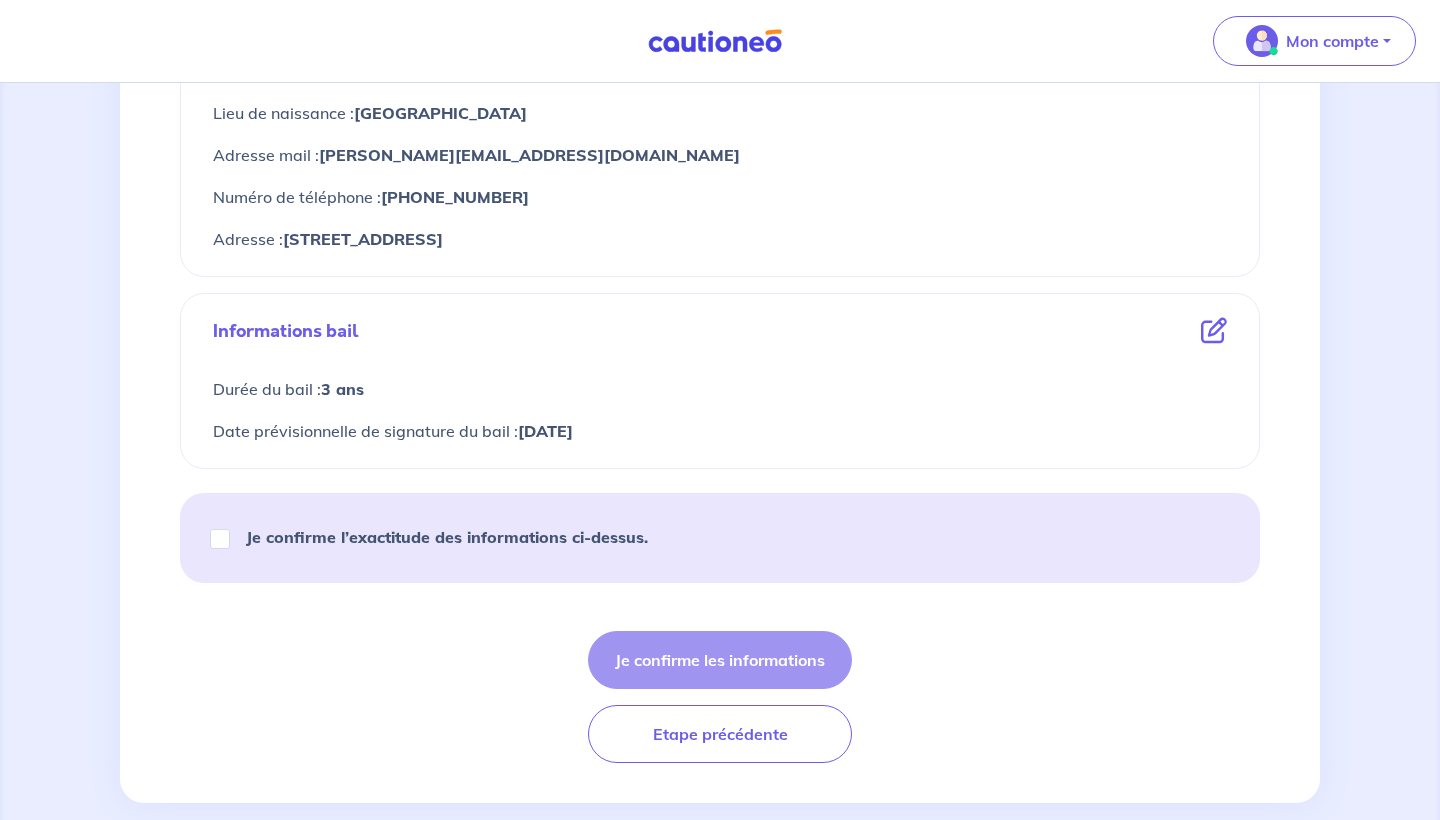 scroll, scrollTop: 959, scrollLeft: 0, axis: vertical 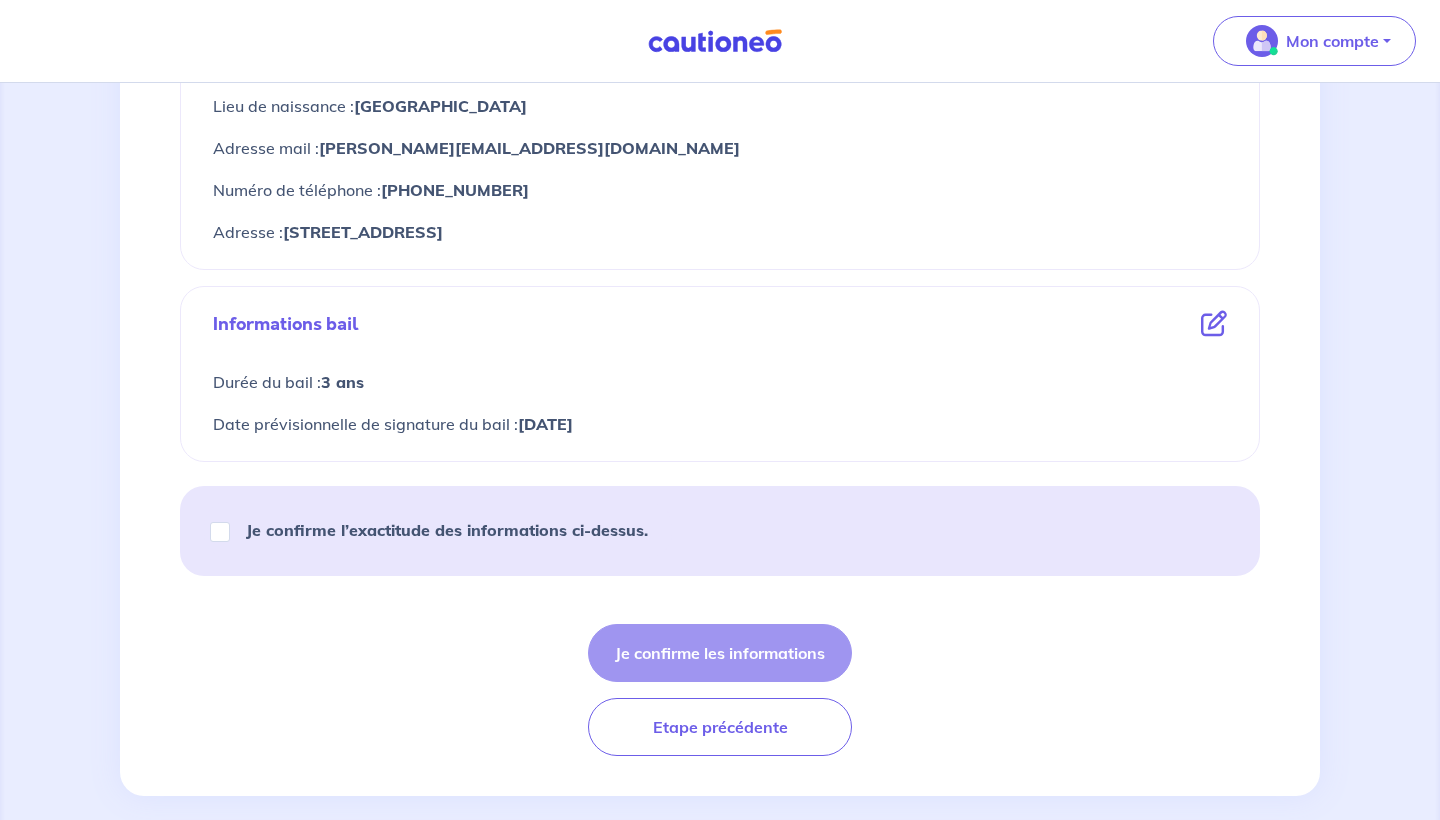 click on "Je confirme l’exactitude des informations ci-dessus." at bounding box center [220, 532] 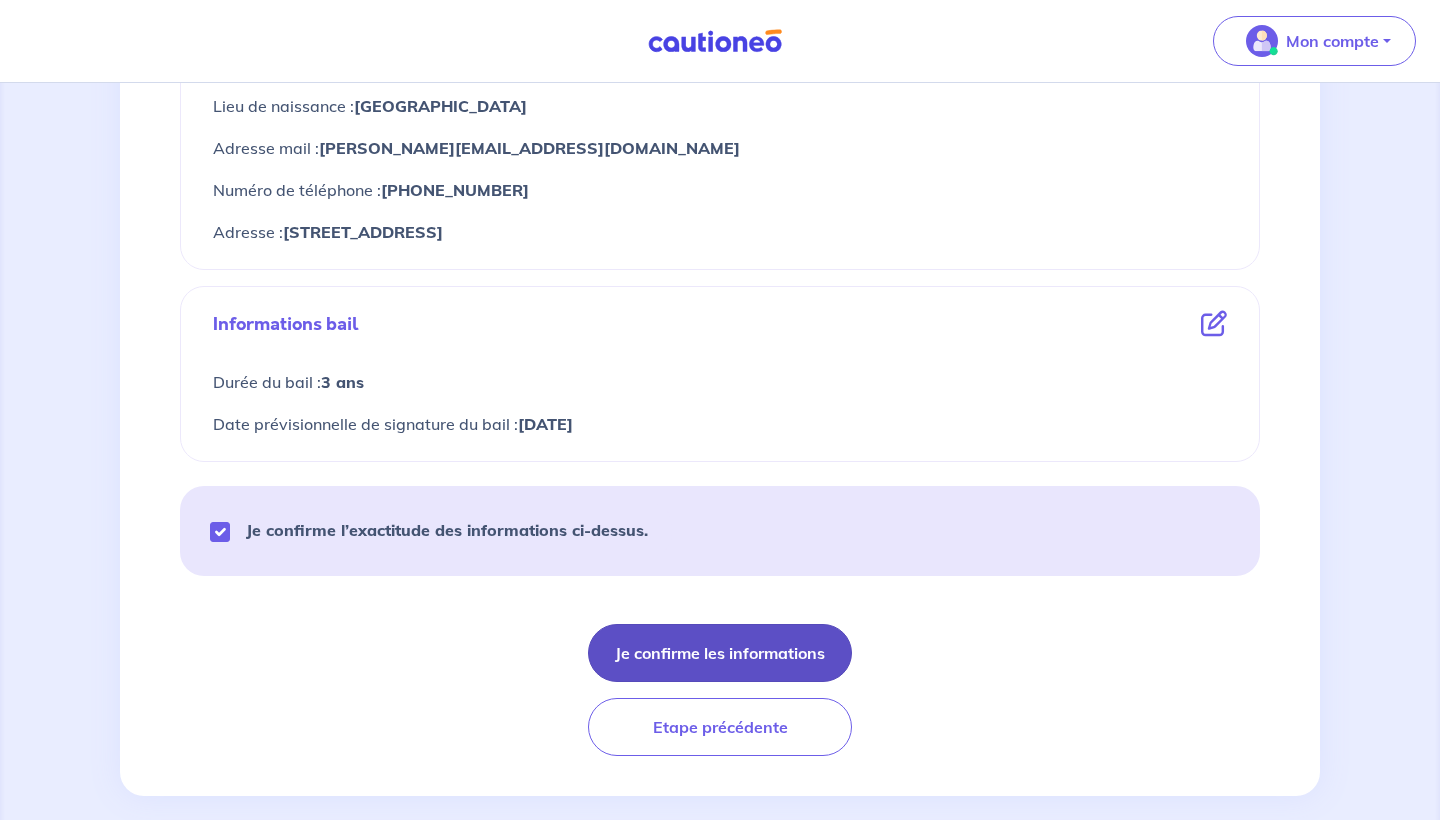 click on "Je confirme les informations" at bounding box center (720, 653) 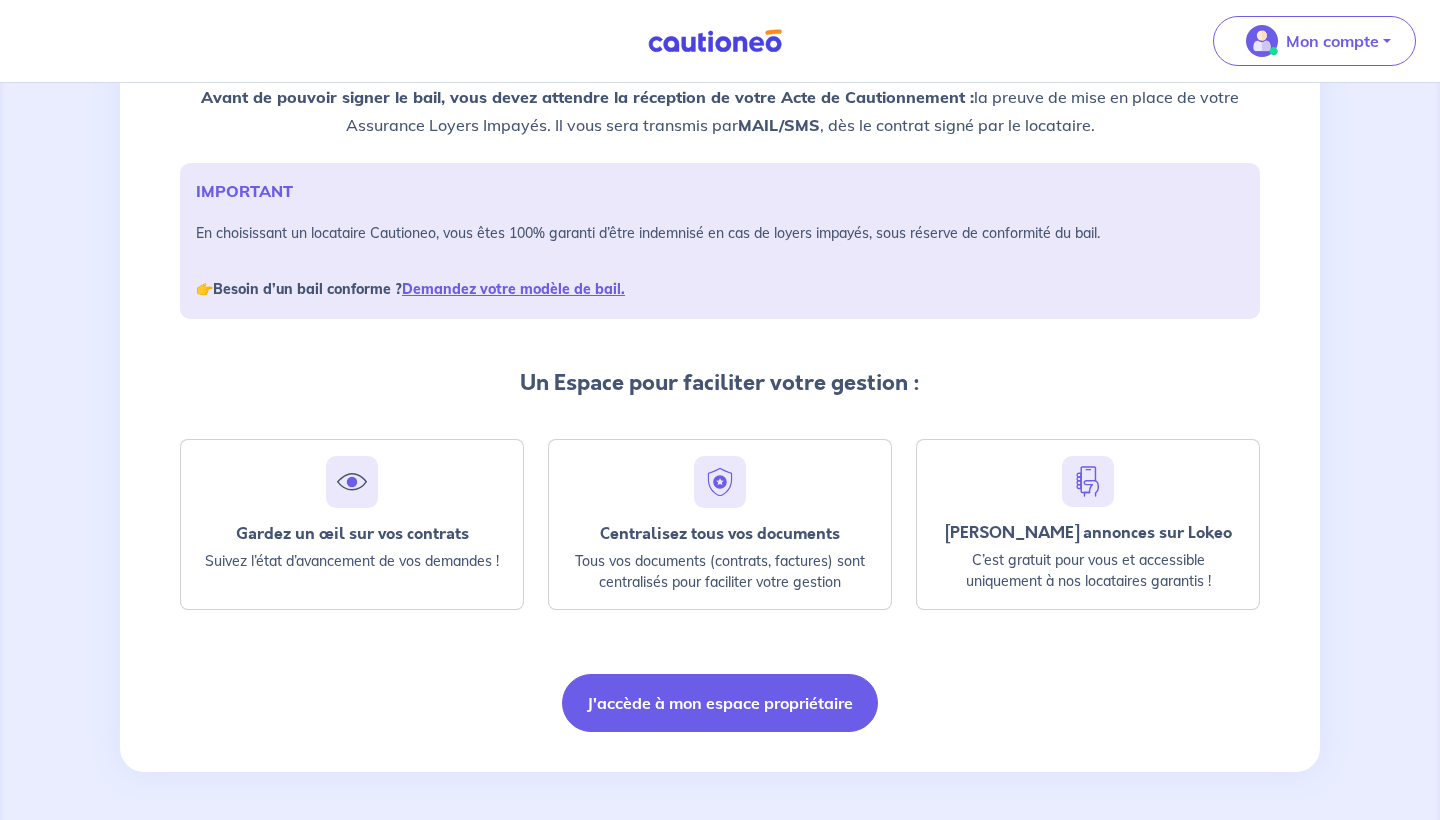 scroll, scrollTop: 220, scrollLeft: 0, axis: vertical 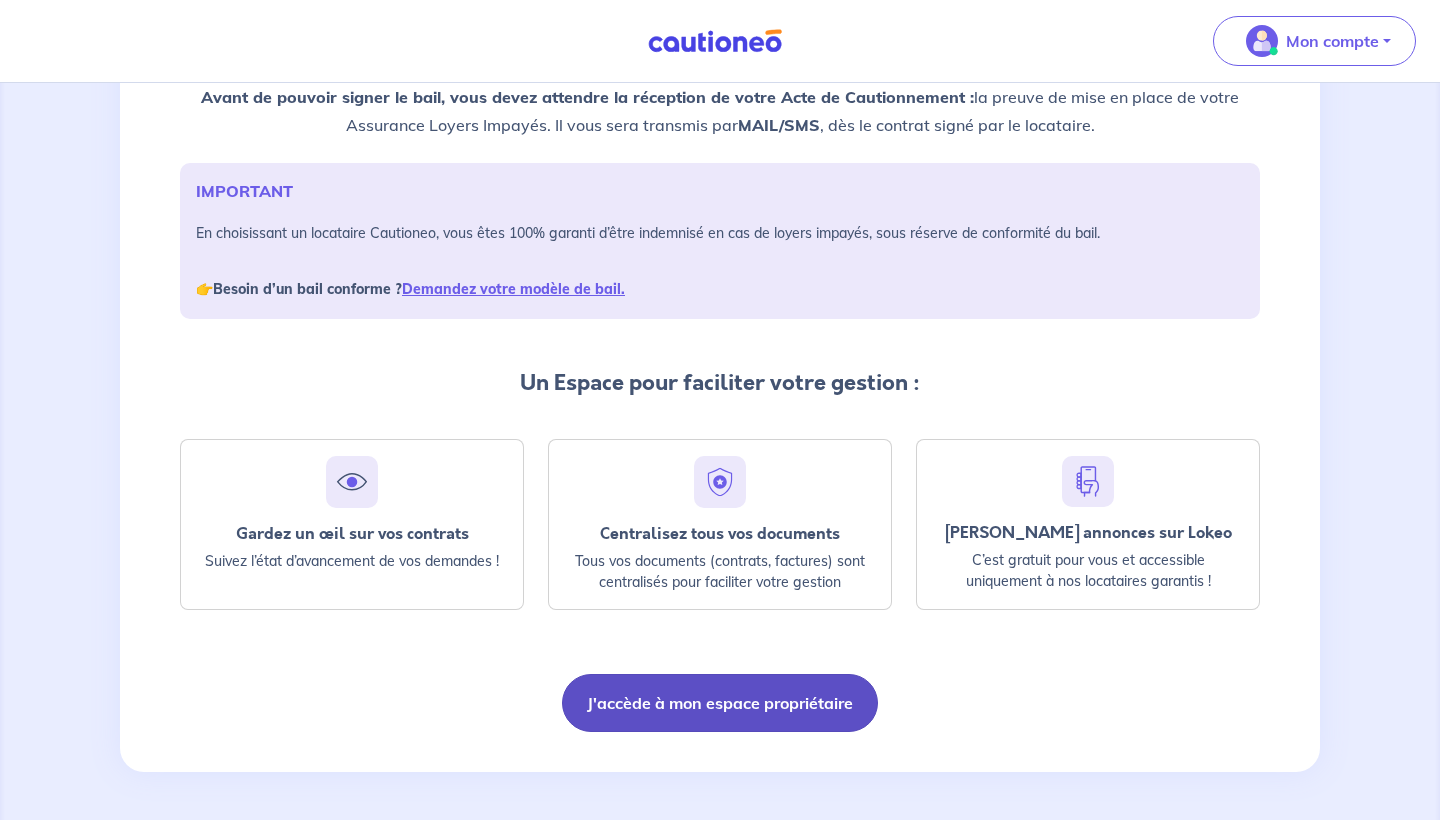 click on "J'accède à mon espace propriétaire" at bounding box center [720, 703] 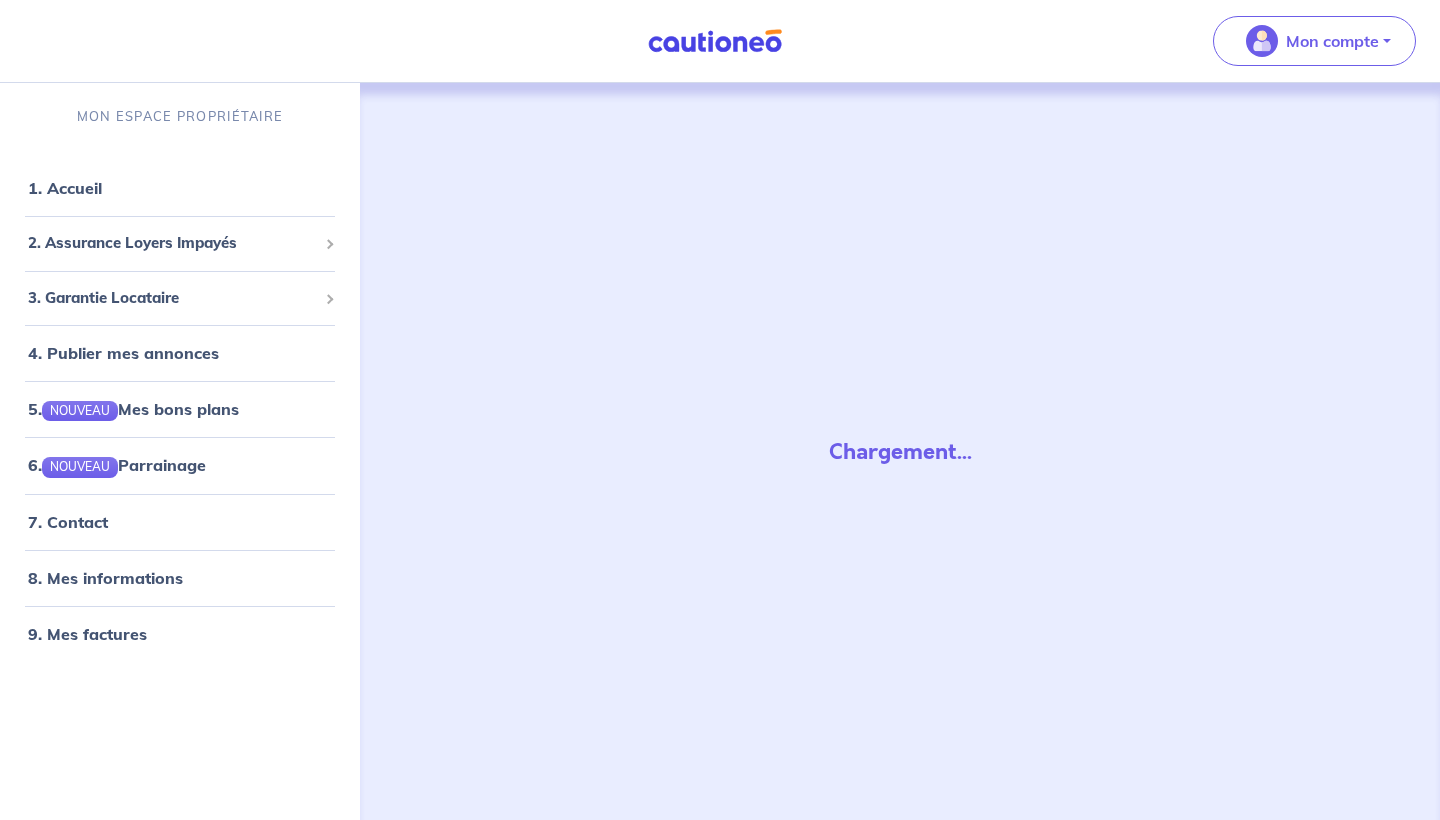 scroll, scrollTop: 0, scrollLeft: 0, axis: both 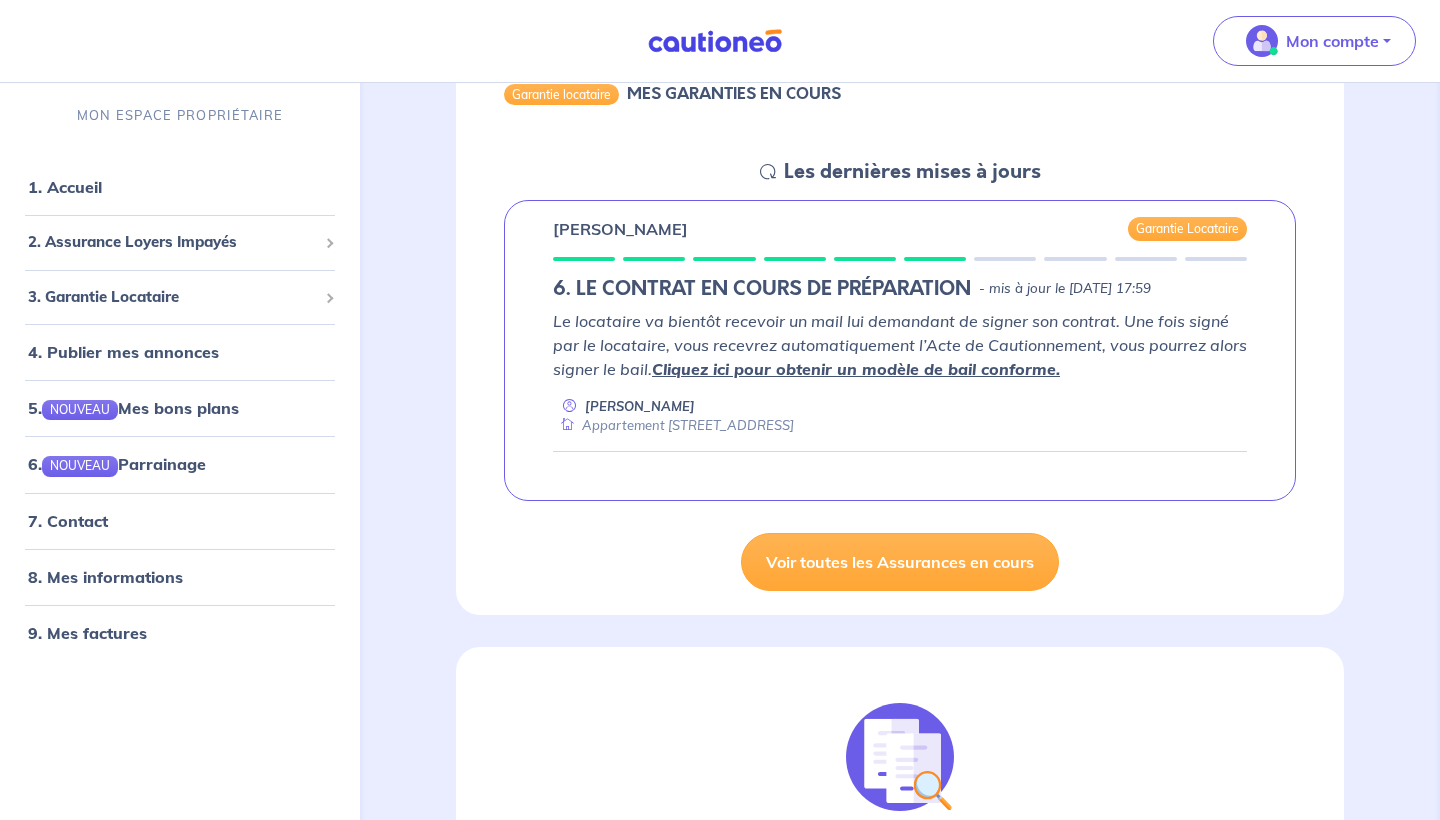 click on "Cliquez ici pour obtenir un modèle de bail conforme." at bounding box center [856, 369] 